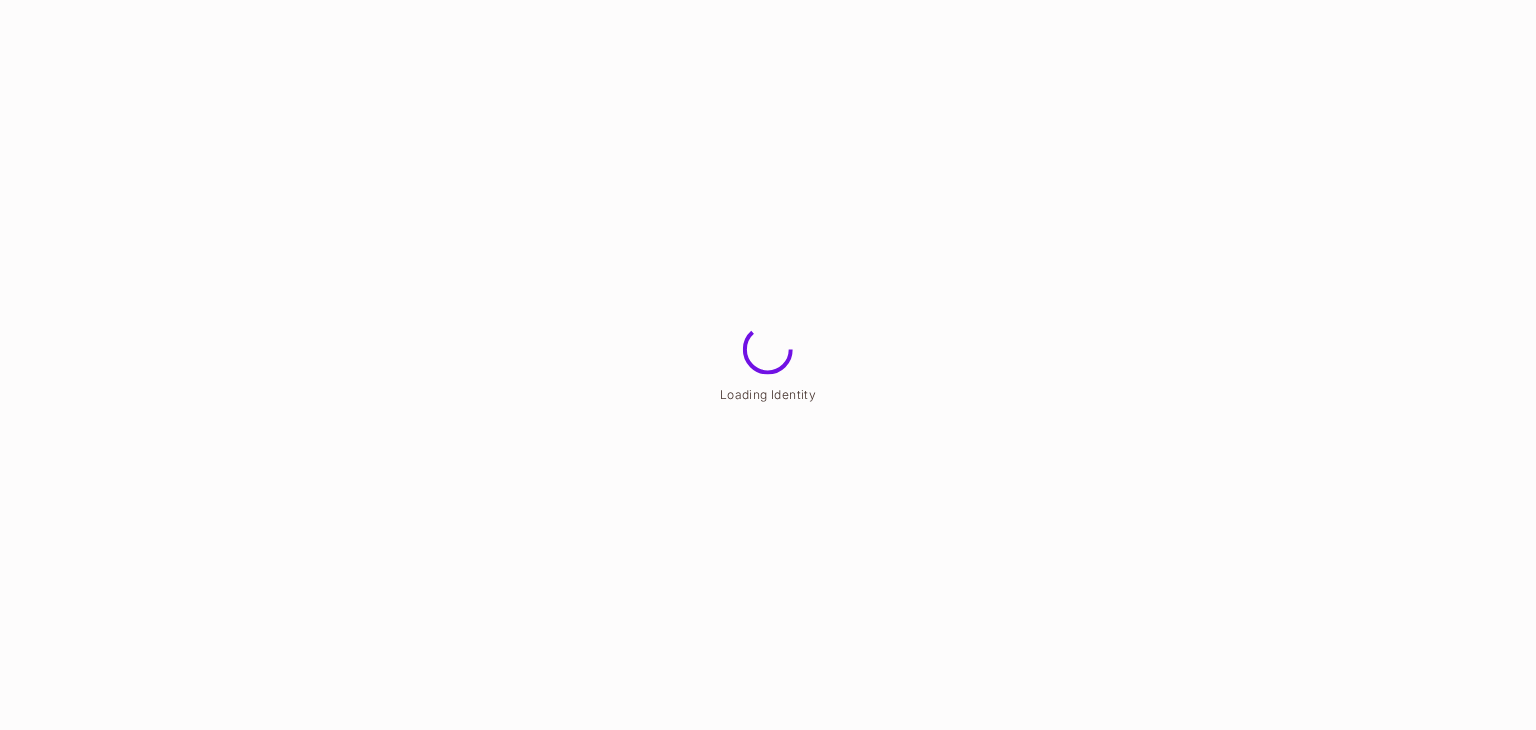 scroll, scrollTop: 0, scrollLeft: 0, axis: both 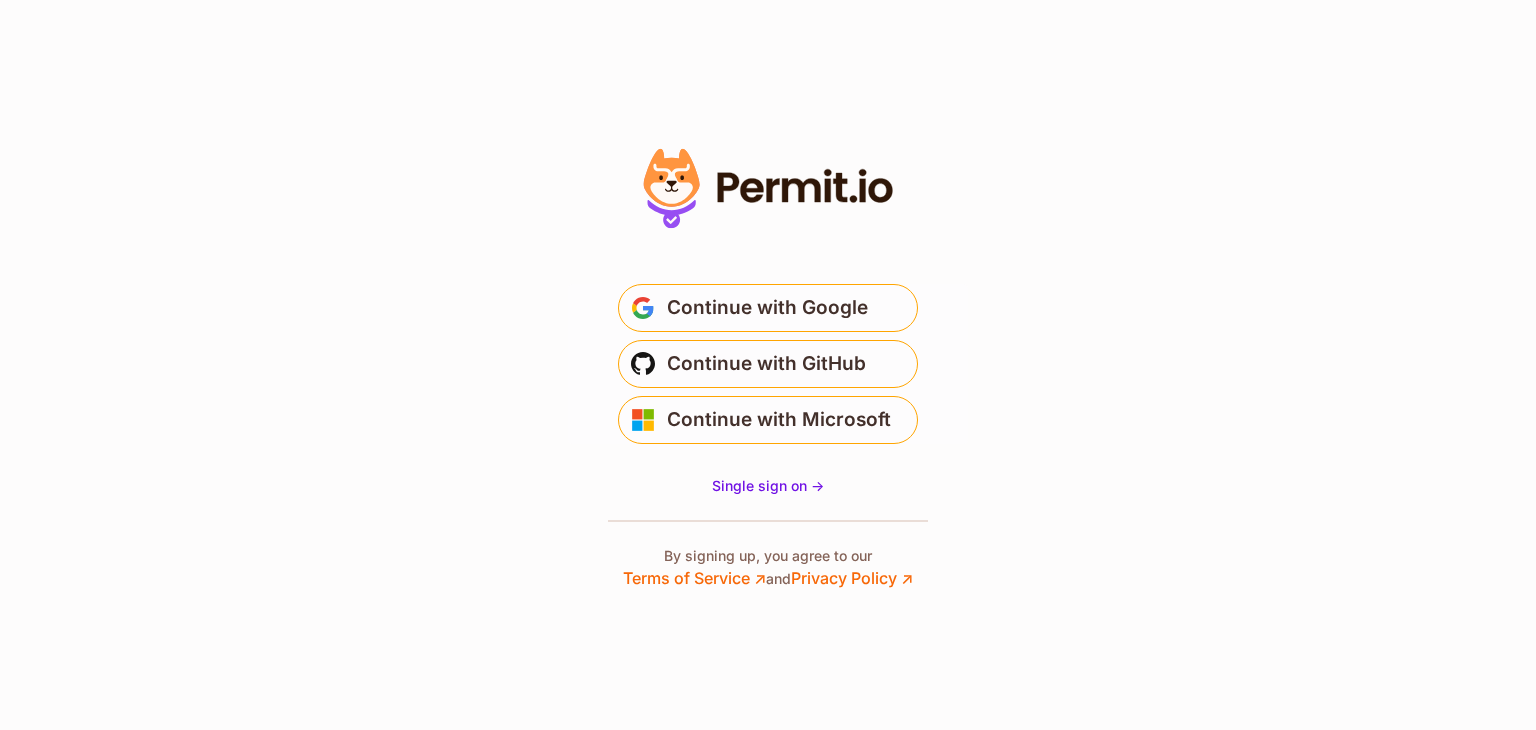 click on "Continue with Google" at bounding box center (767, 308) 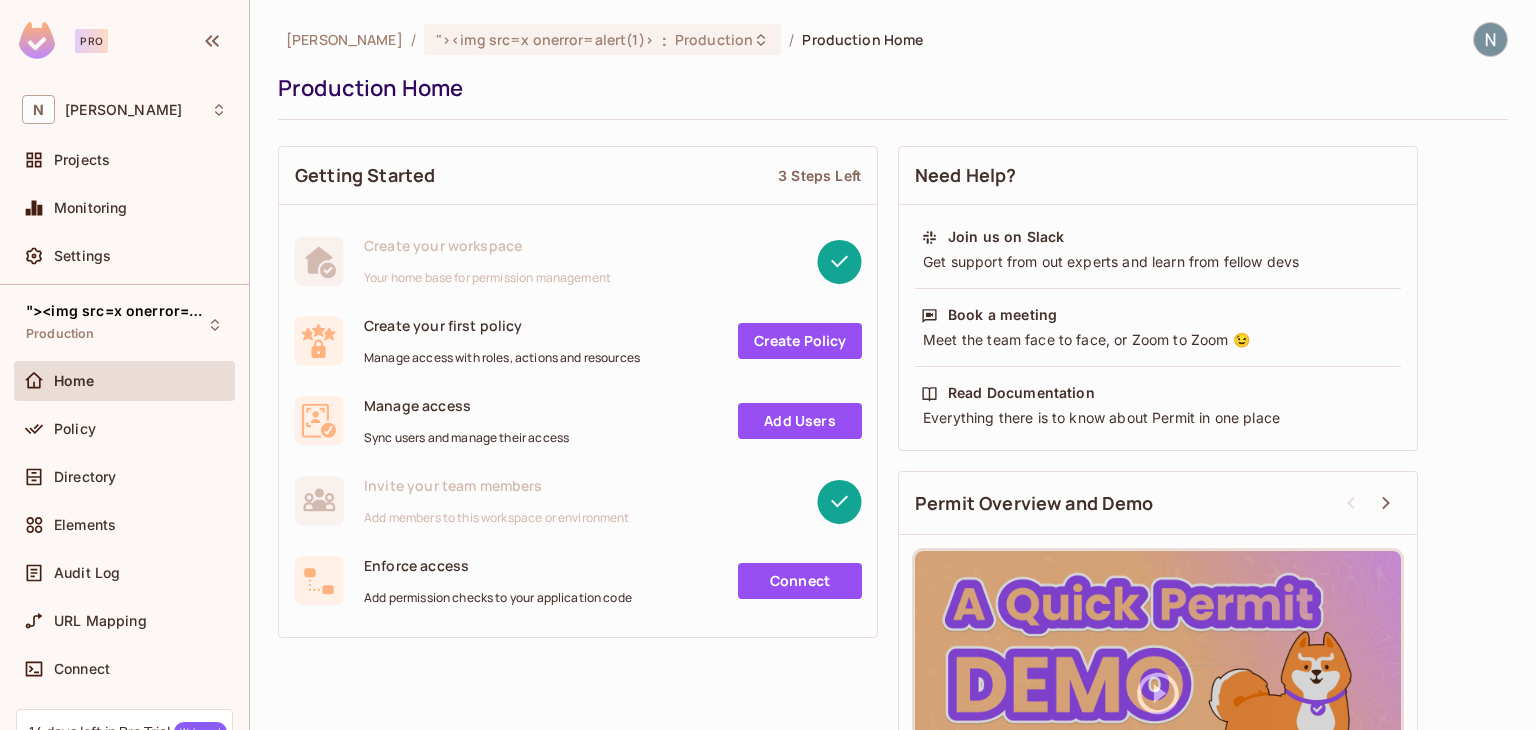 scroll, scrollTop: 0, scrollLeft: 0, axis: both 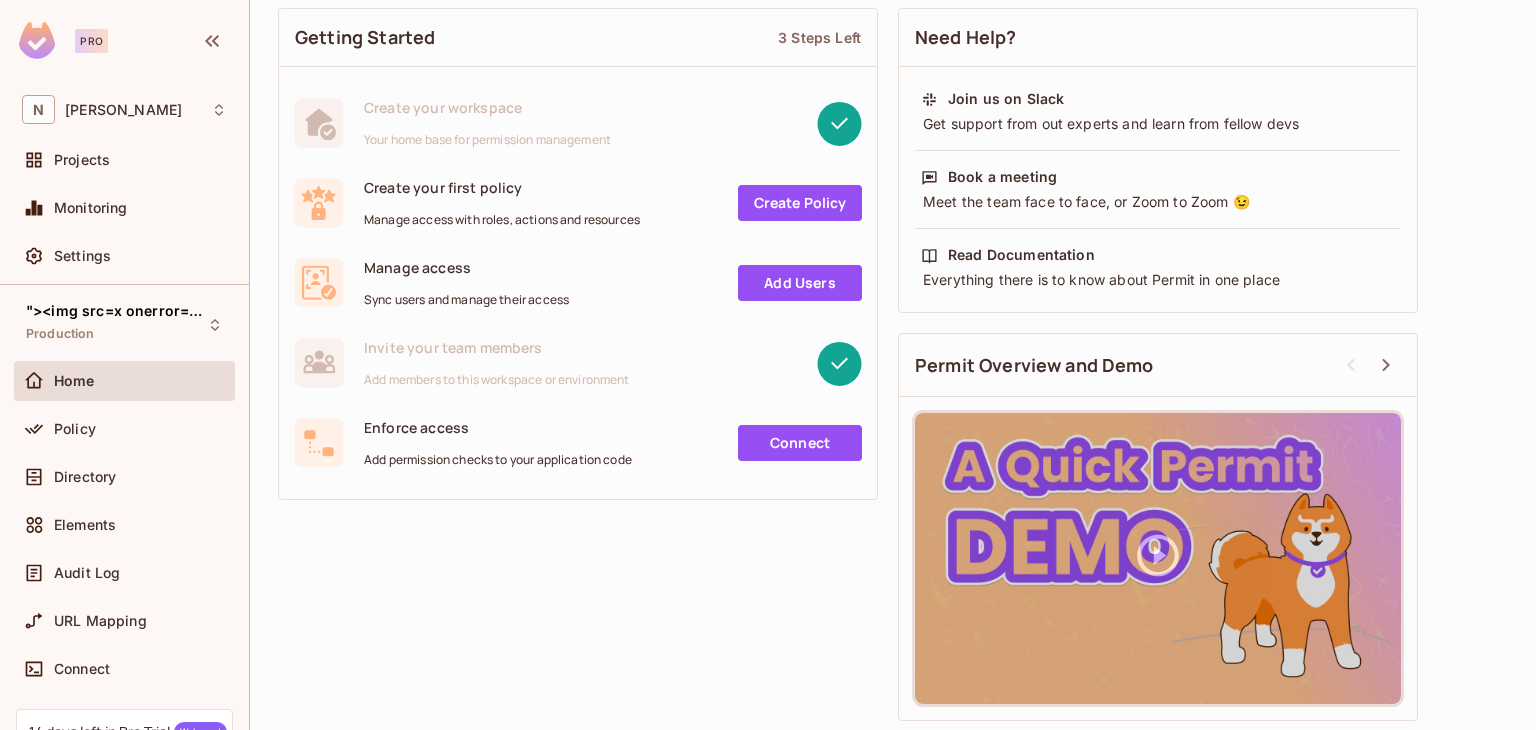 click on "Add Users" at bounding box center [800, 283] 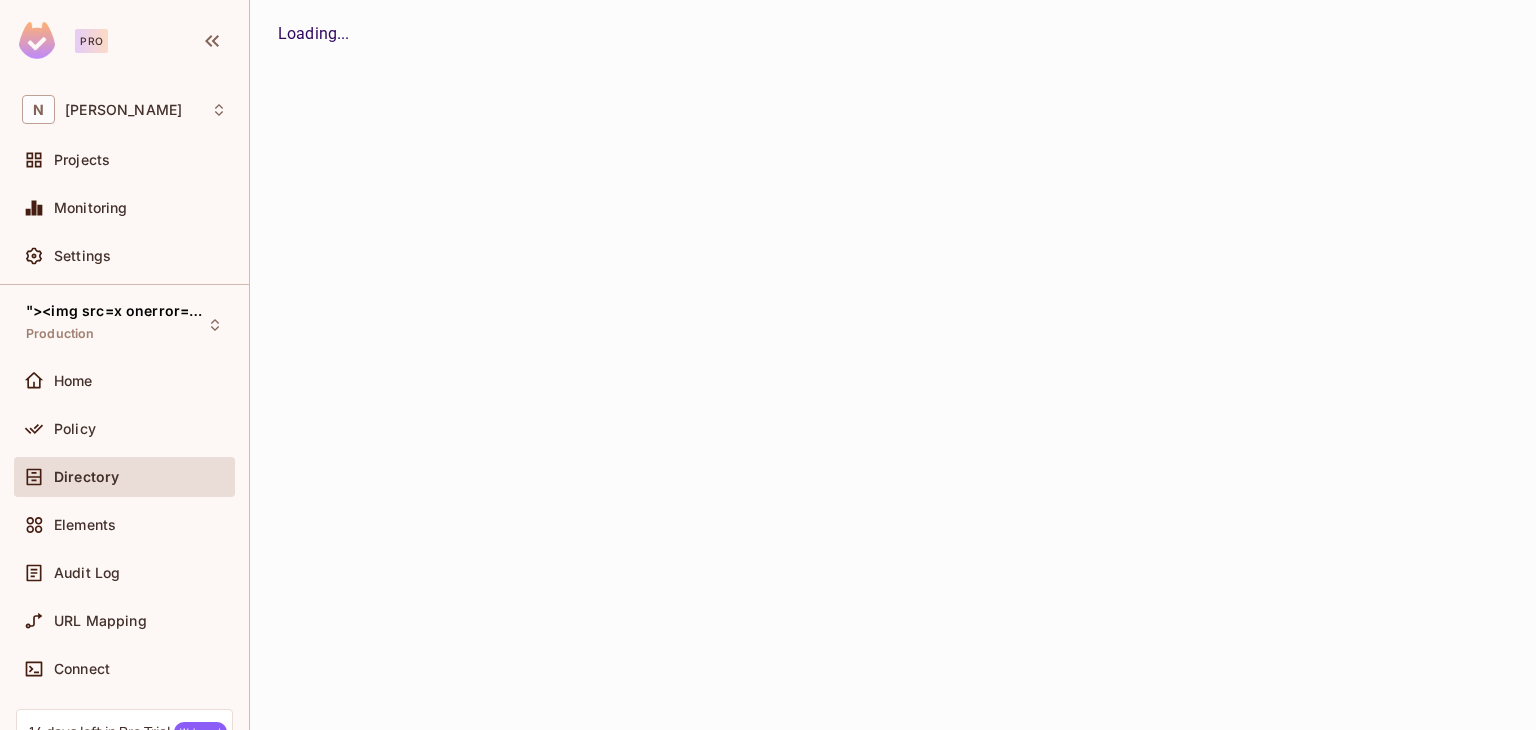 scroll, scrollTop: 0, scrollLeft: 0, axis: both 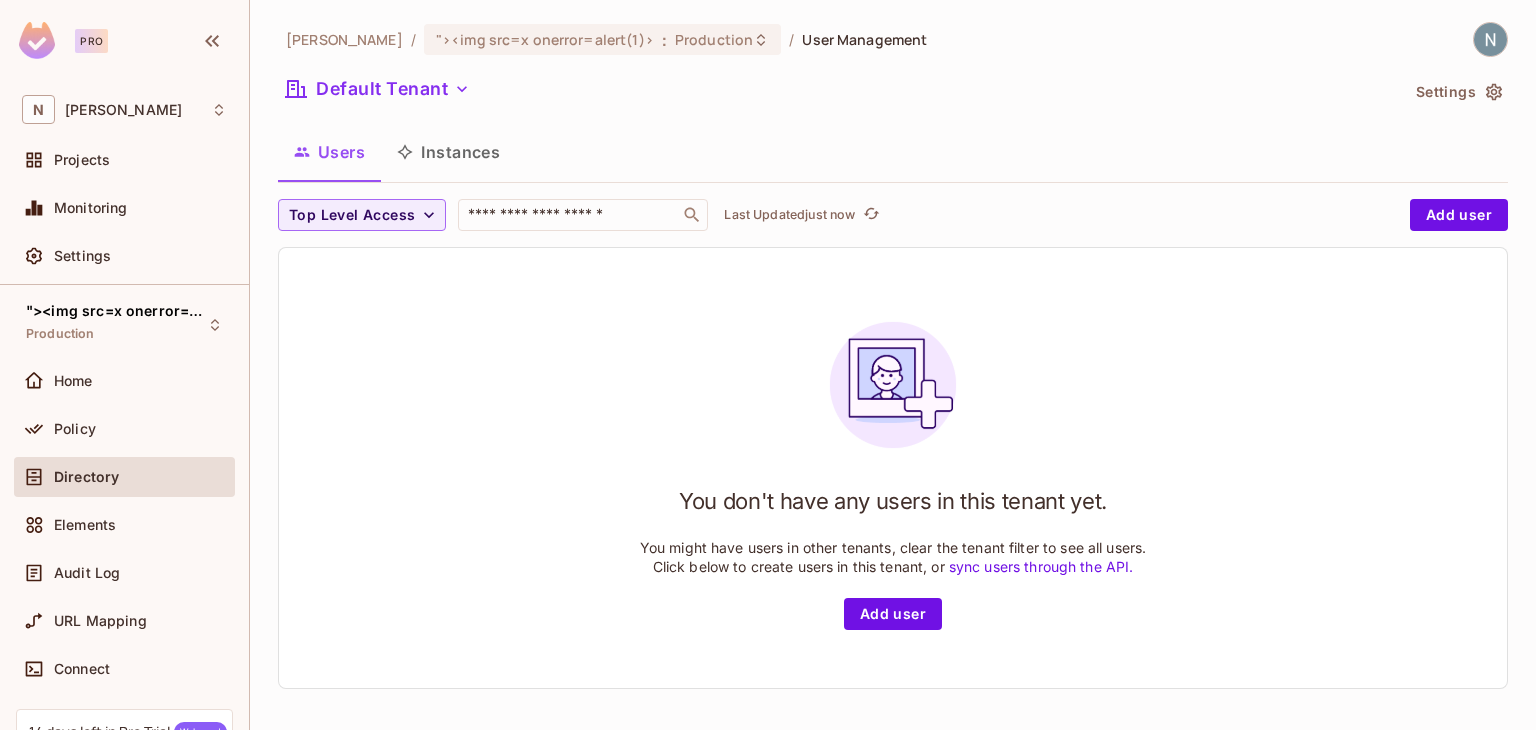 click on "Instances" at bounding box center [448, 152] 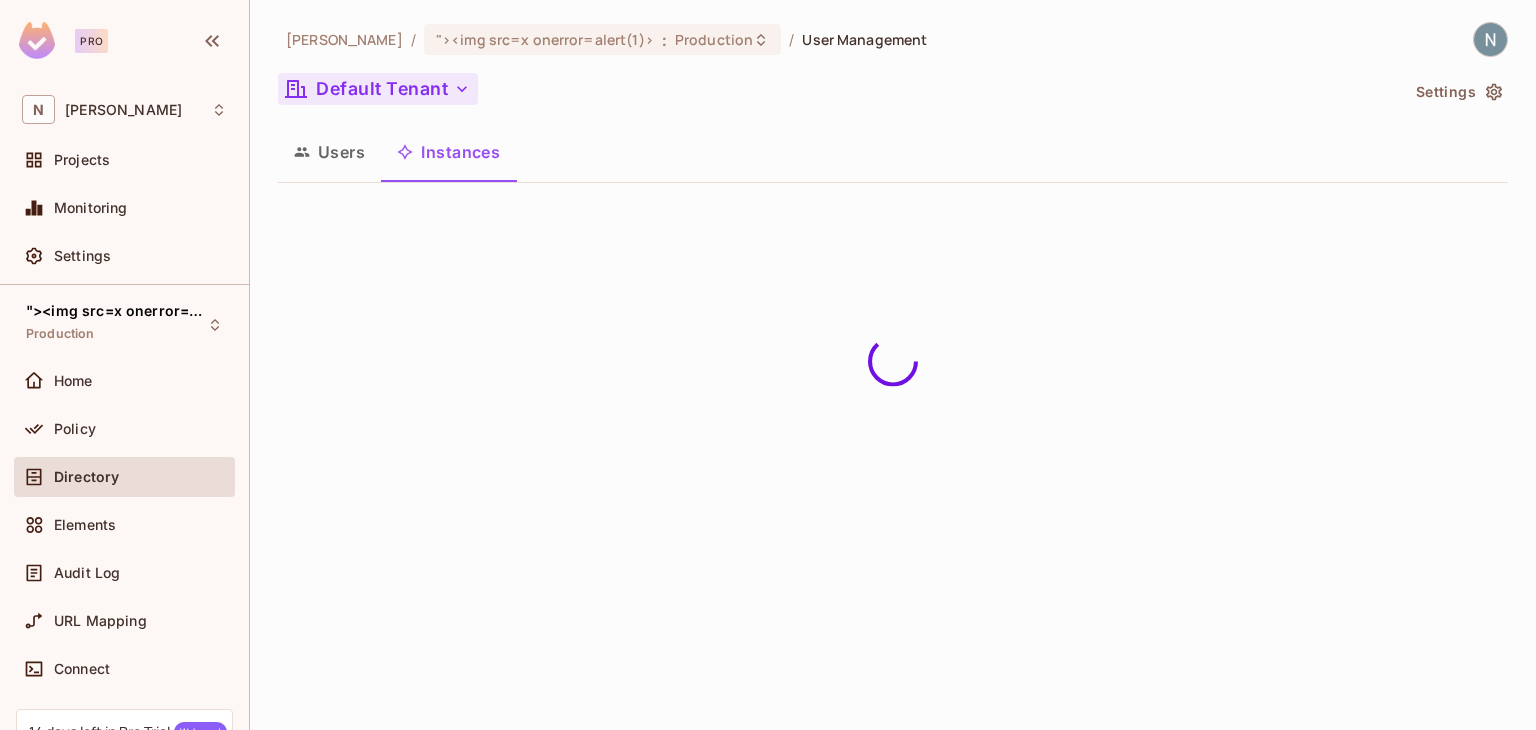 click on "Default Tenant" at bounding box center (378, 89) 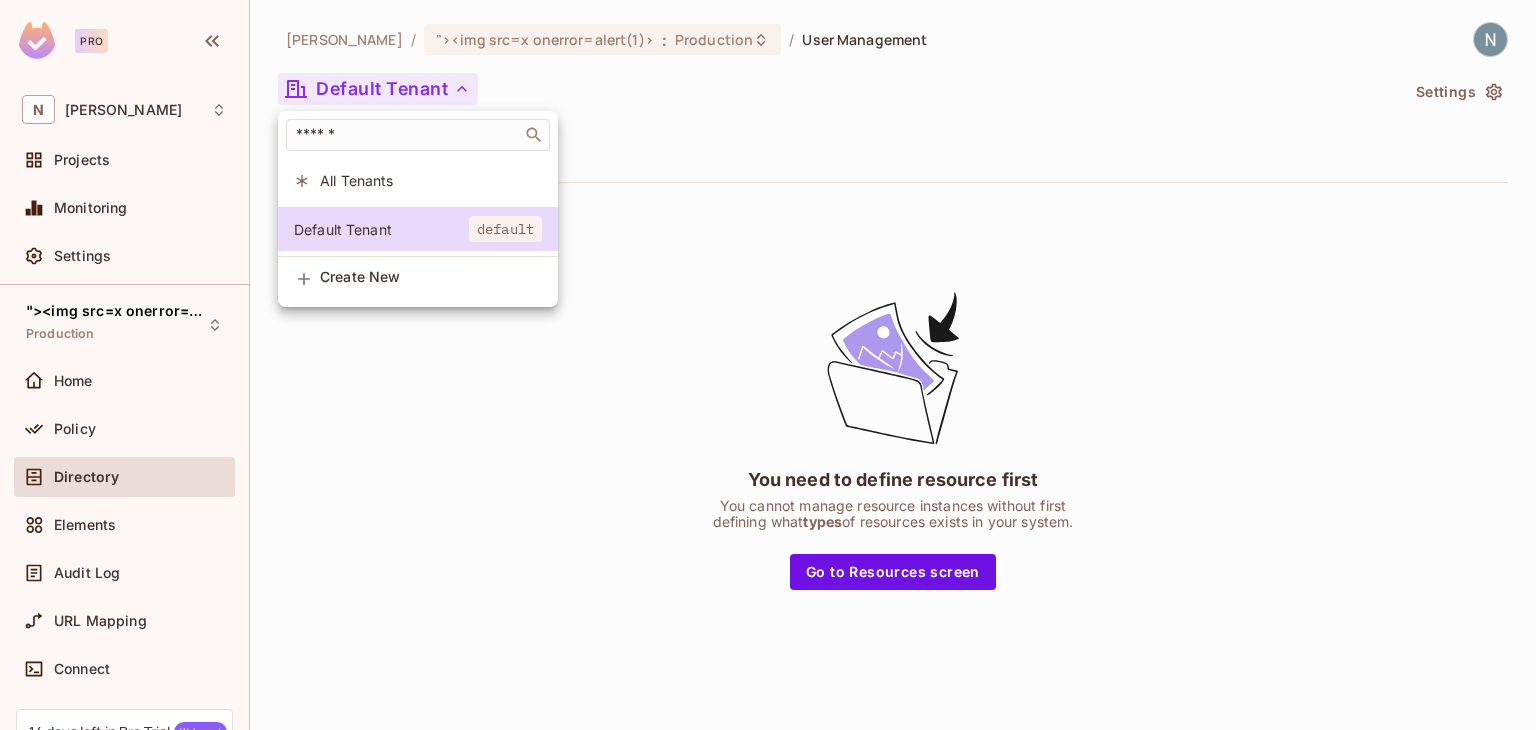 click at bounding box center [768, 365] 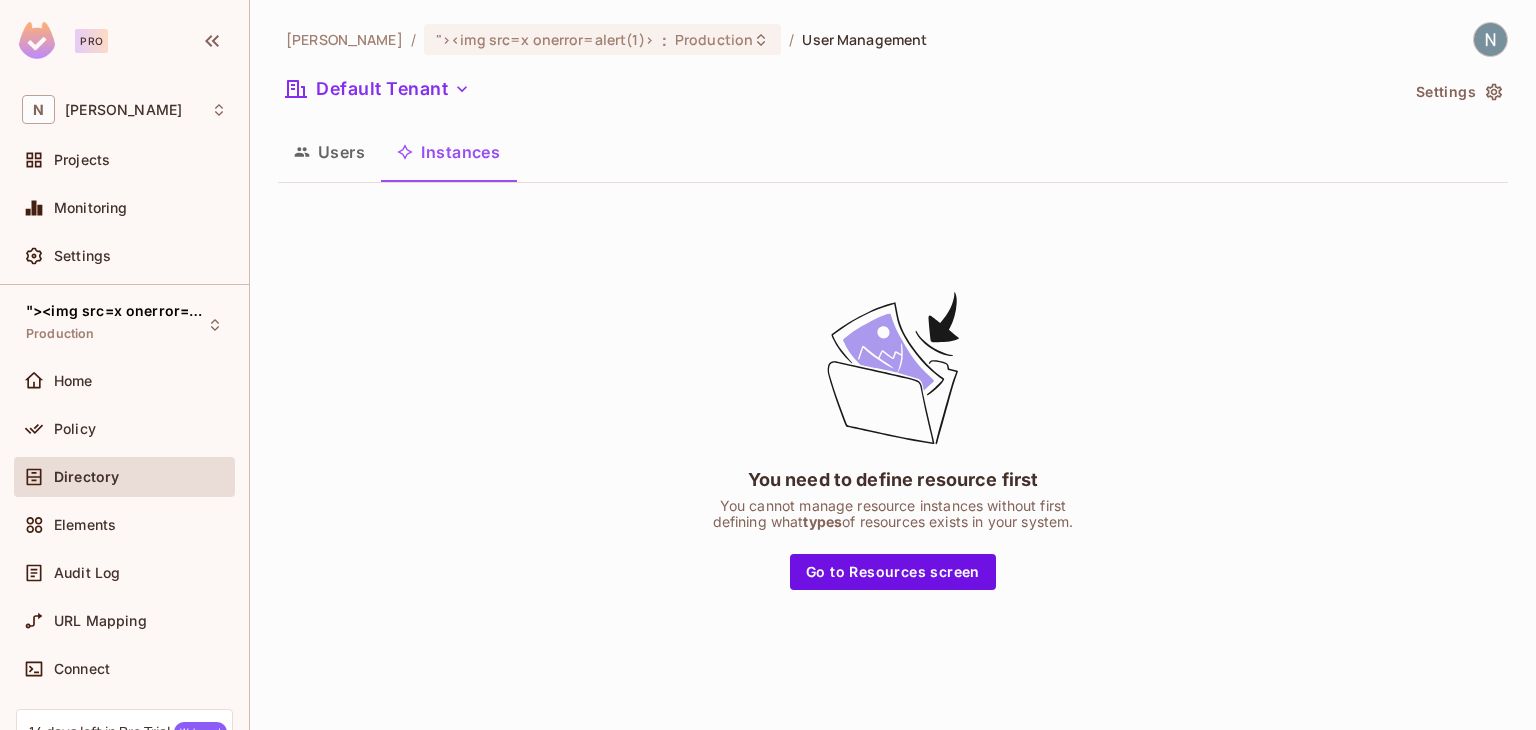 click on "​ All Tenants Default Tenant default Create New" at bounding box center [768, 365] 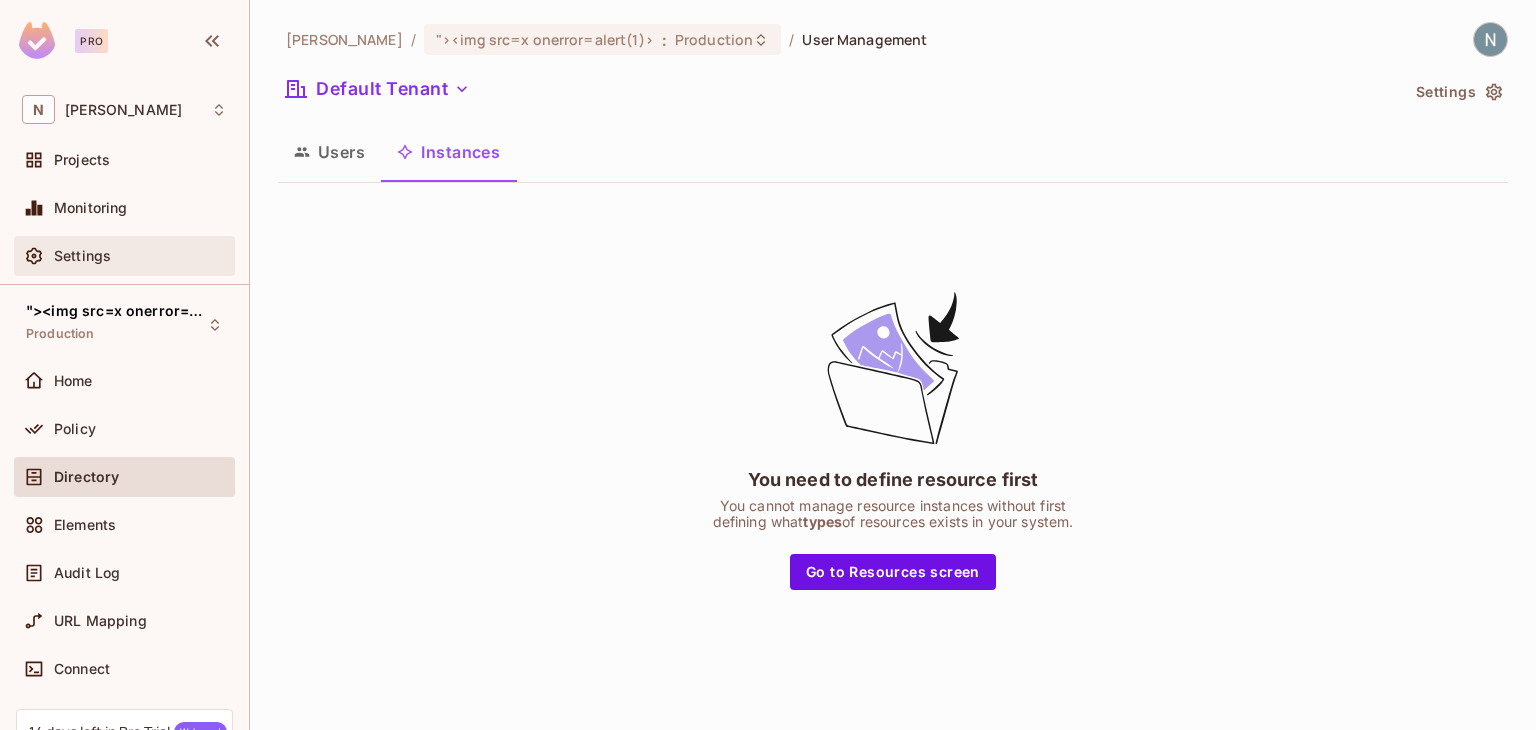 click on "Settings" at bounding box center (82, 256) 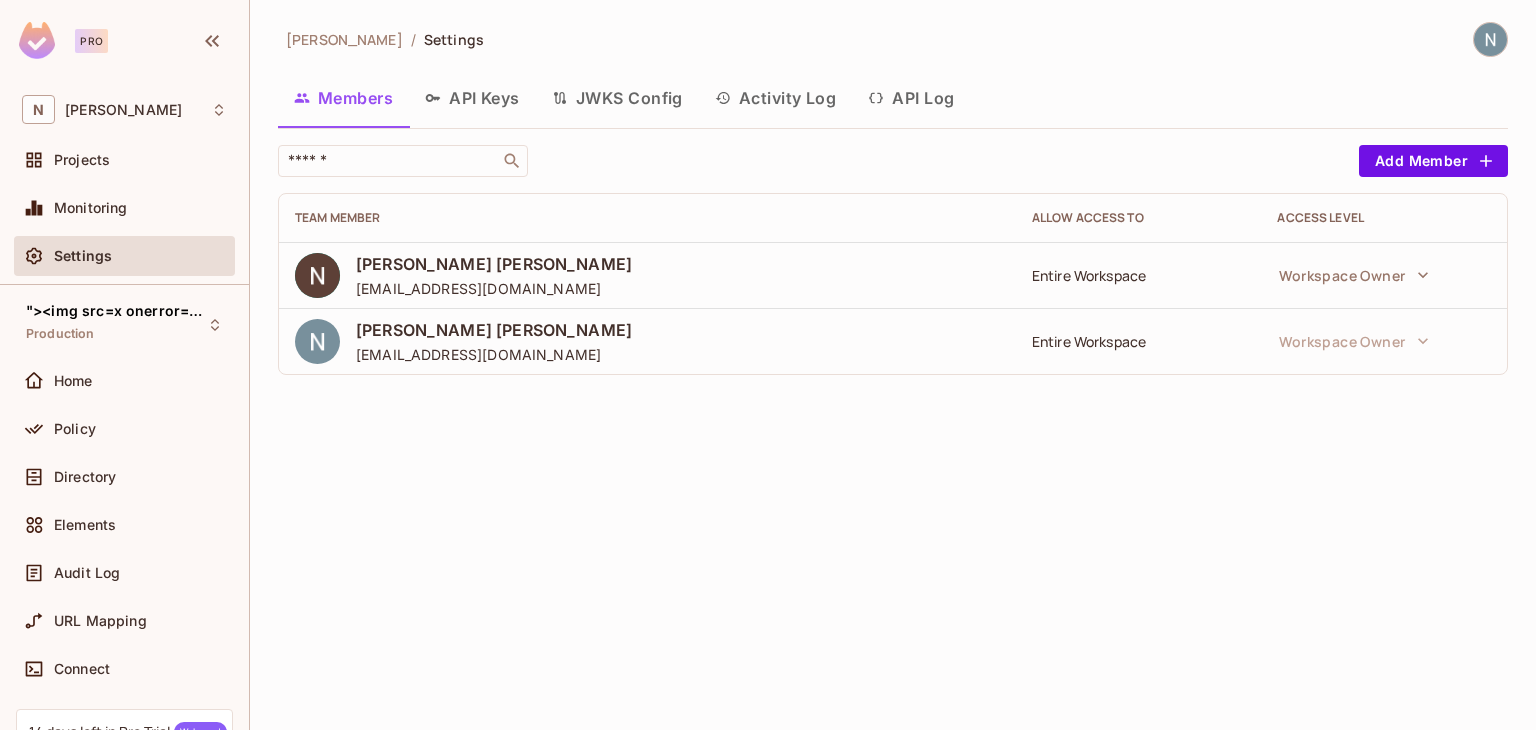 click at bounding box center [1481, 39] 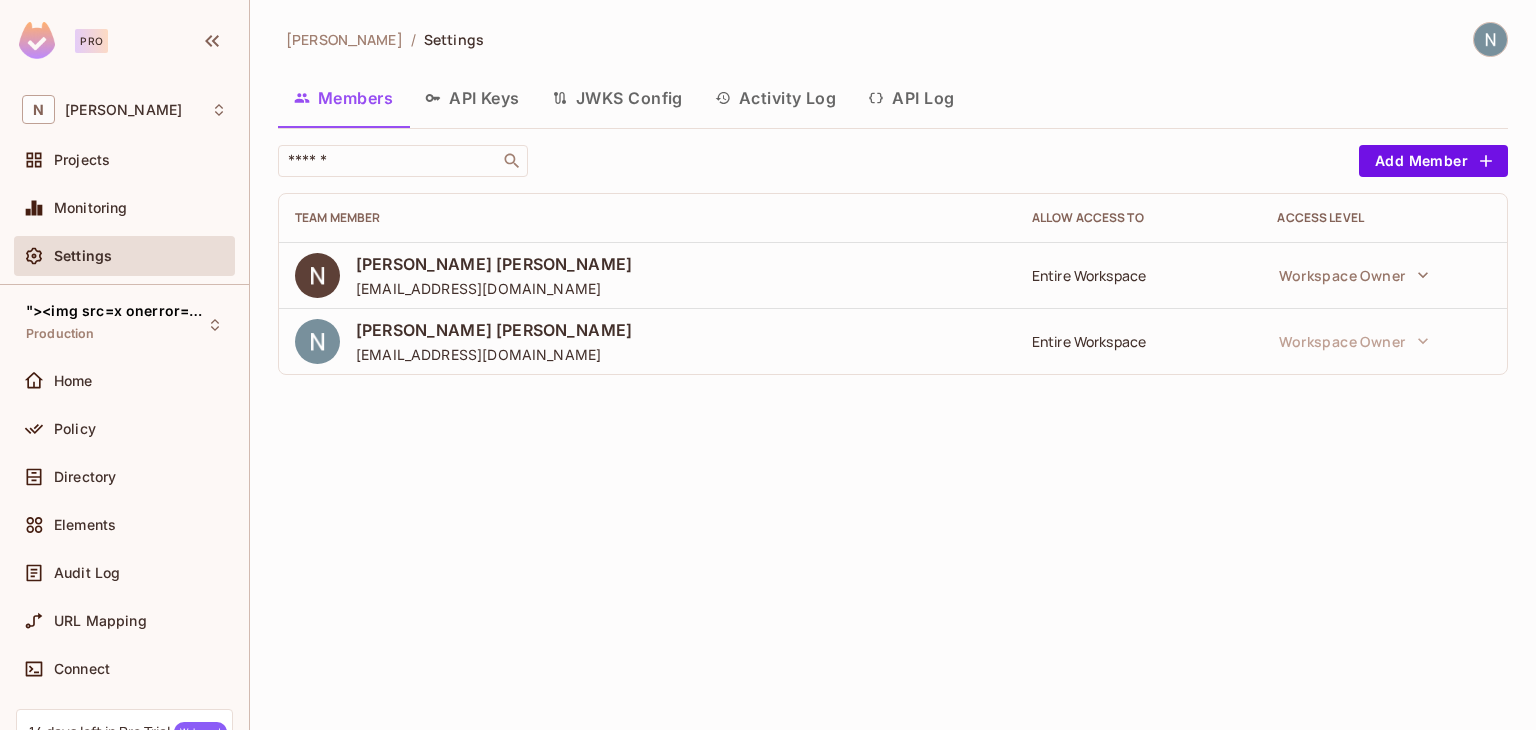 click at bounding box center (1490, 39) 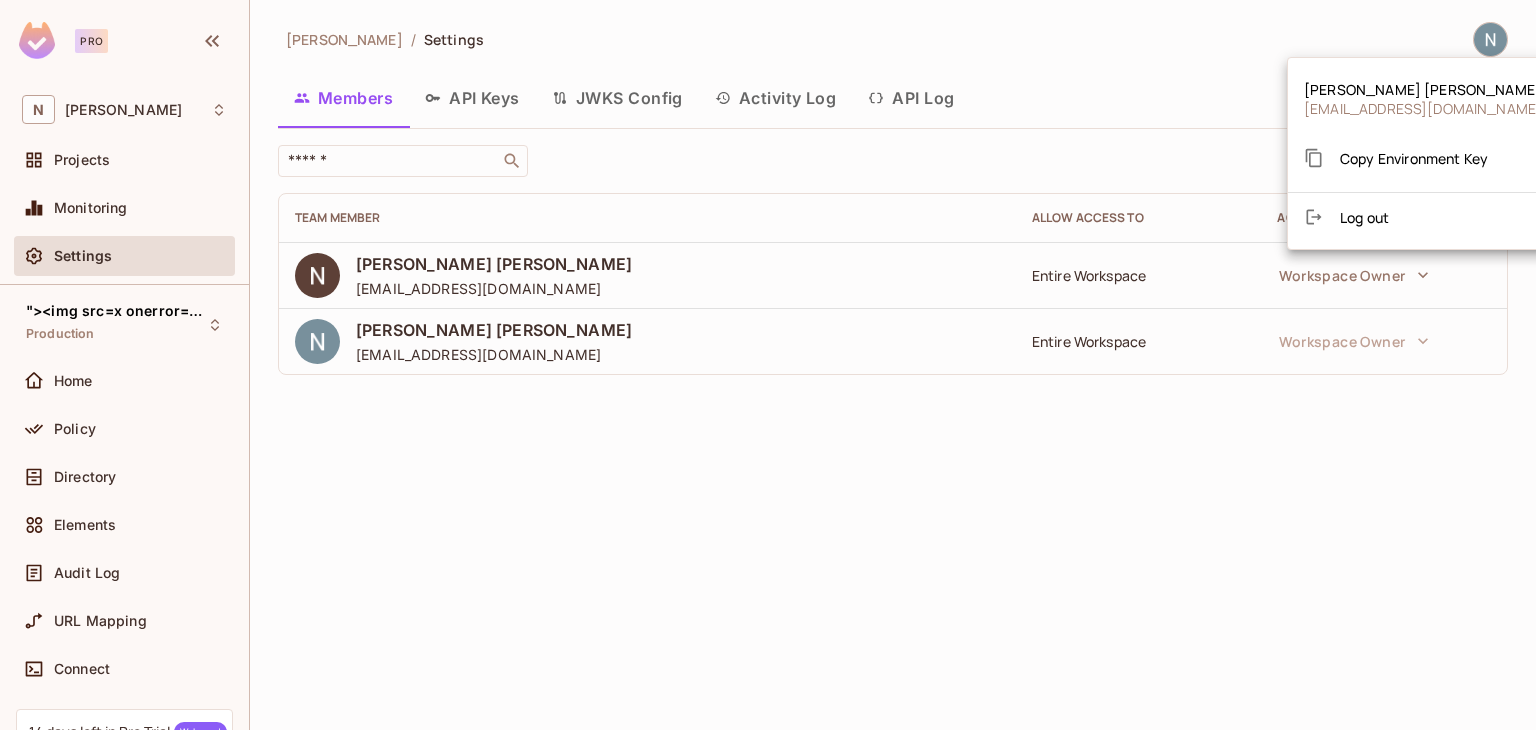 click on "[EMAIL_ADDRESS][DOMAIN_NAME]" at bounding box center (1423, 108) 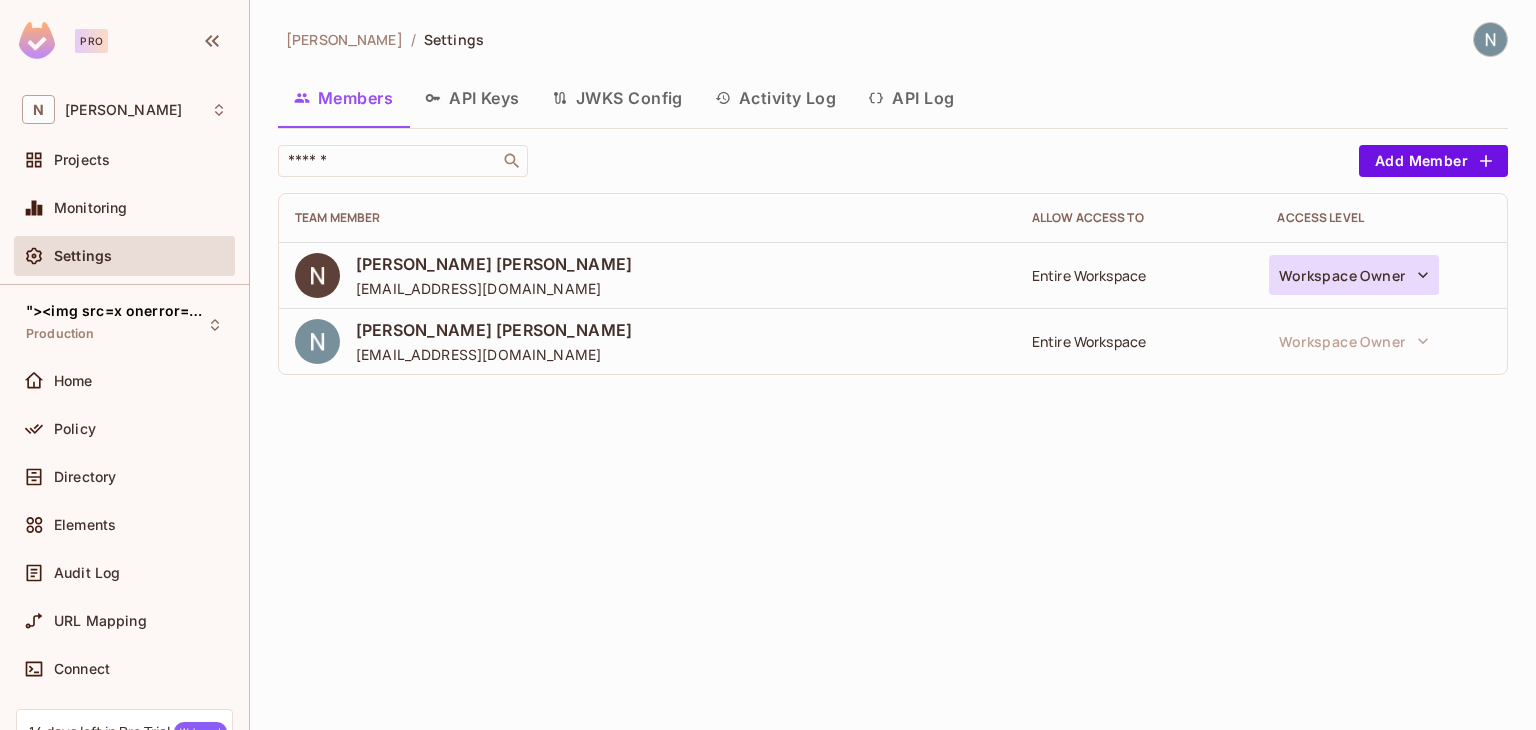 click on "Workspace   Owner" at bounding box center [1354, 275] 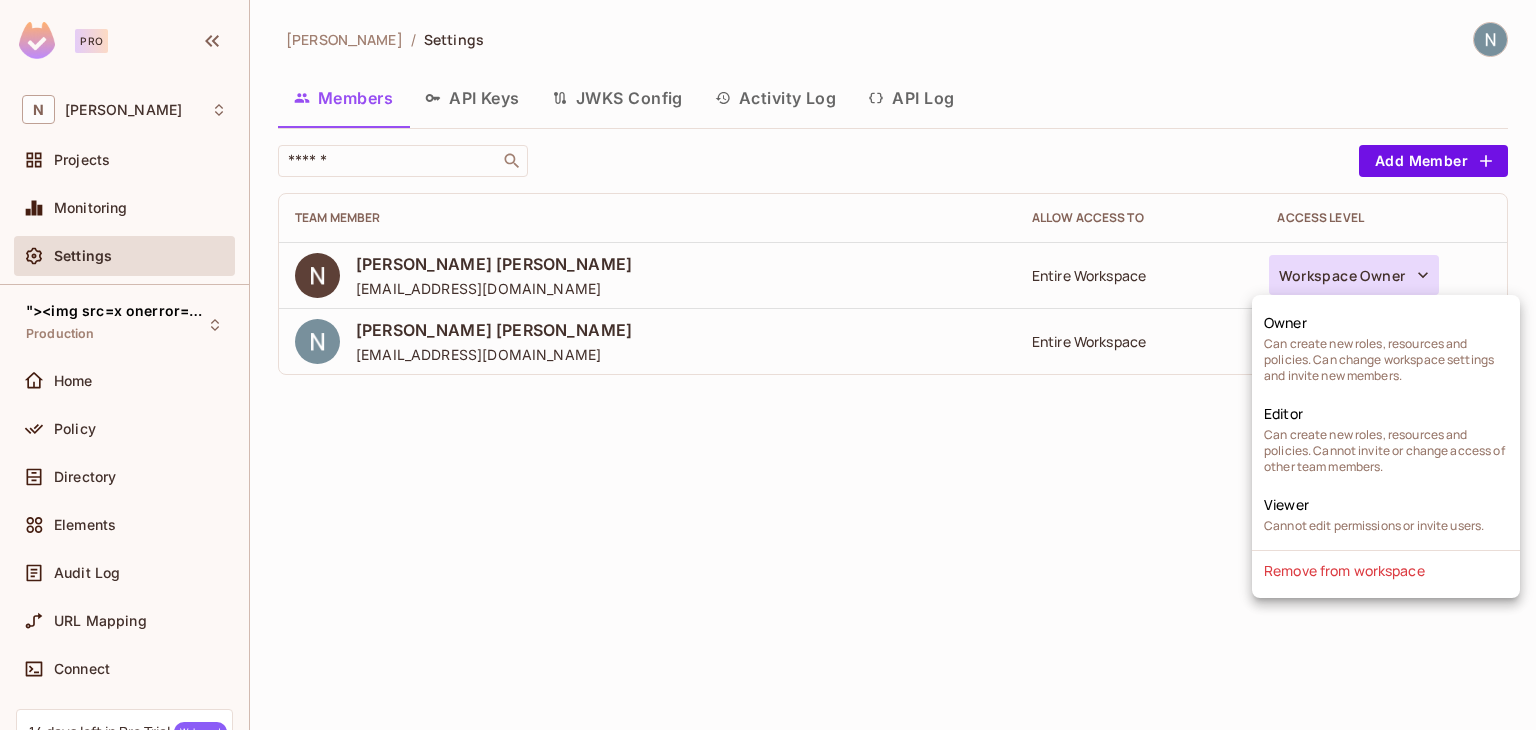 click at bounding box center (768, 365) 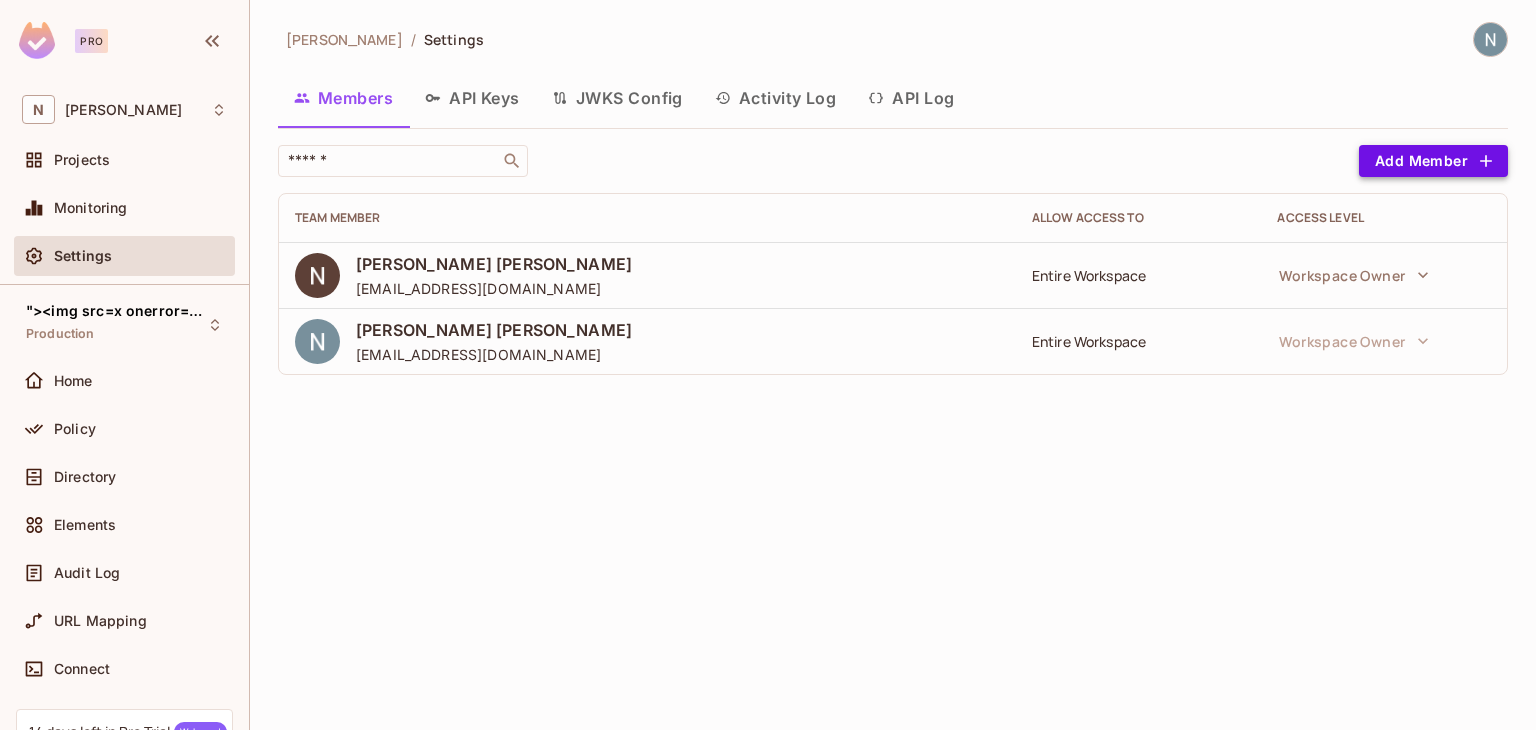 click on "Add Member" at bounding box center [1433, 161] 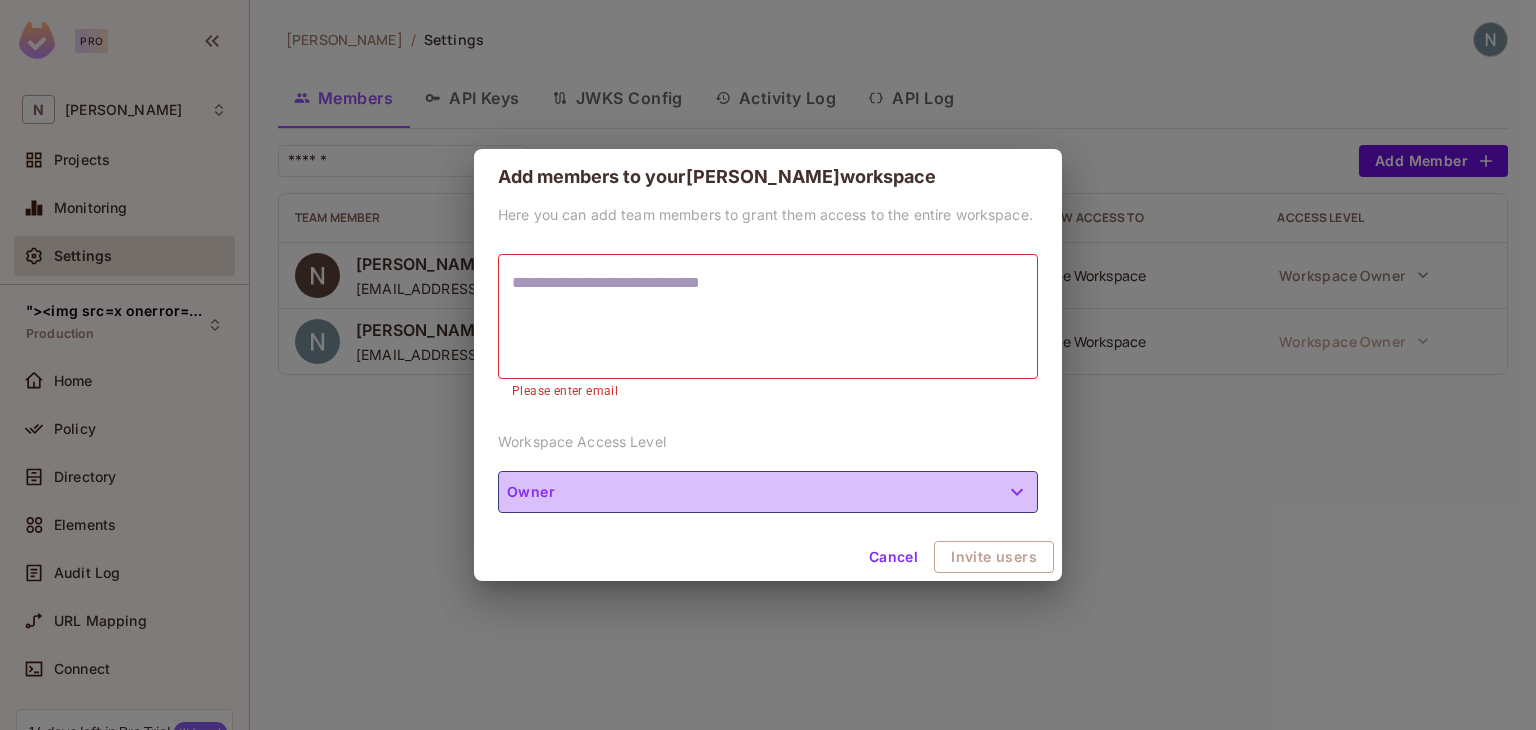click on "Owner" at bounding box center [768, 492] 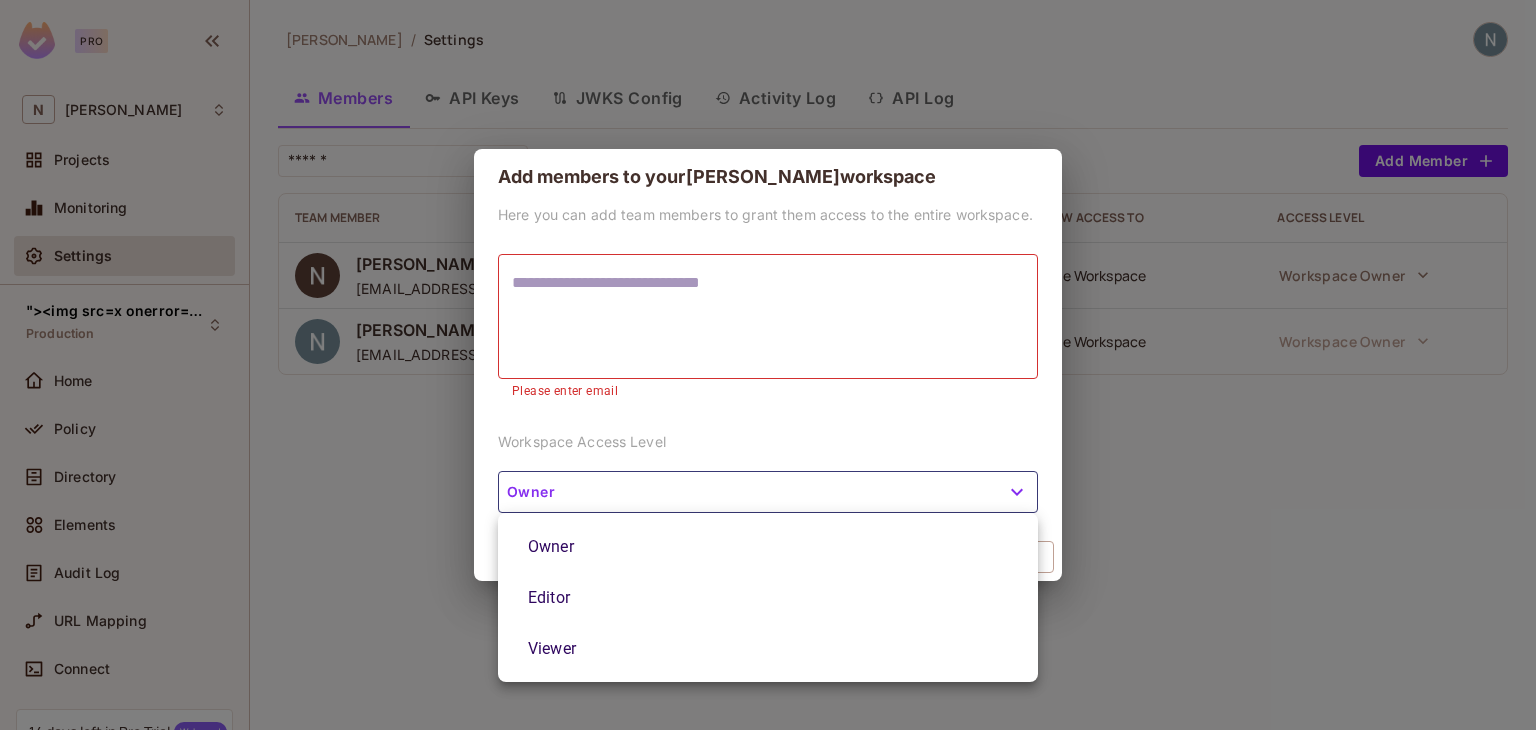 click at bounding box center (768, 365) 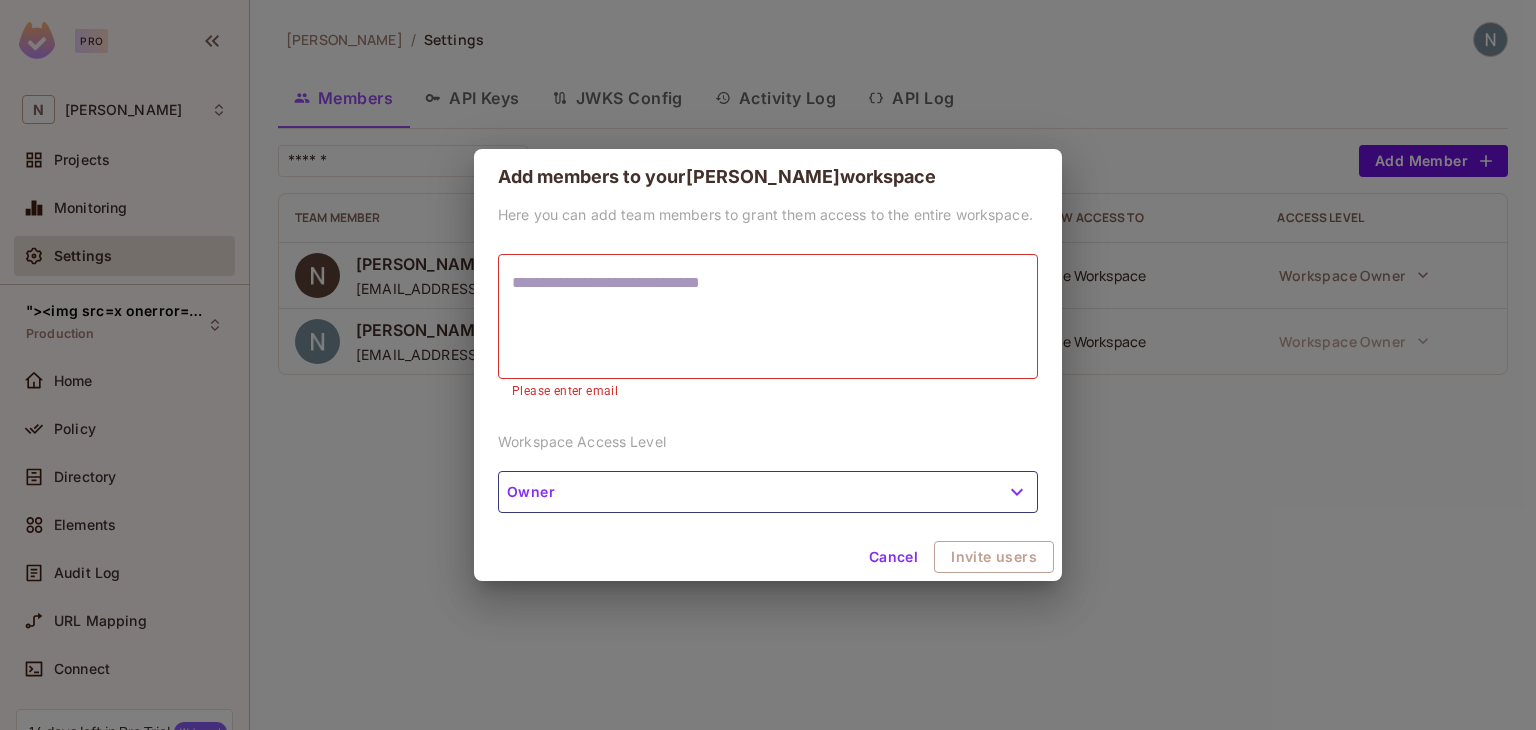 click on "Cancel" at bounding box center [893, 557] 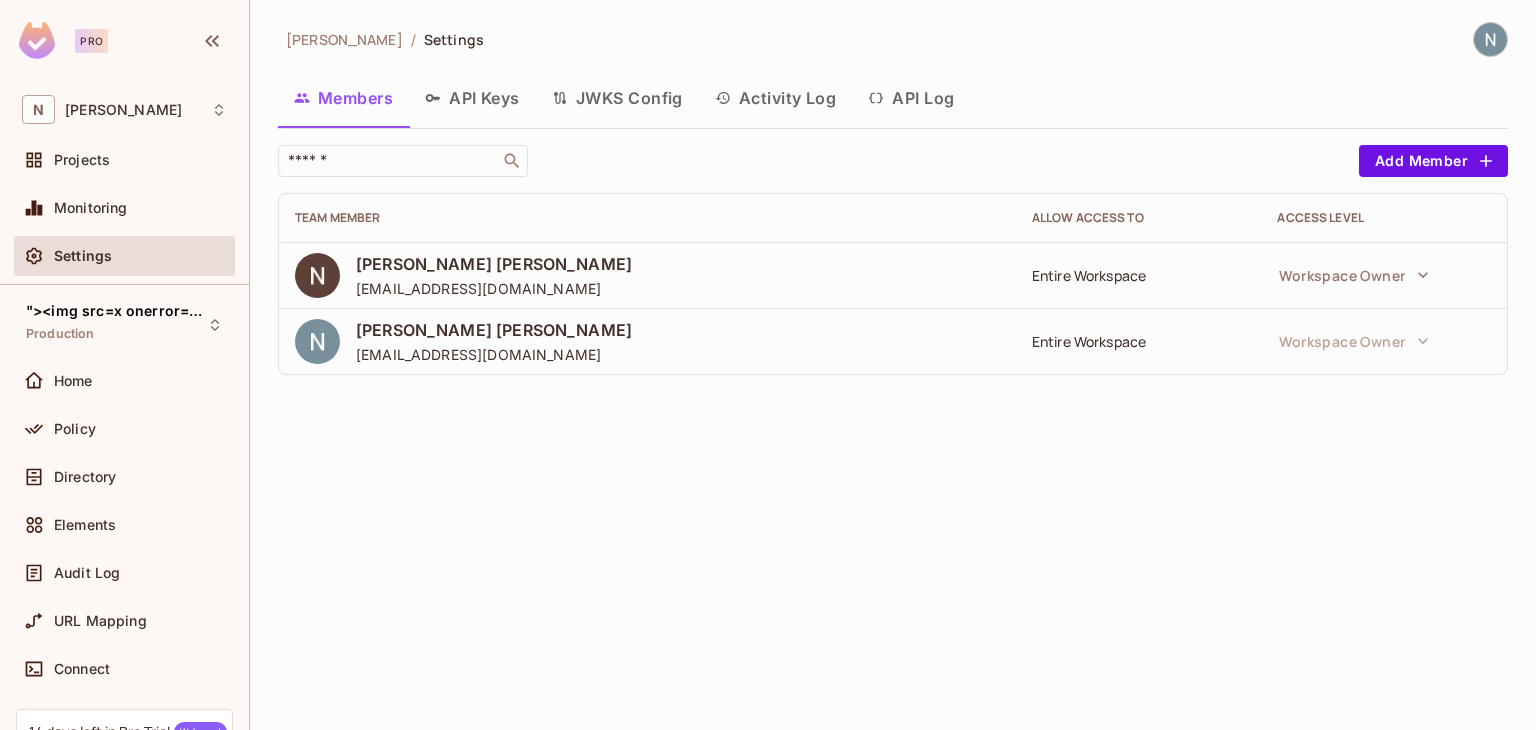 click on "Nabil Nabil testingakunnabil2@gmail.com" at bounding box center [647, 341] 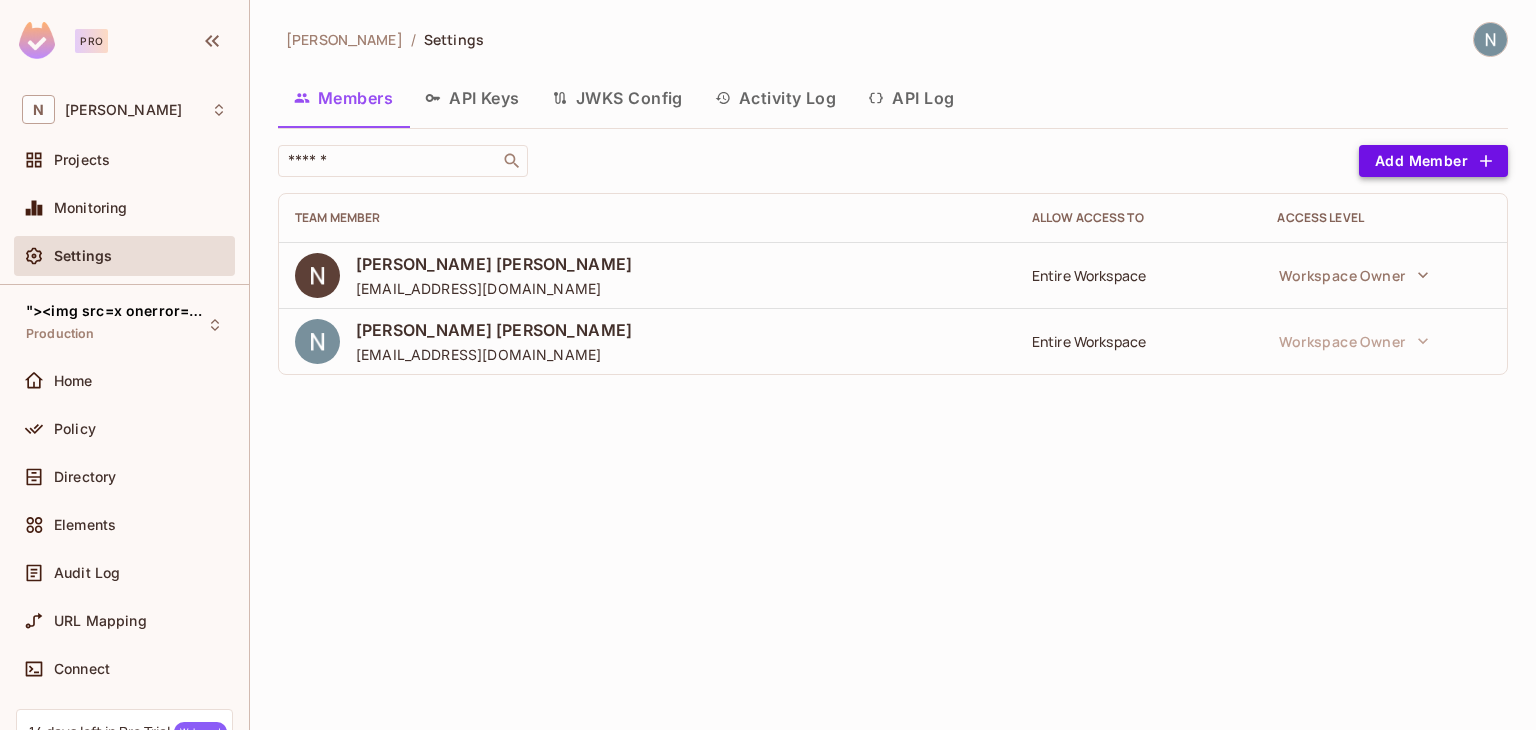 click on "Add Member" at bounding box center [1433, 161] 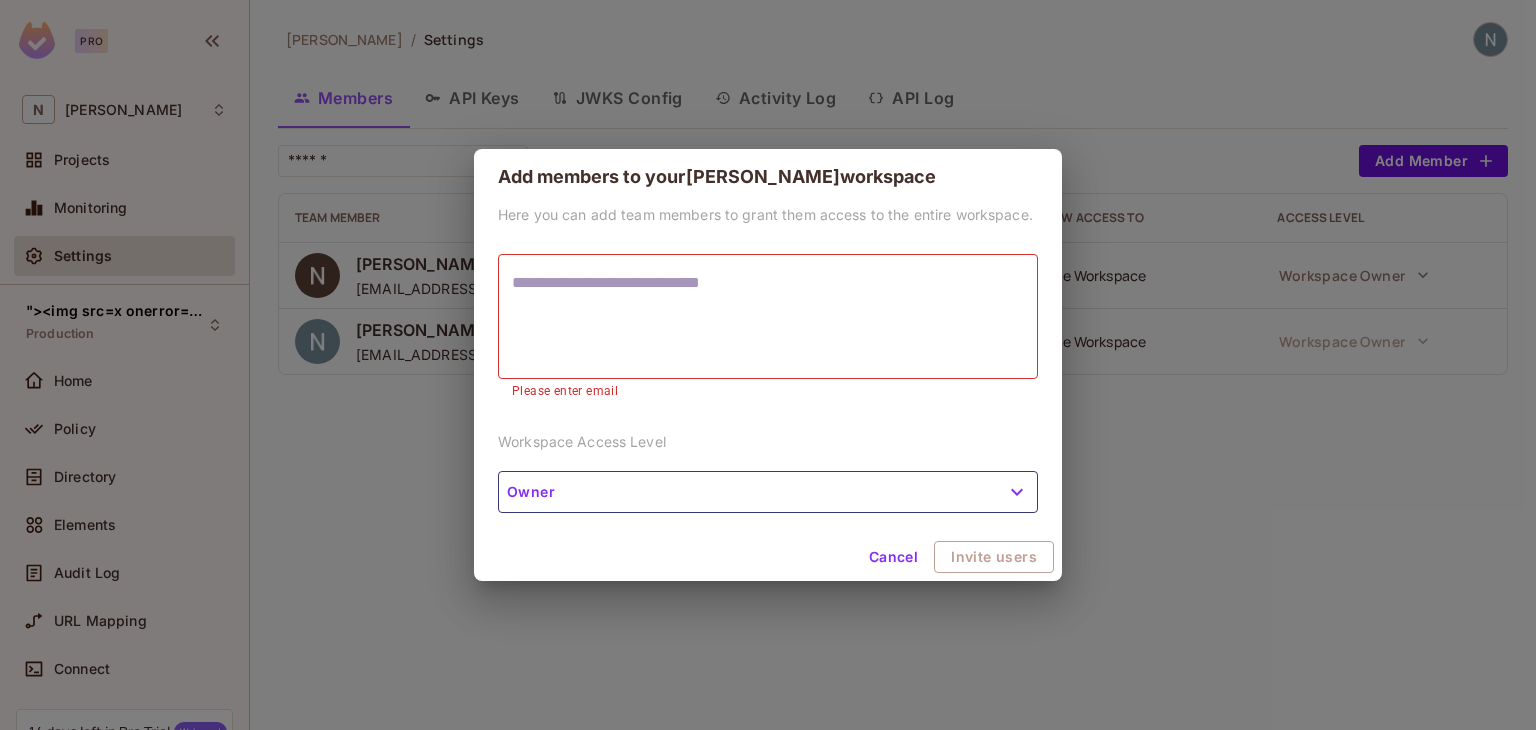 click on "Cancel Invite users" at bounding box center (768, 557) 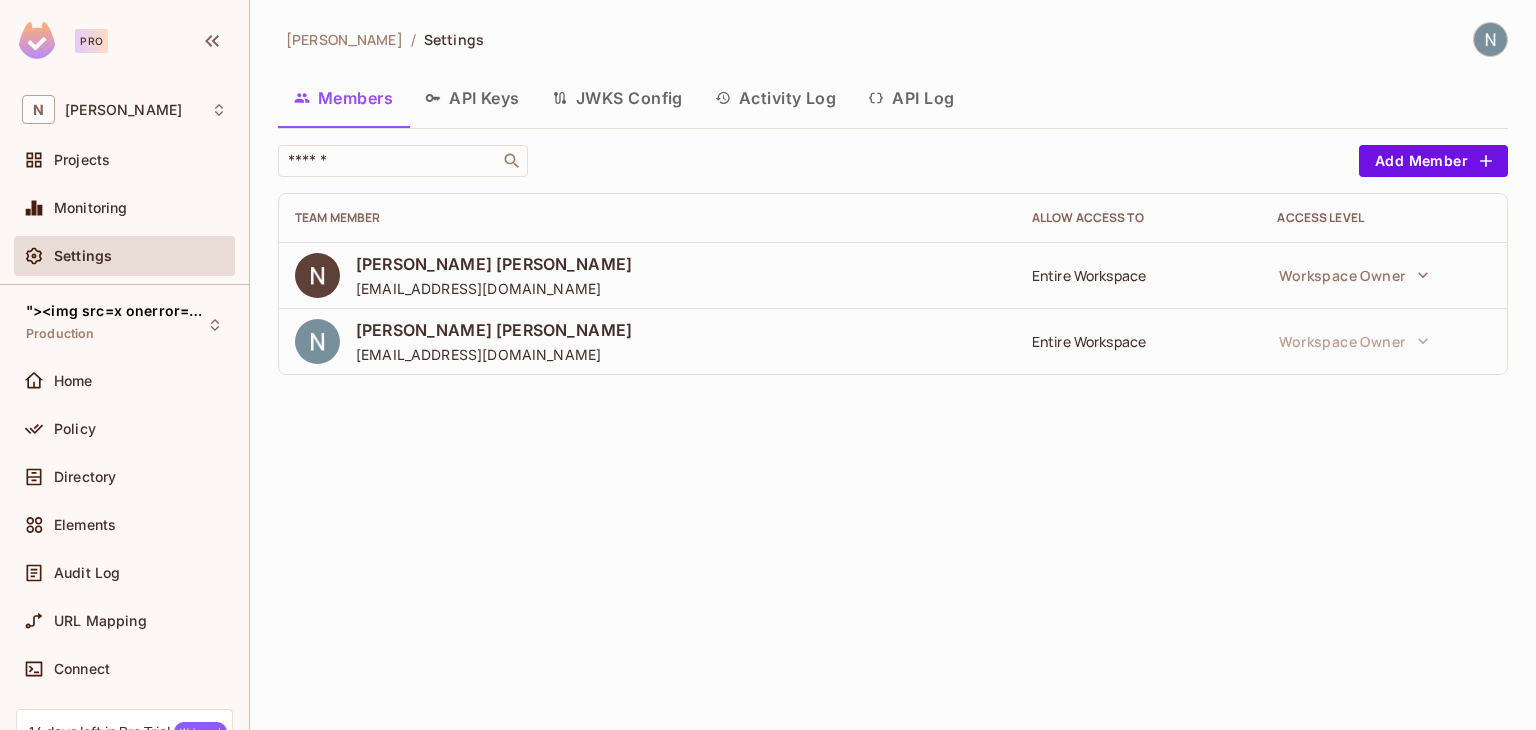 click on "Nabil Nabil testingakunnabil@gmail.com" at bounding box center (647, 275) 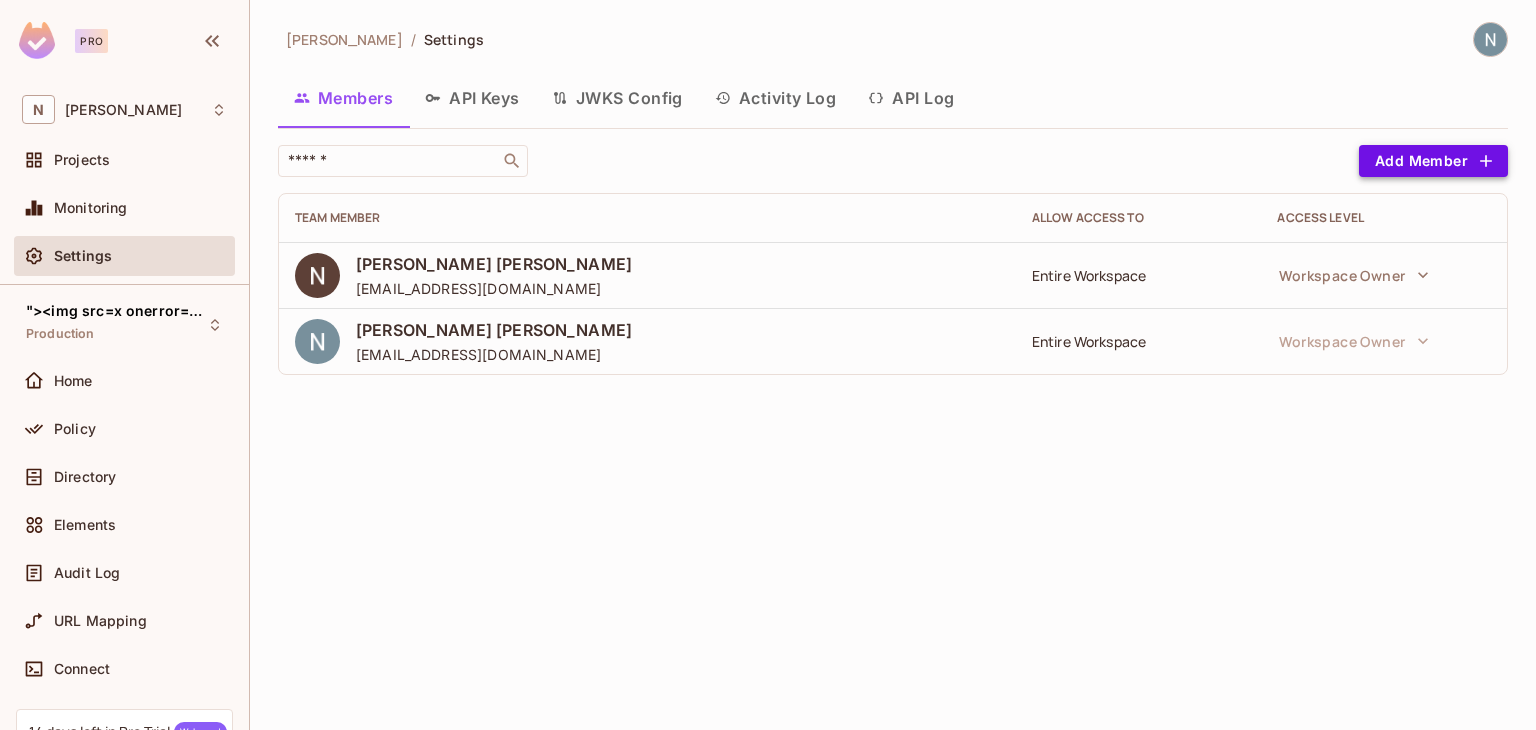 click on "Add Member" at bounding box center (1433, 161) 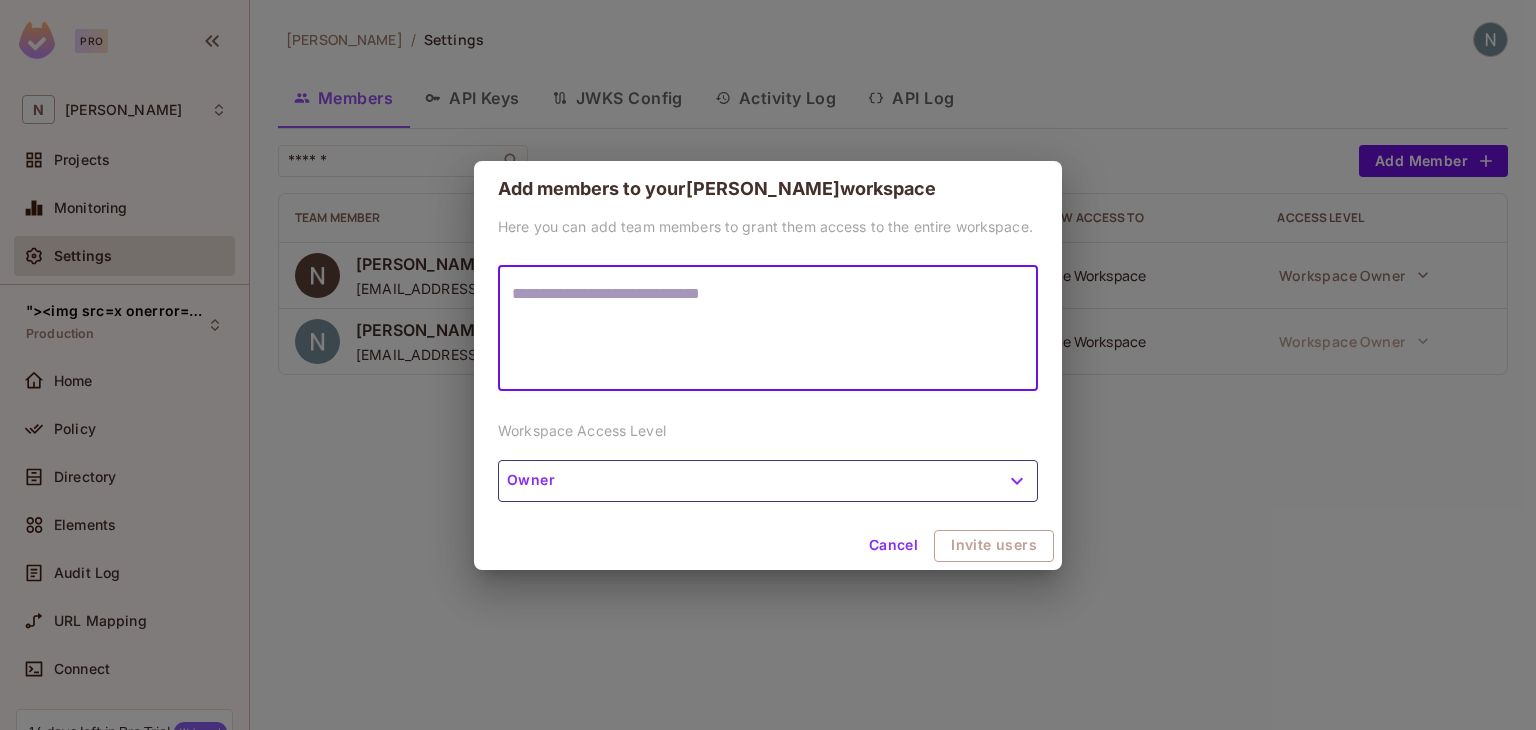 click on "* ​" at bounding box center [768, 328] 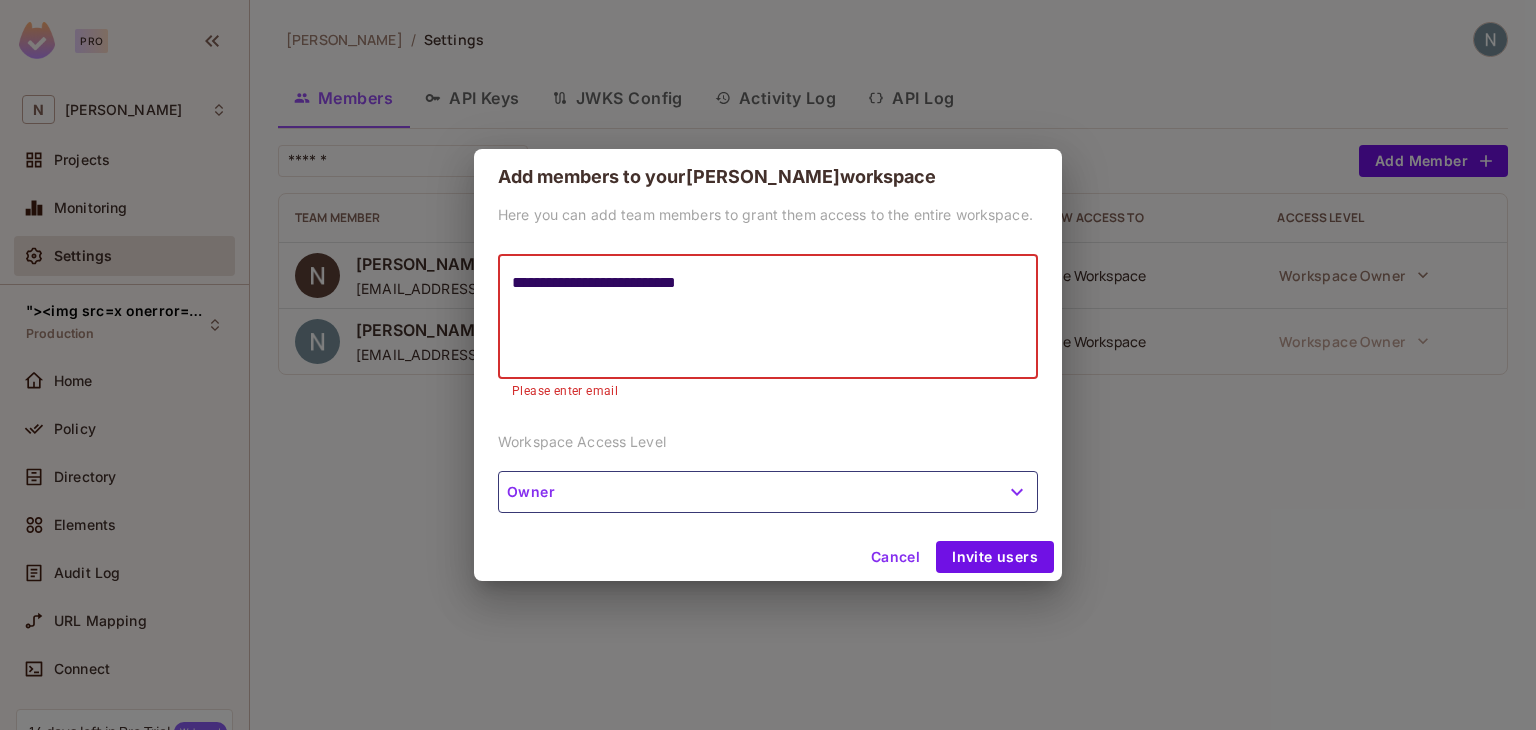 click on "**********" at bounding box center [768, 317] 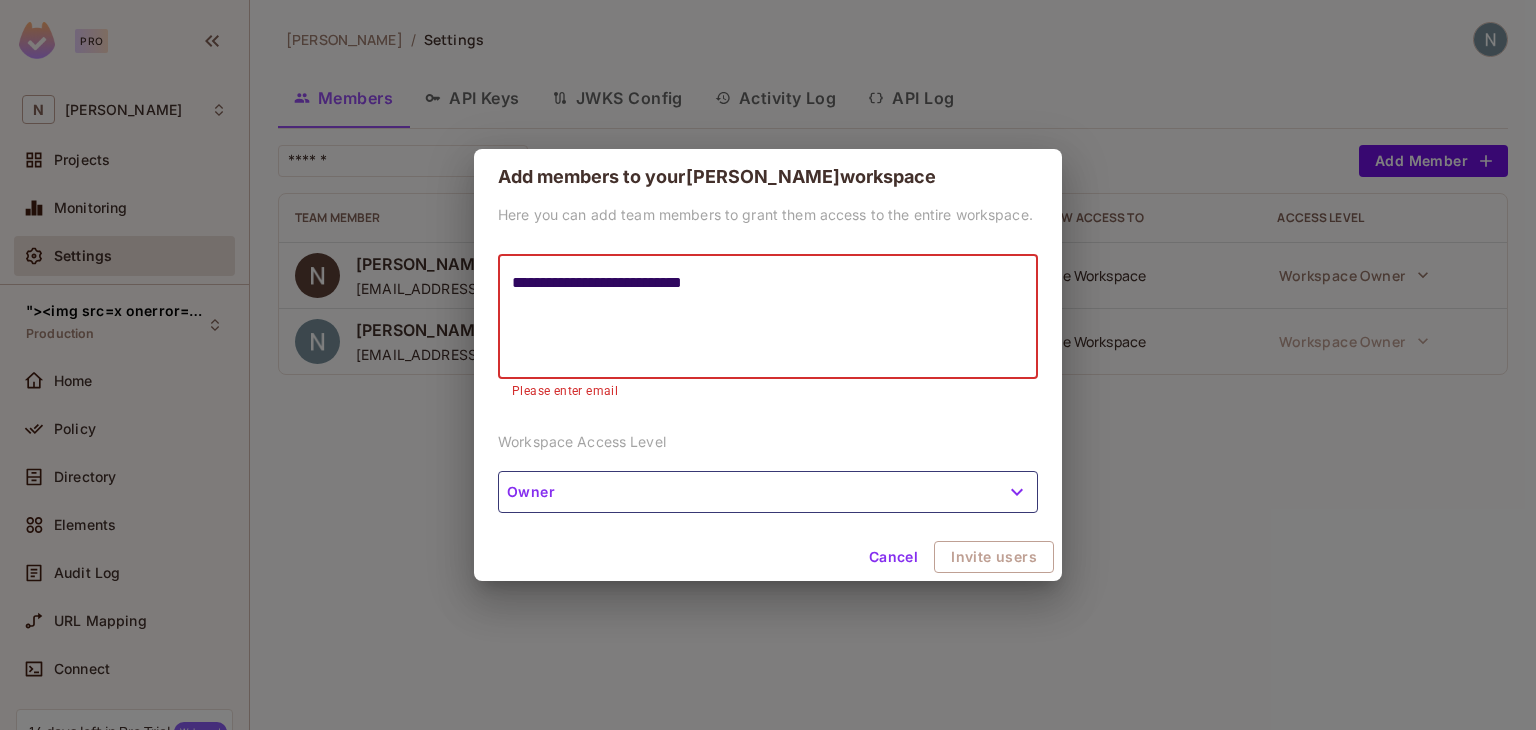 paste on "**********" 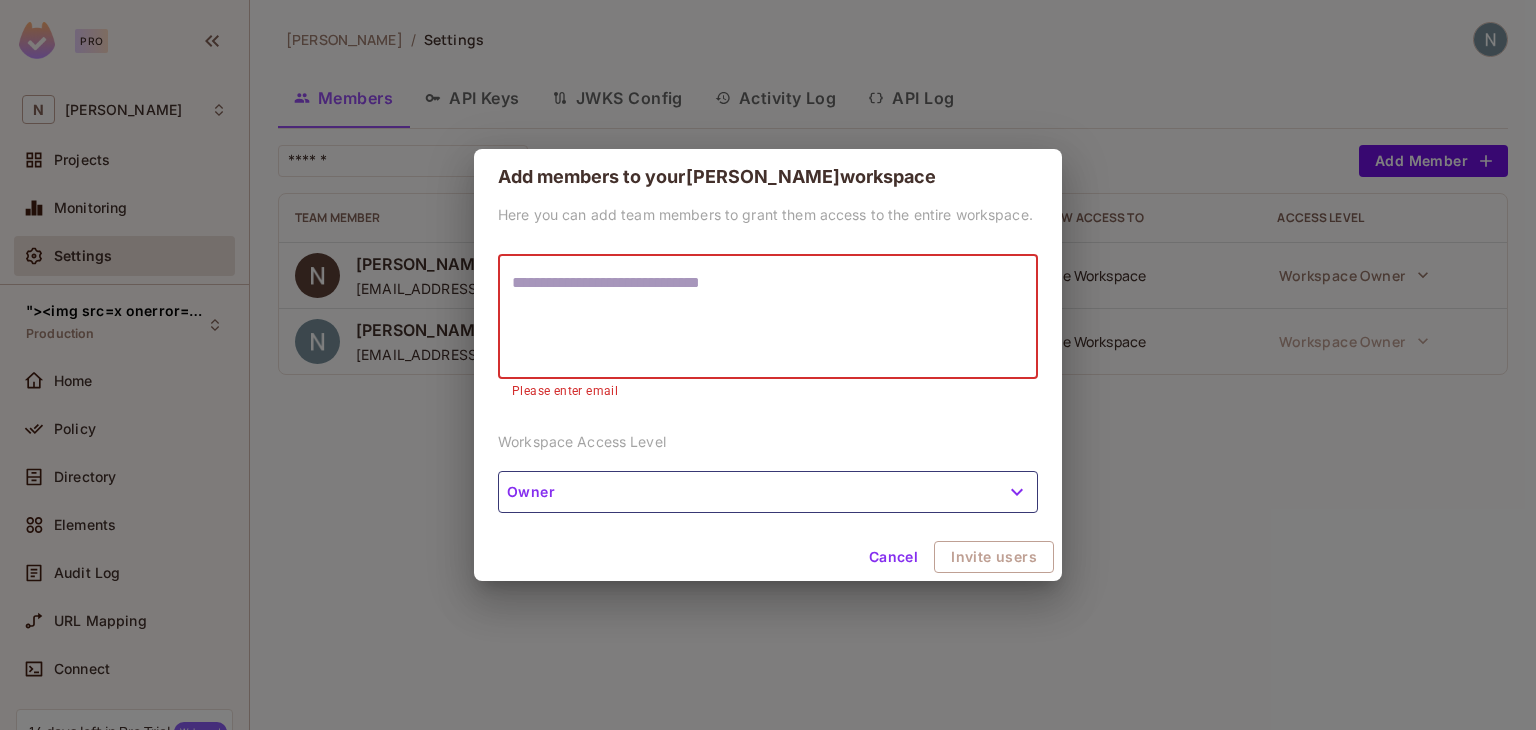 paste on "**********" 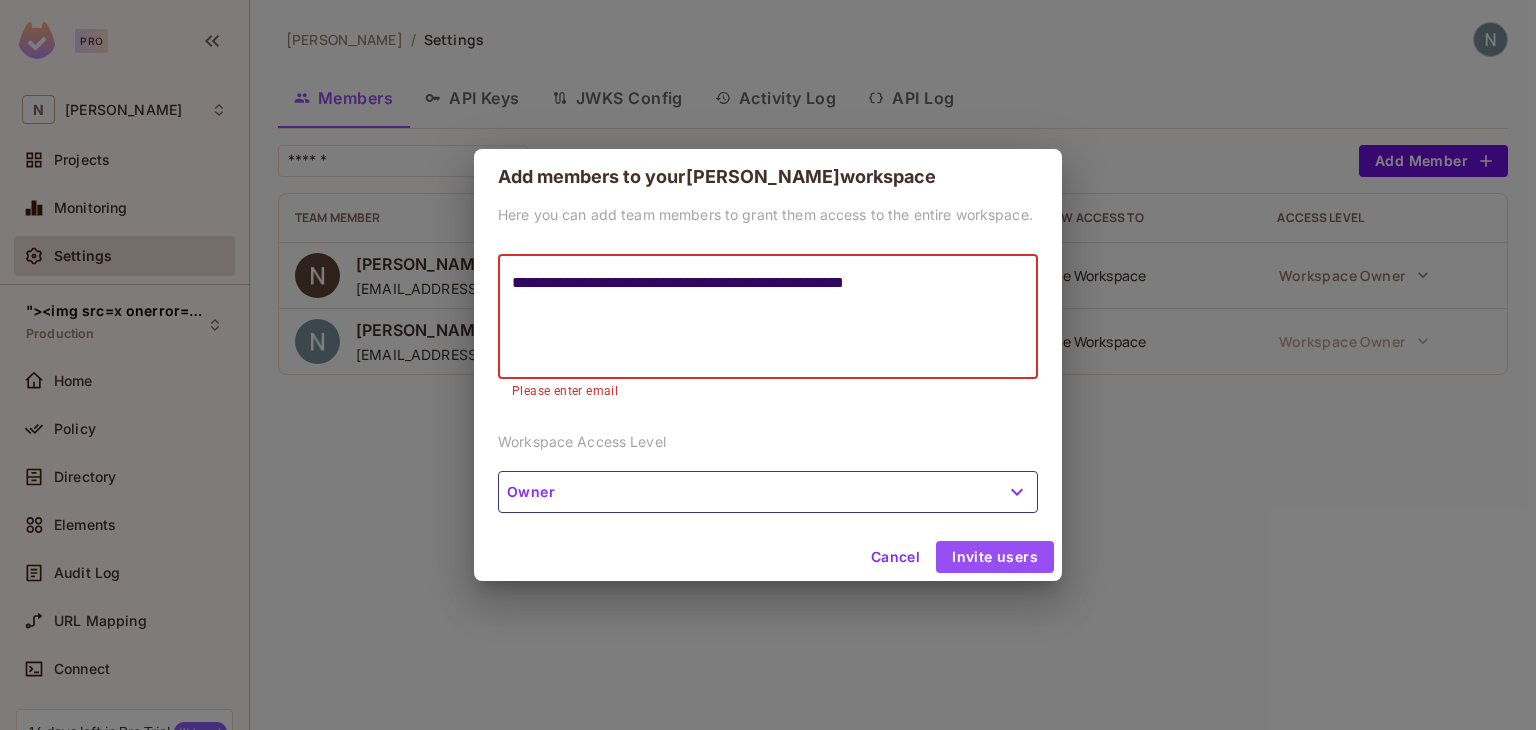 type on "**********" 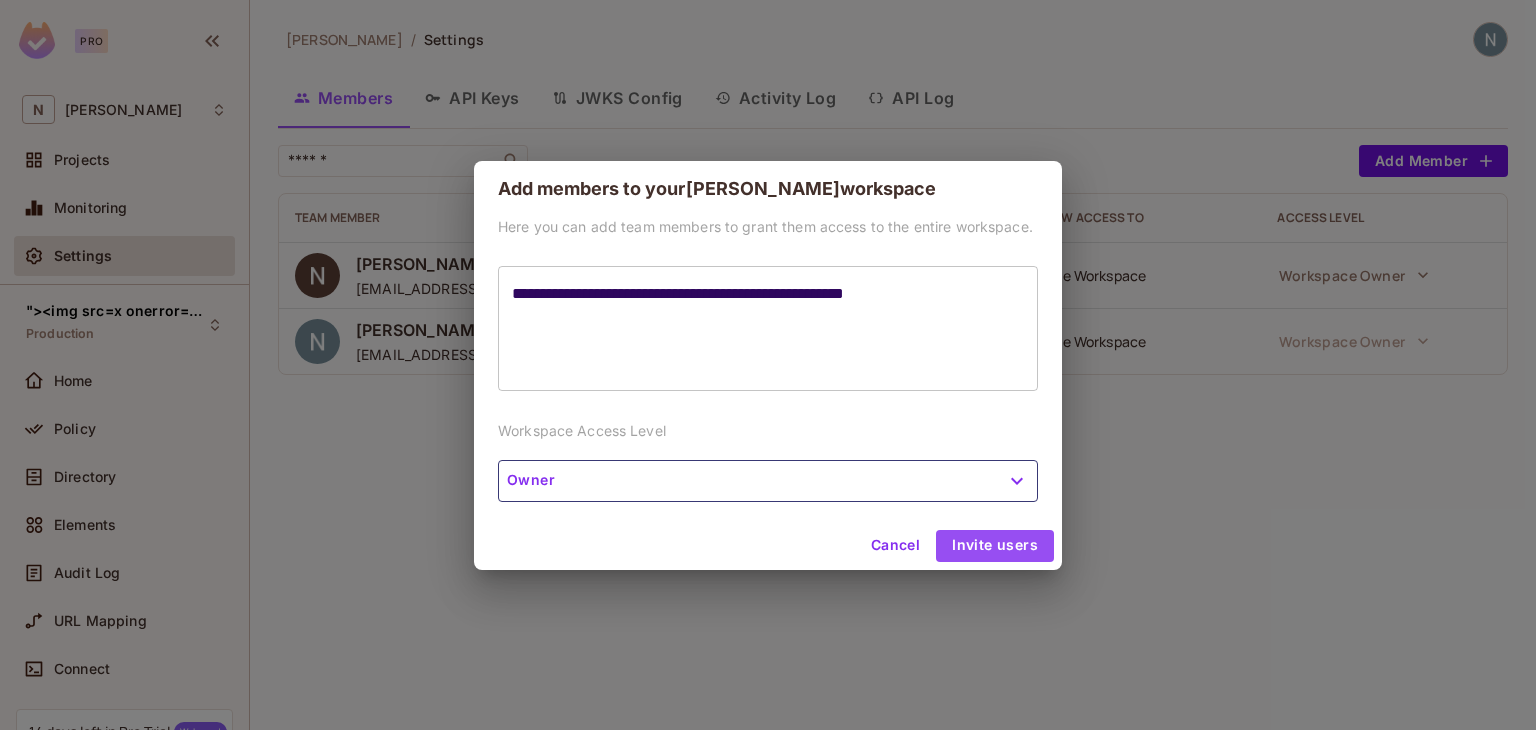 click on "Cancel Invite users" at bounding box center (768, 546) 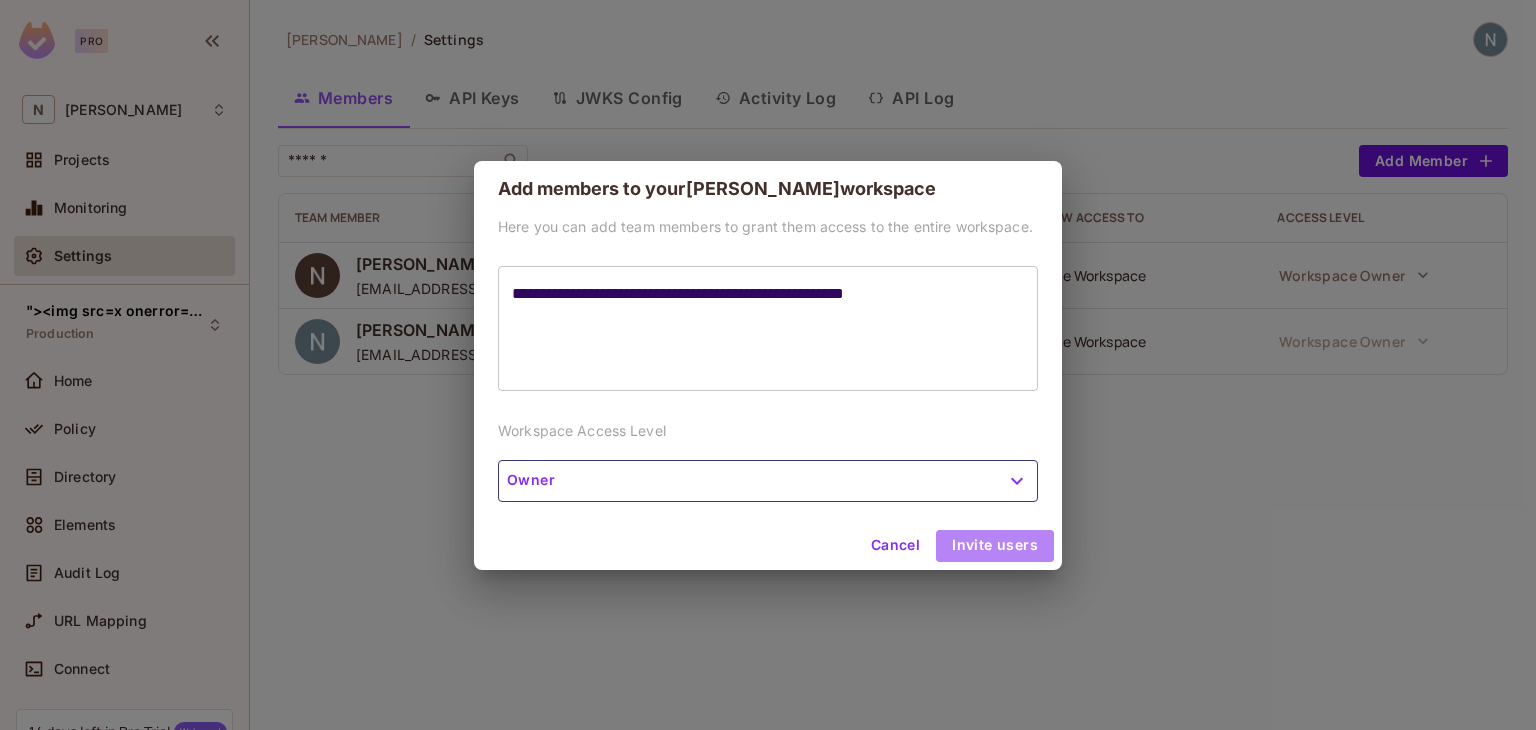 click on "Invite users" at bounding box center [995, 546] 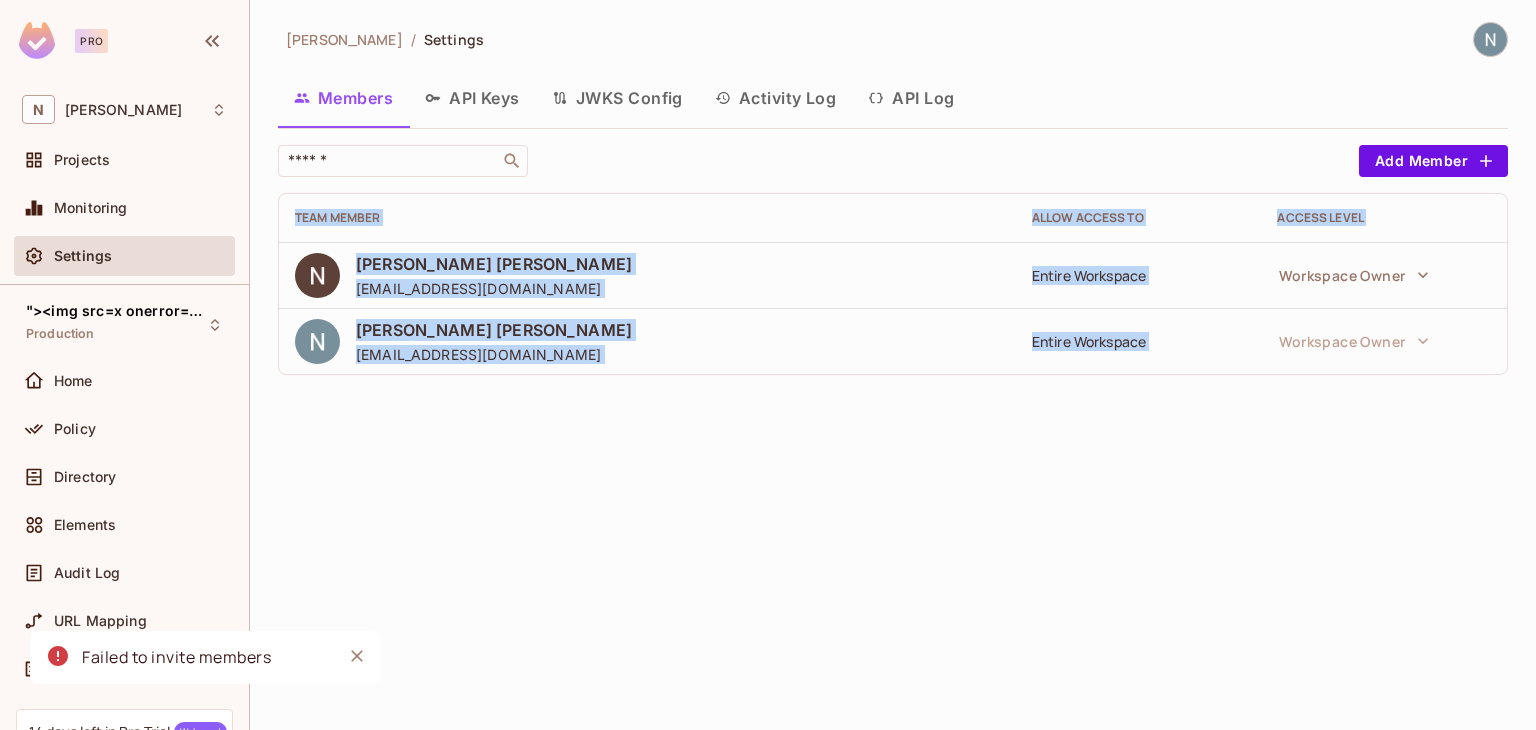 drag, startPoint x: 73, startPoint y: 660, endPoint x: 637, endPoint y: 493, distance: 588.2049 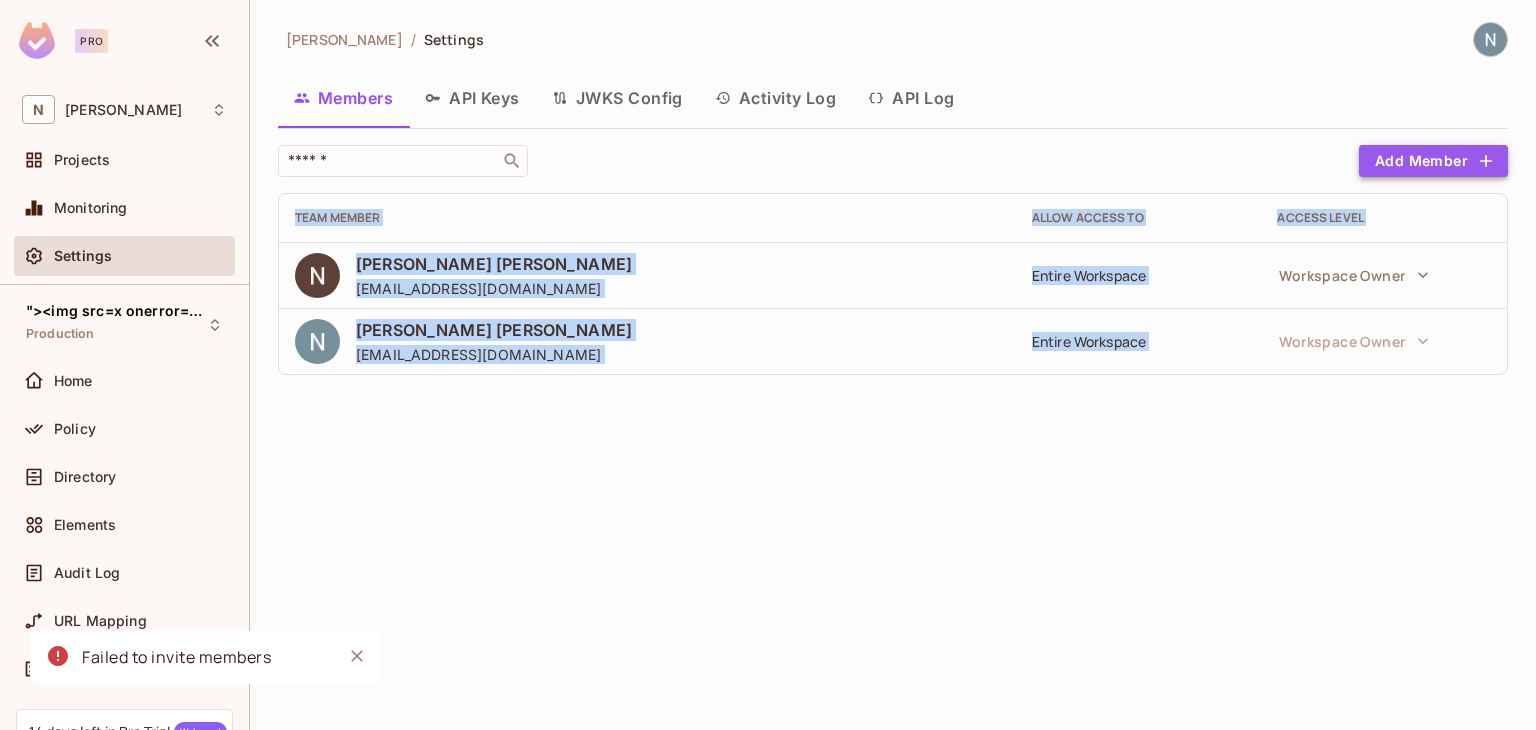 click on "Add Member" at bounding box center (1433, 161) 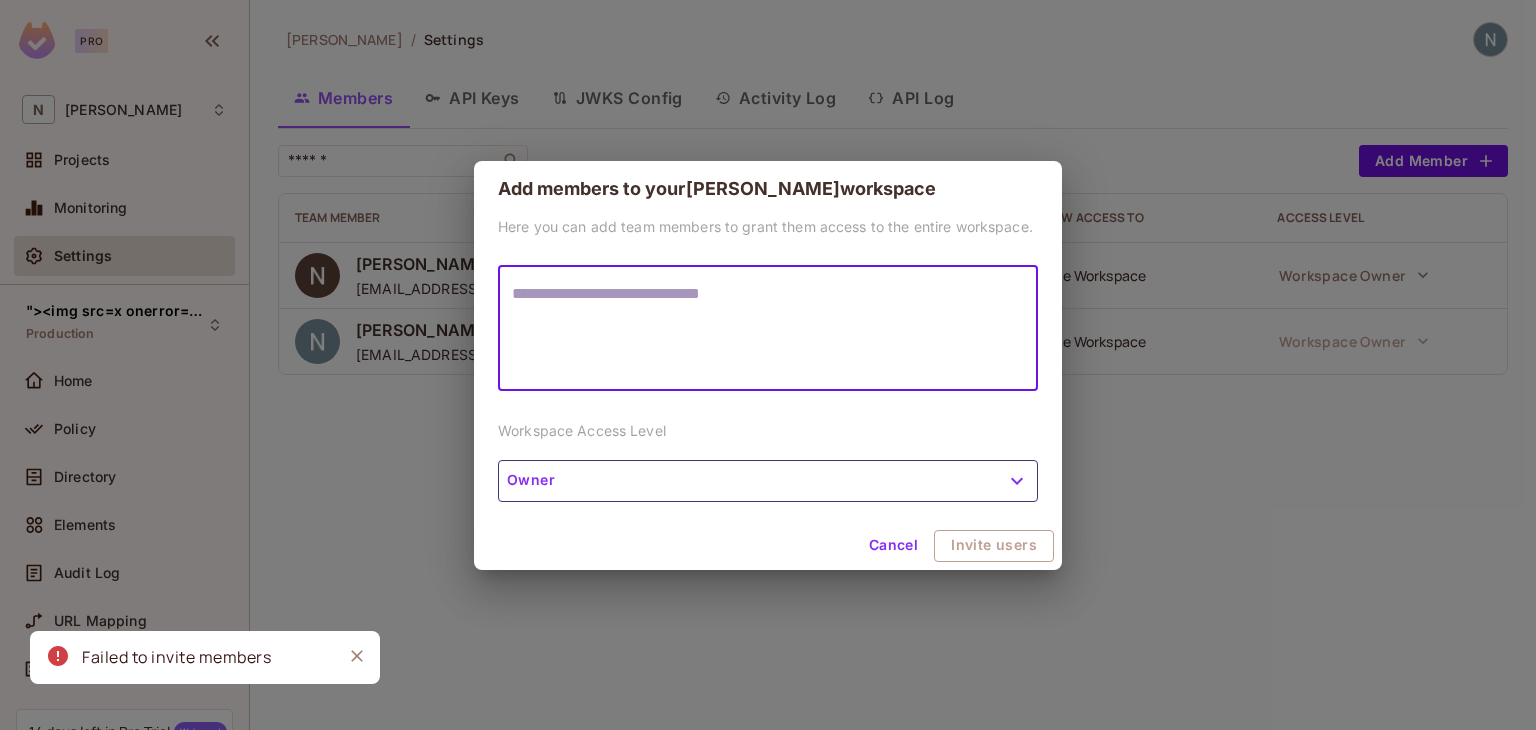 click at bounding box center [768, 328] 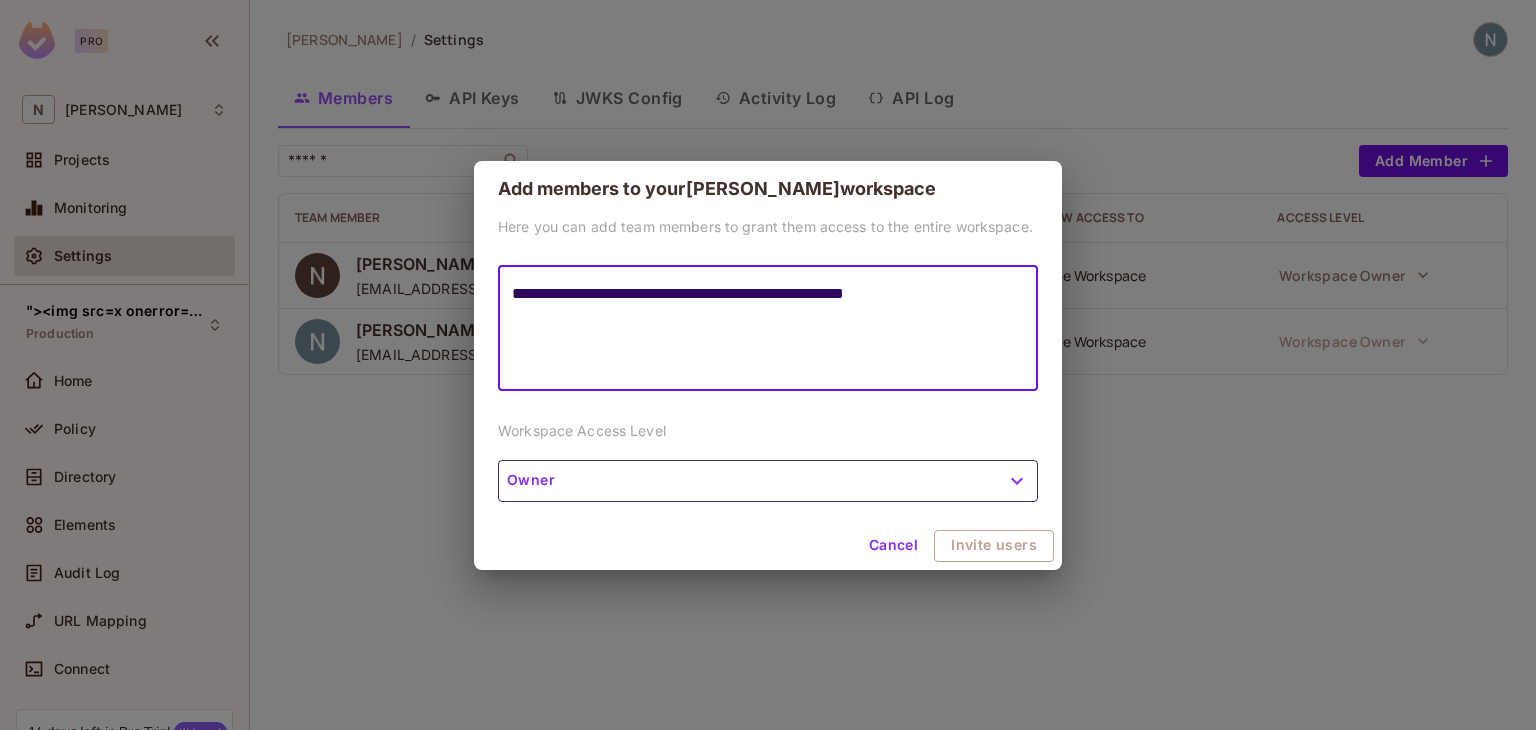 drag, startPoint x: 732, startPoint y: 293, endPoint x: 1044, endPoint y: 321, distance: 313.25388 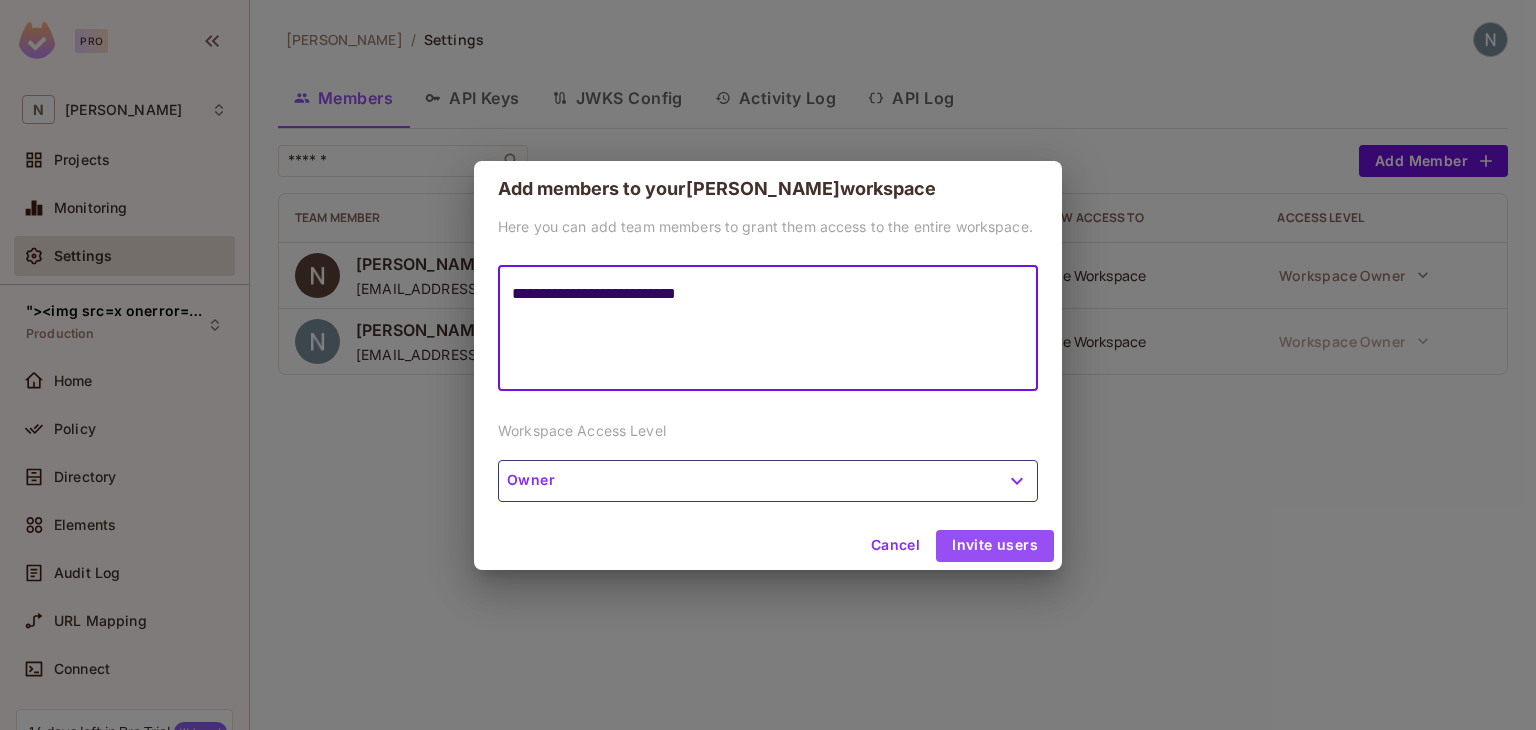 type on "**********" 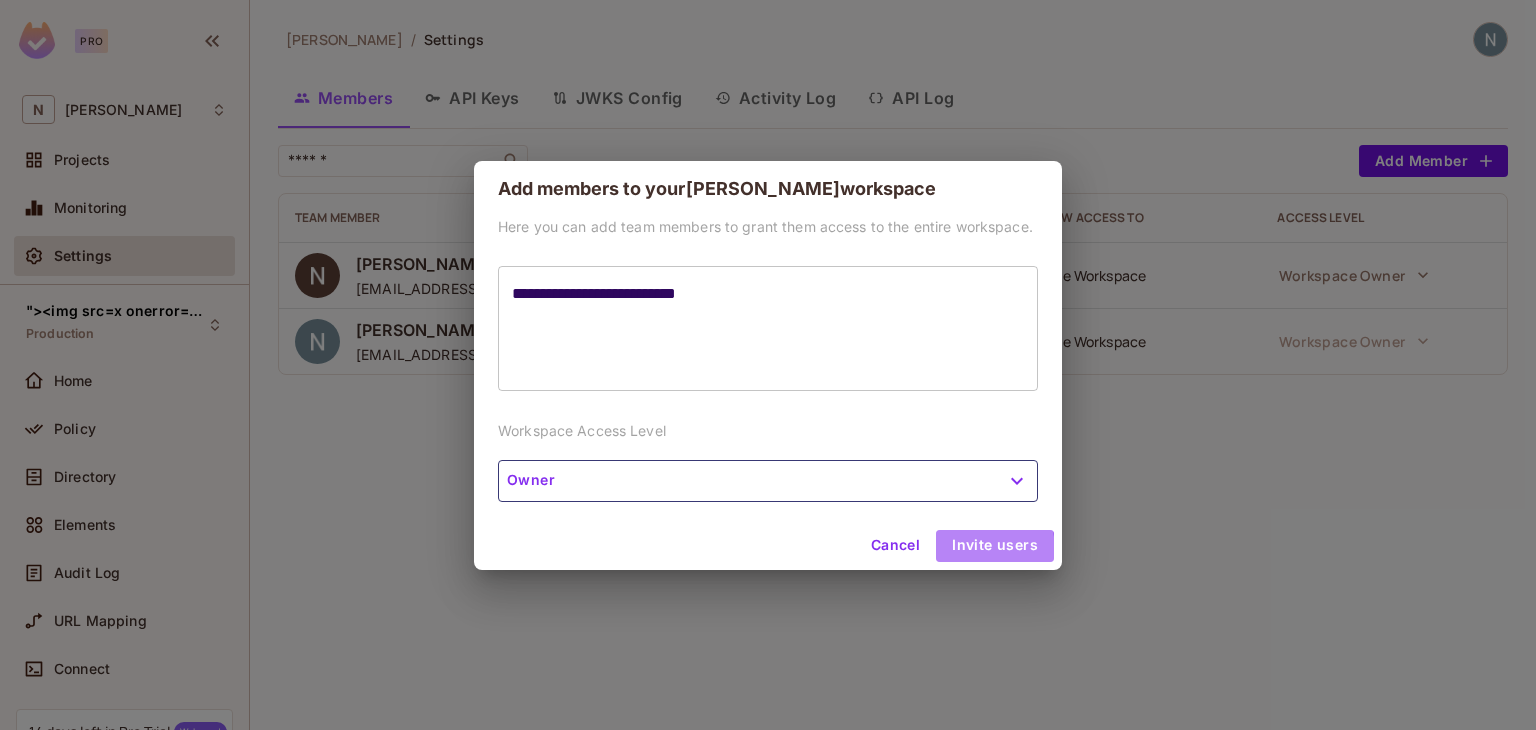 click on "Invite users" at bounding box center [995, 546] 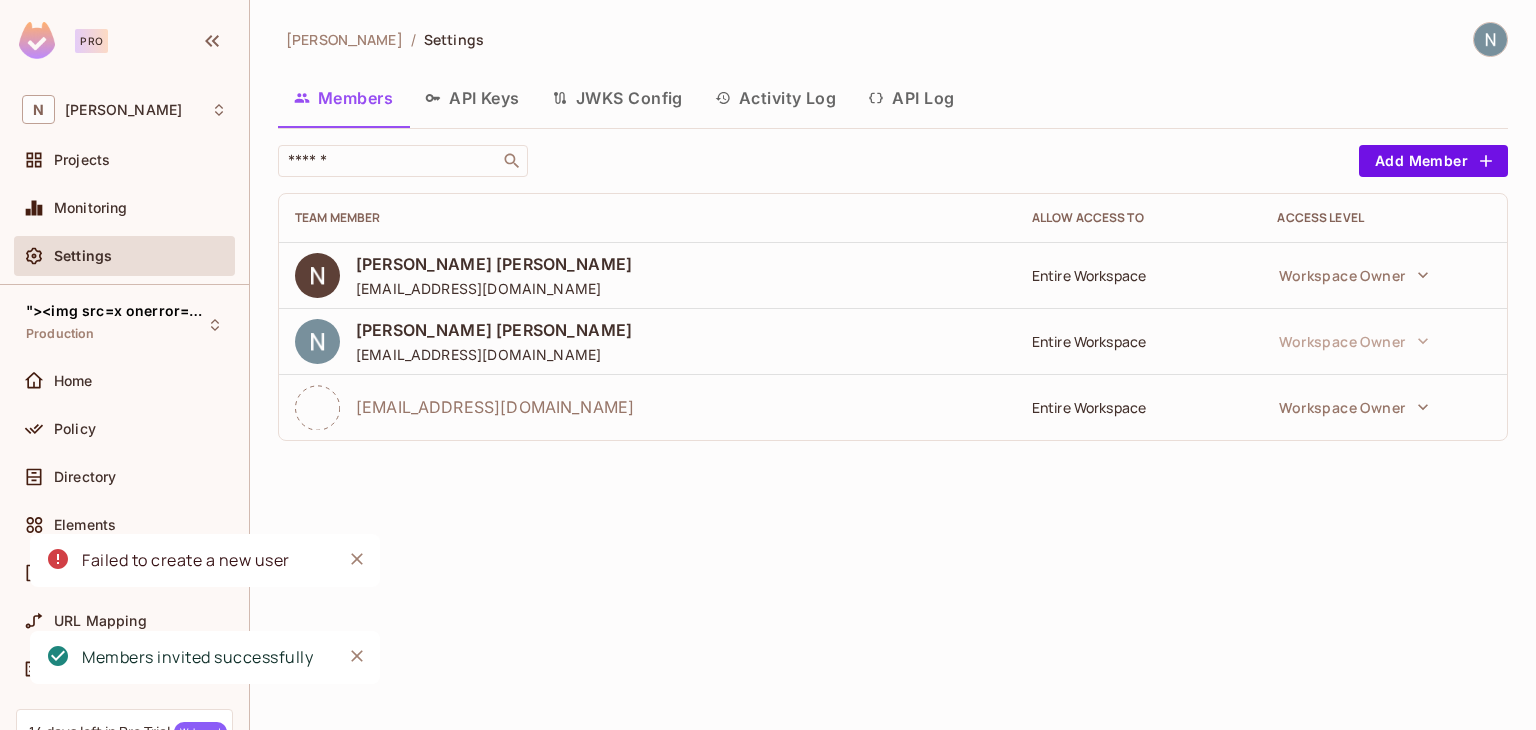 click on "testingakunnabil3@gmail.com" at bounding box center (647, 407) 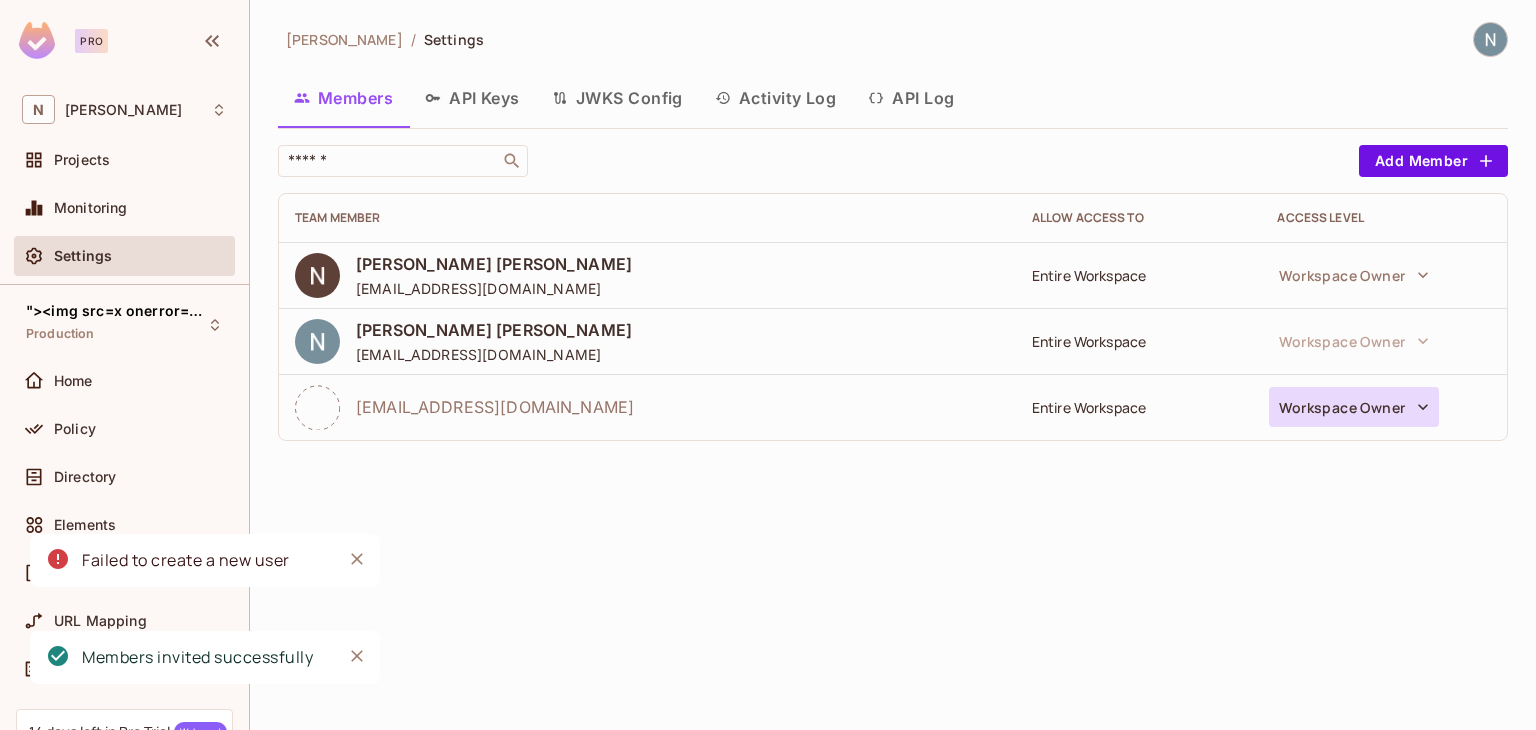 click on "Workspace   Owner" at bounding box center [1354, 407] 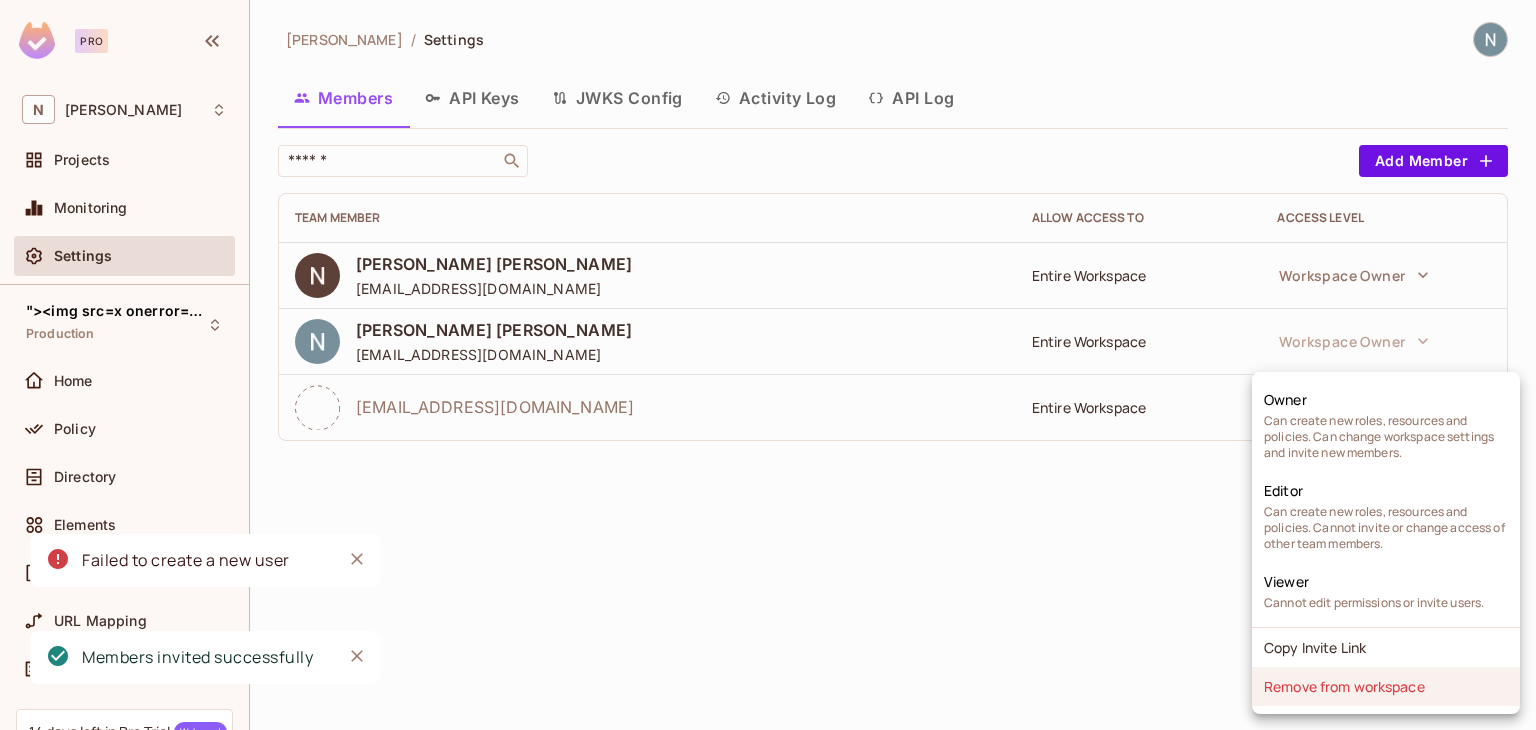 click on "Remove from workspace" at bounding box center (1386, 686) 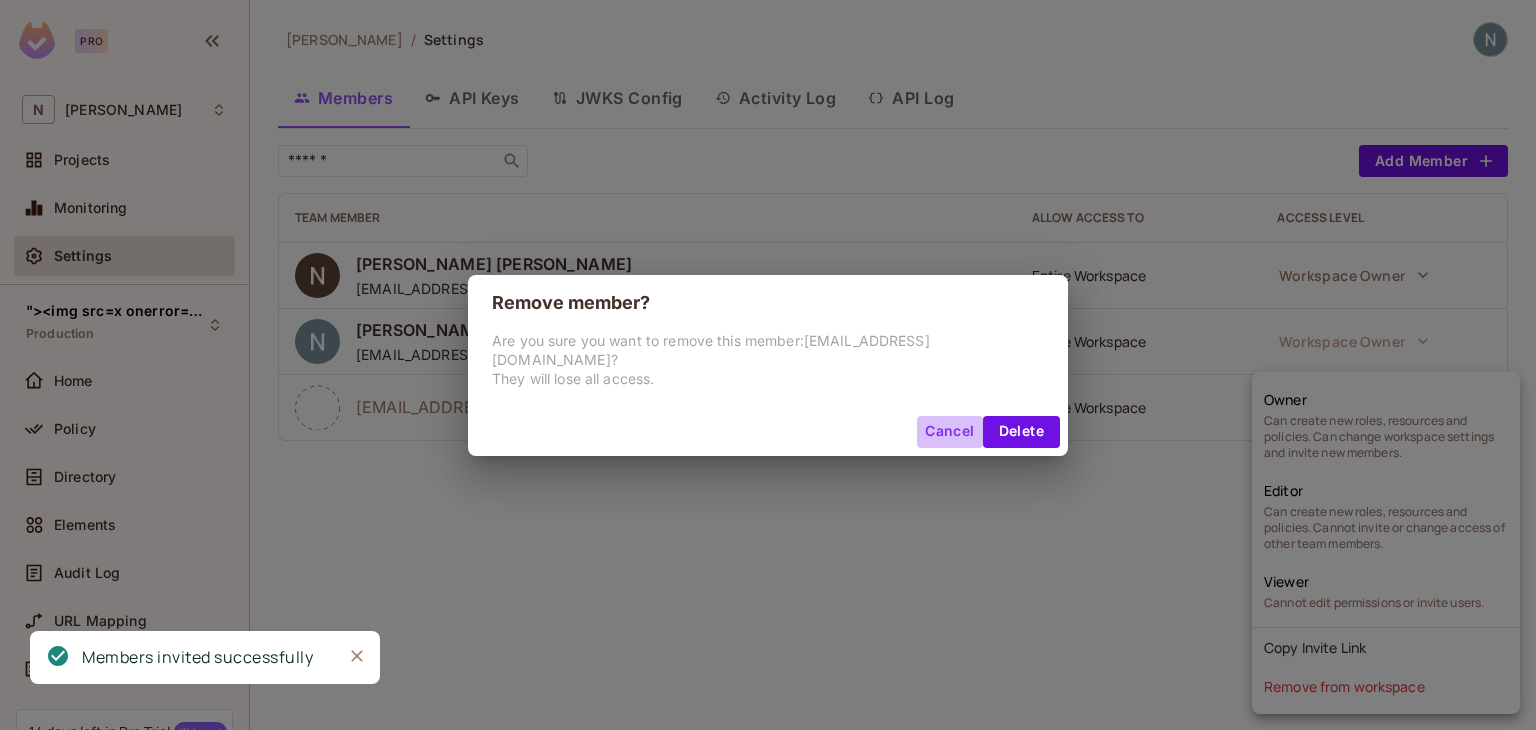 drag, startPoint x: 942, startPoint y: 419, endPoint x: 990, endPoint y: 451, distance: 57.68882 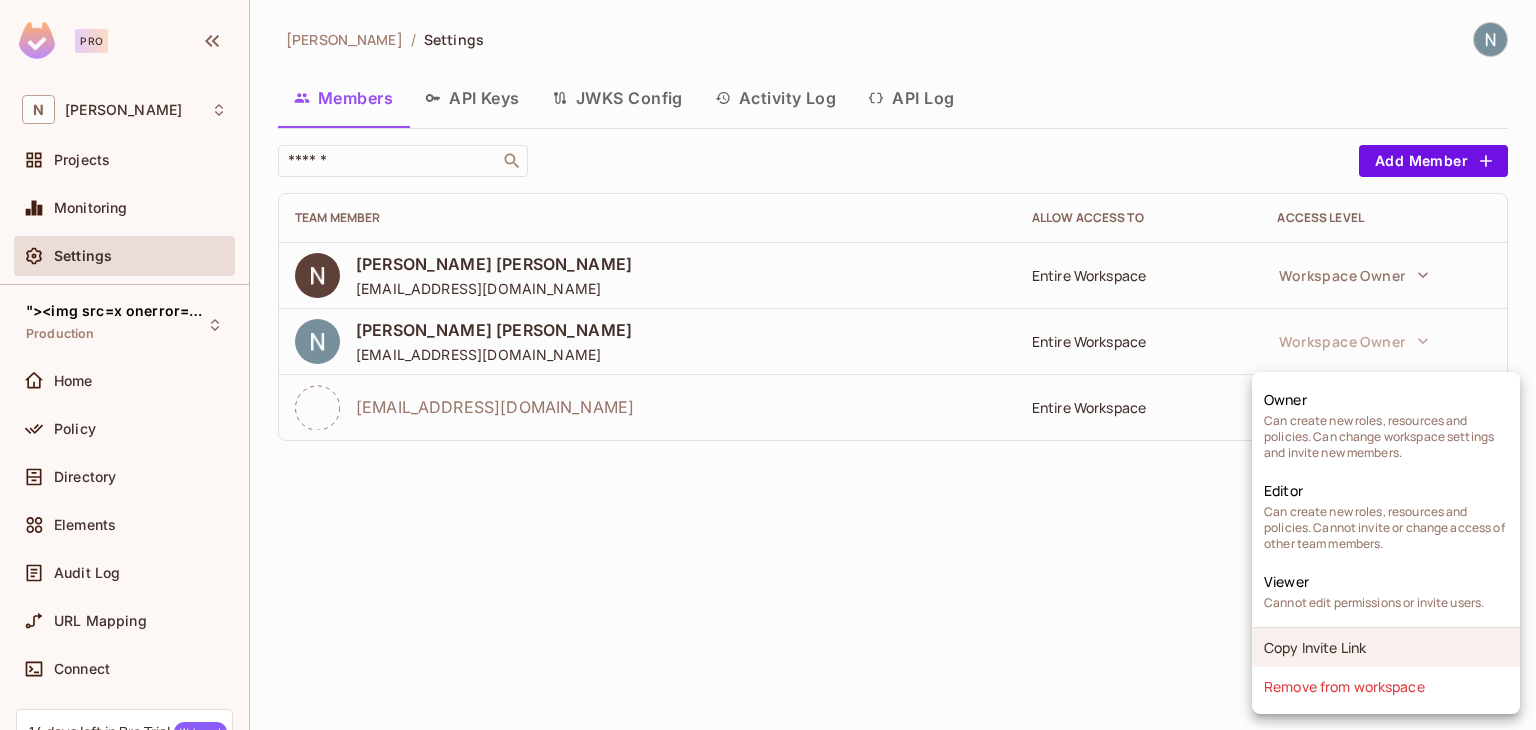 click on "Copy Invite Link" at bounding box center (1386, 647) 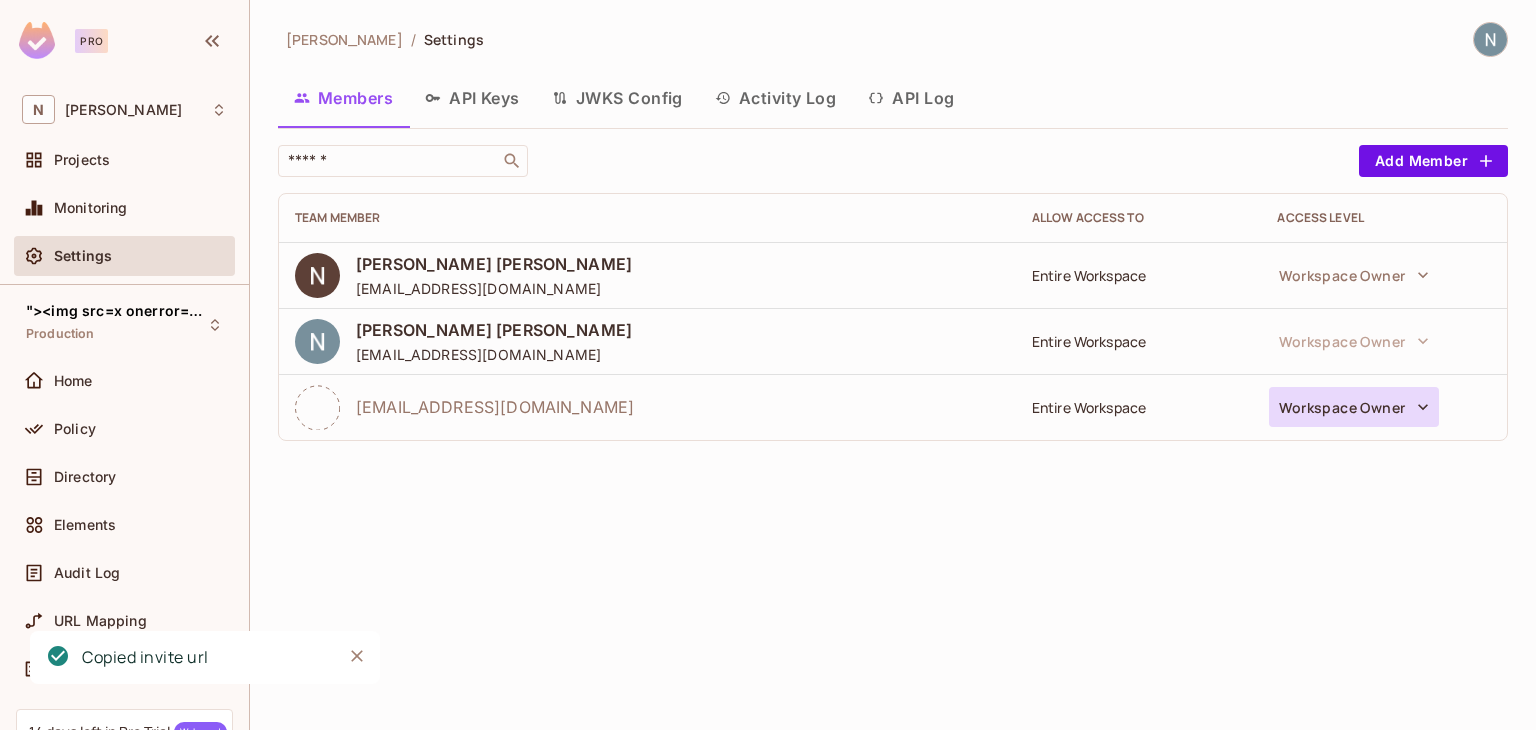click on "Workspace   Owner" at bounding box center (1354, 407) 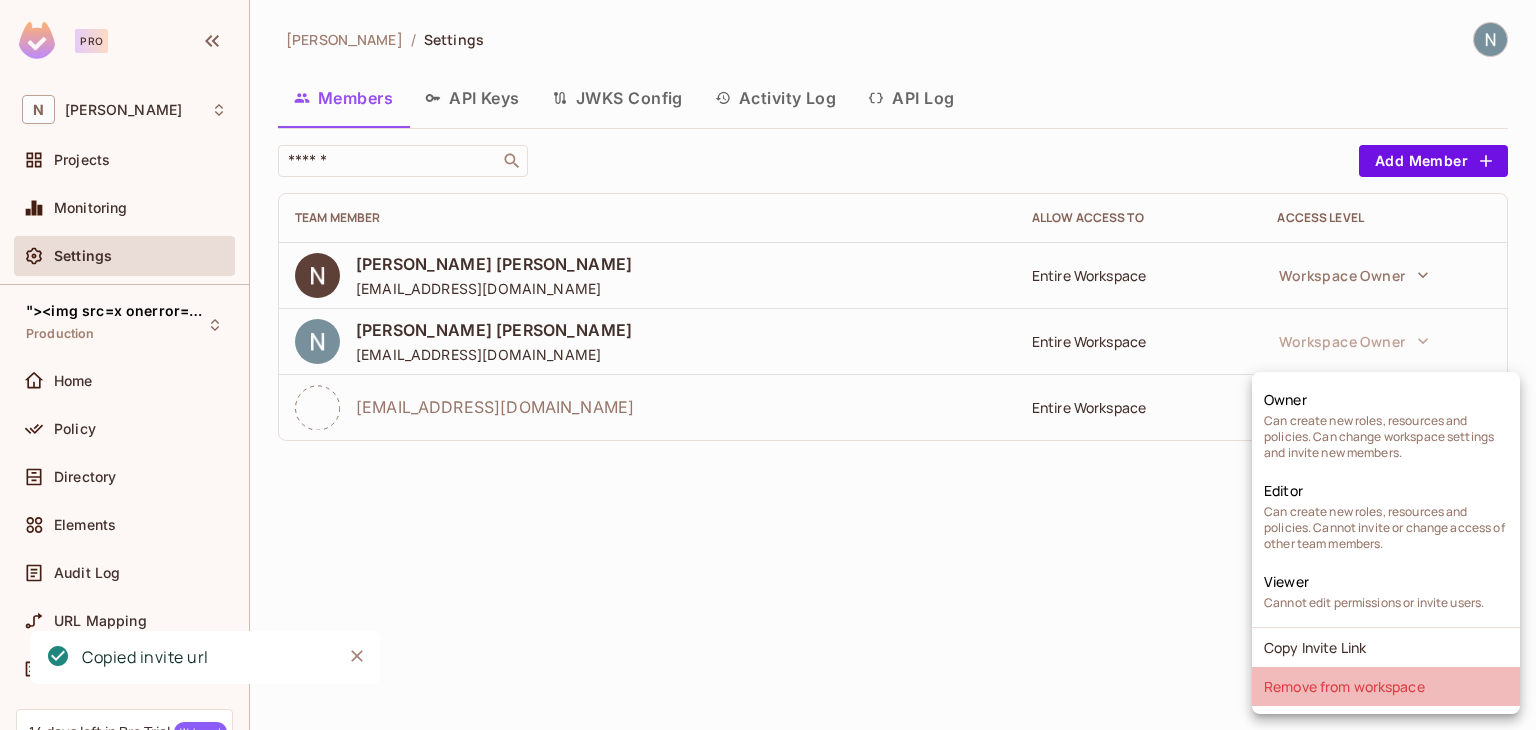 click on "Remove from workspace" at bounding box center (1386, 686) 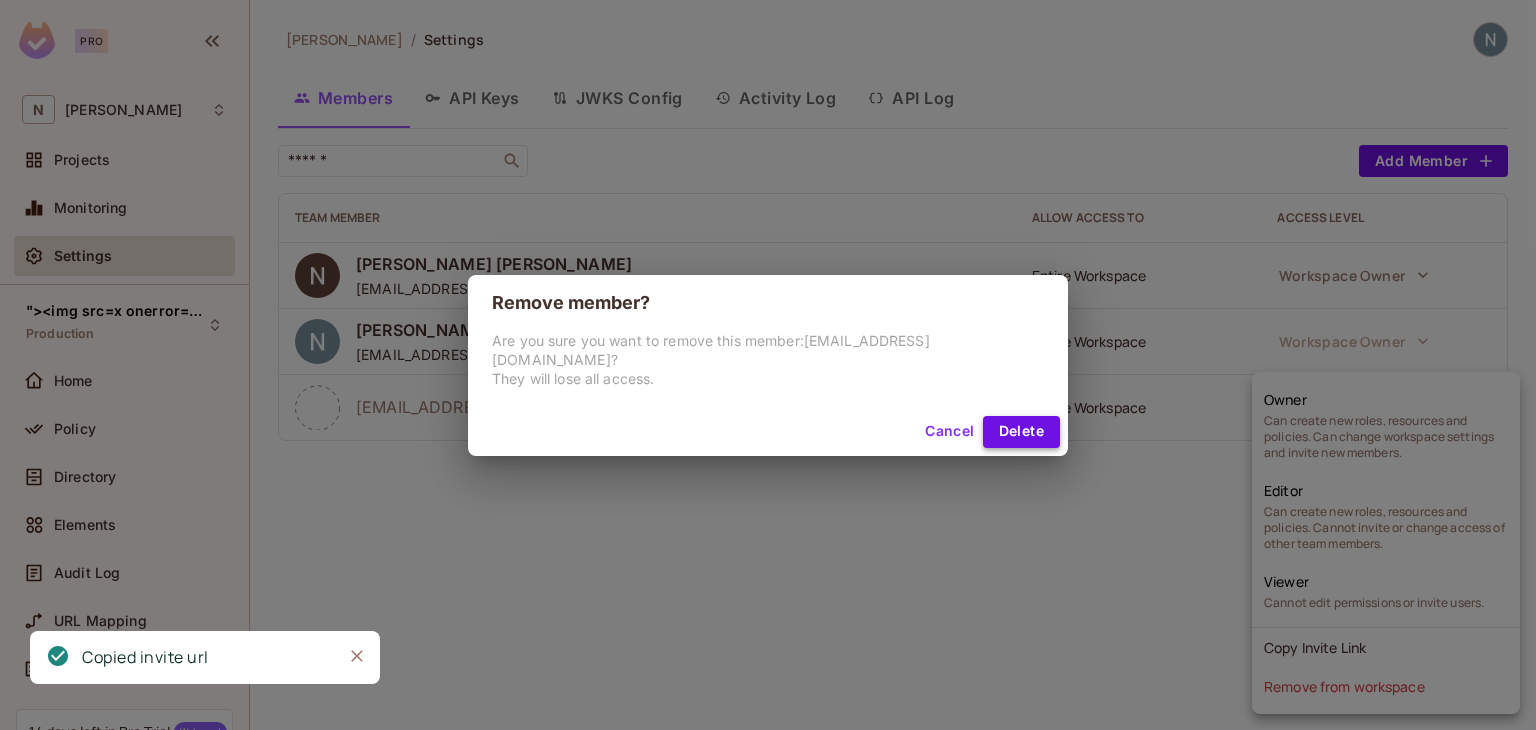 click on "Delete" at bounding box center [1021, 432] 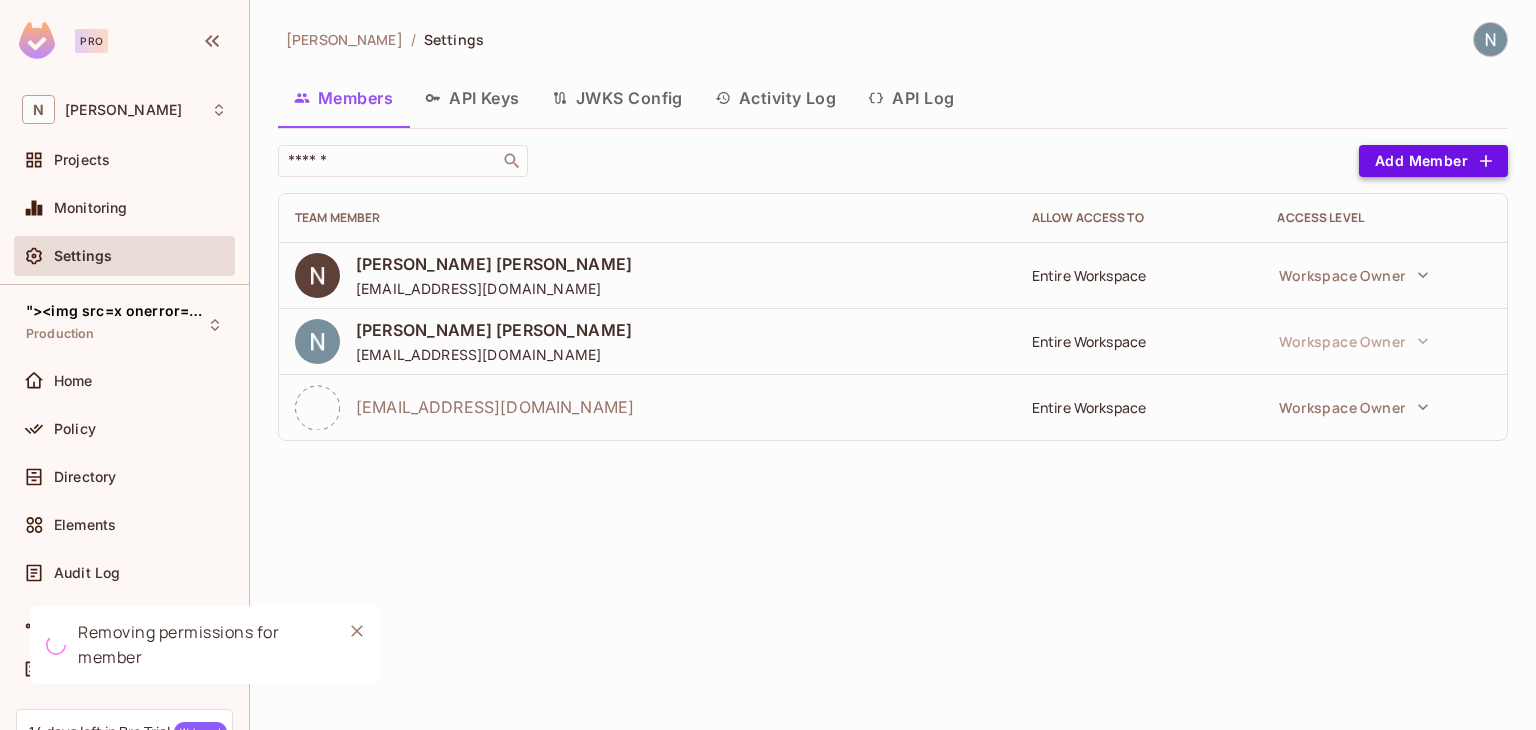 click on "Add Member" at bounding box center (1433, 161) 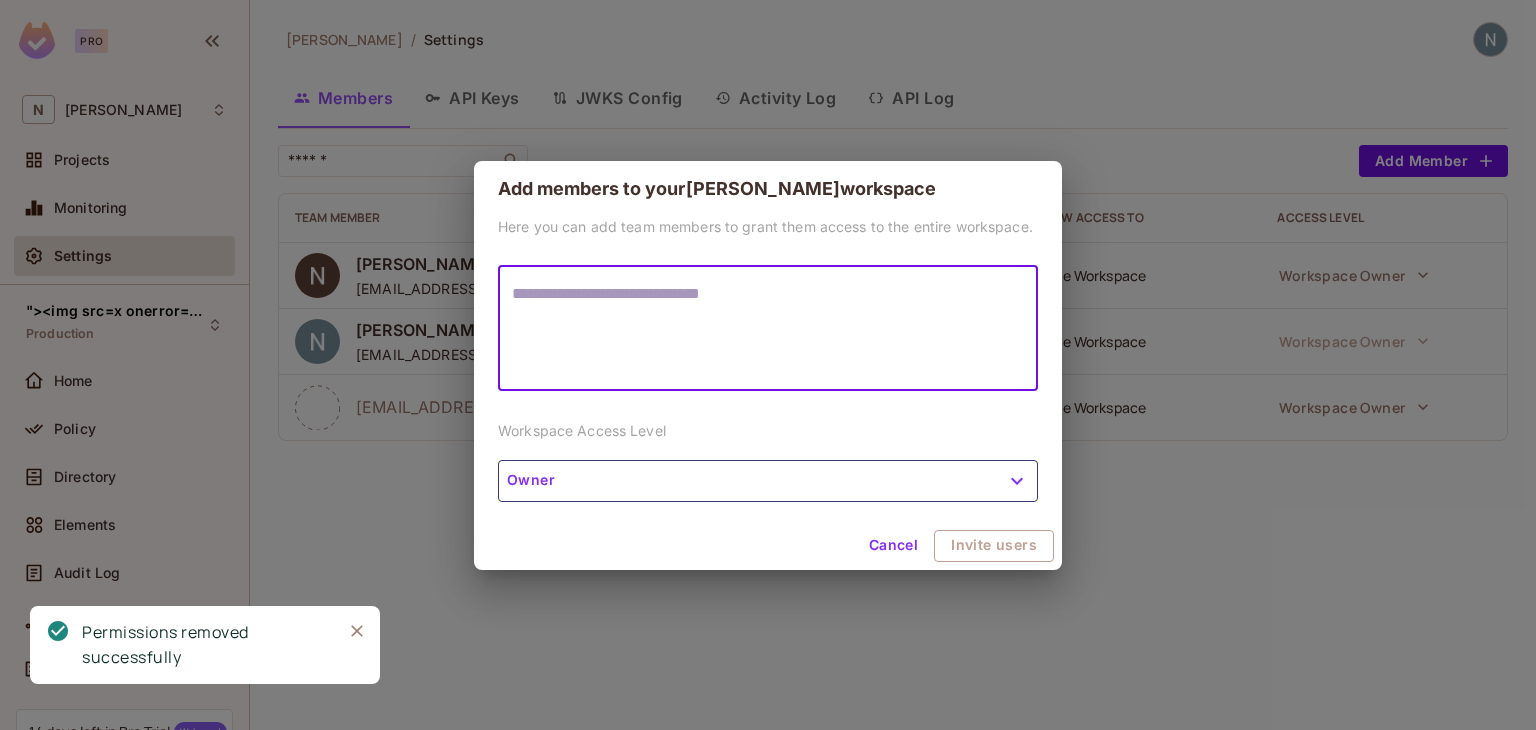 type on "**********" 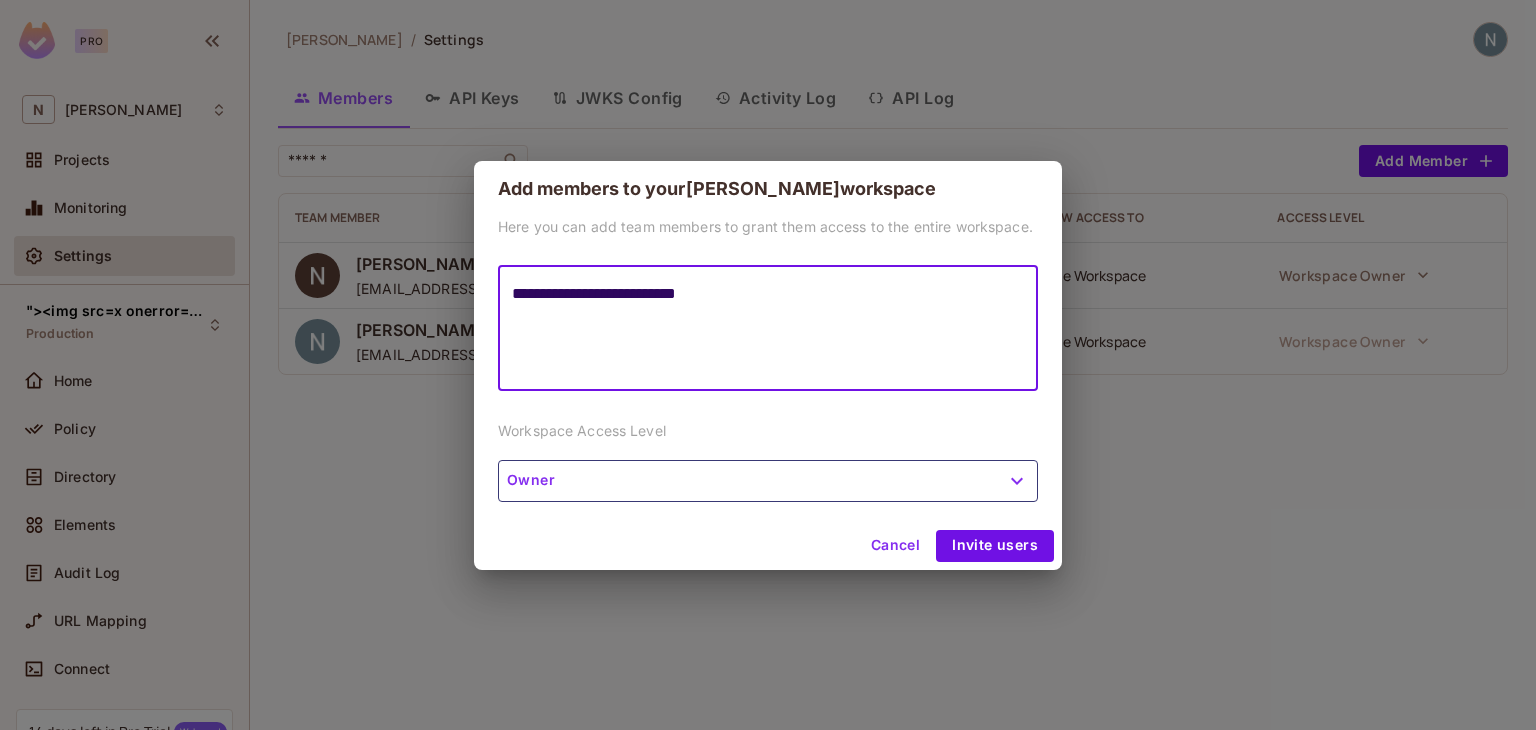 type on "**********" 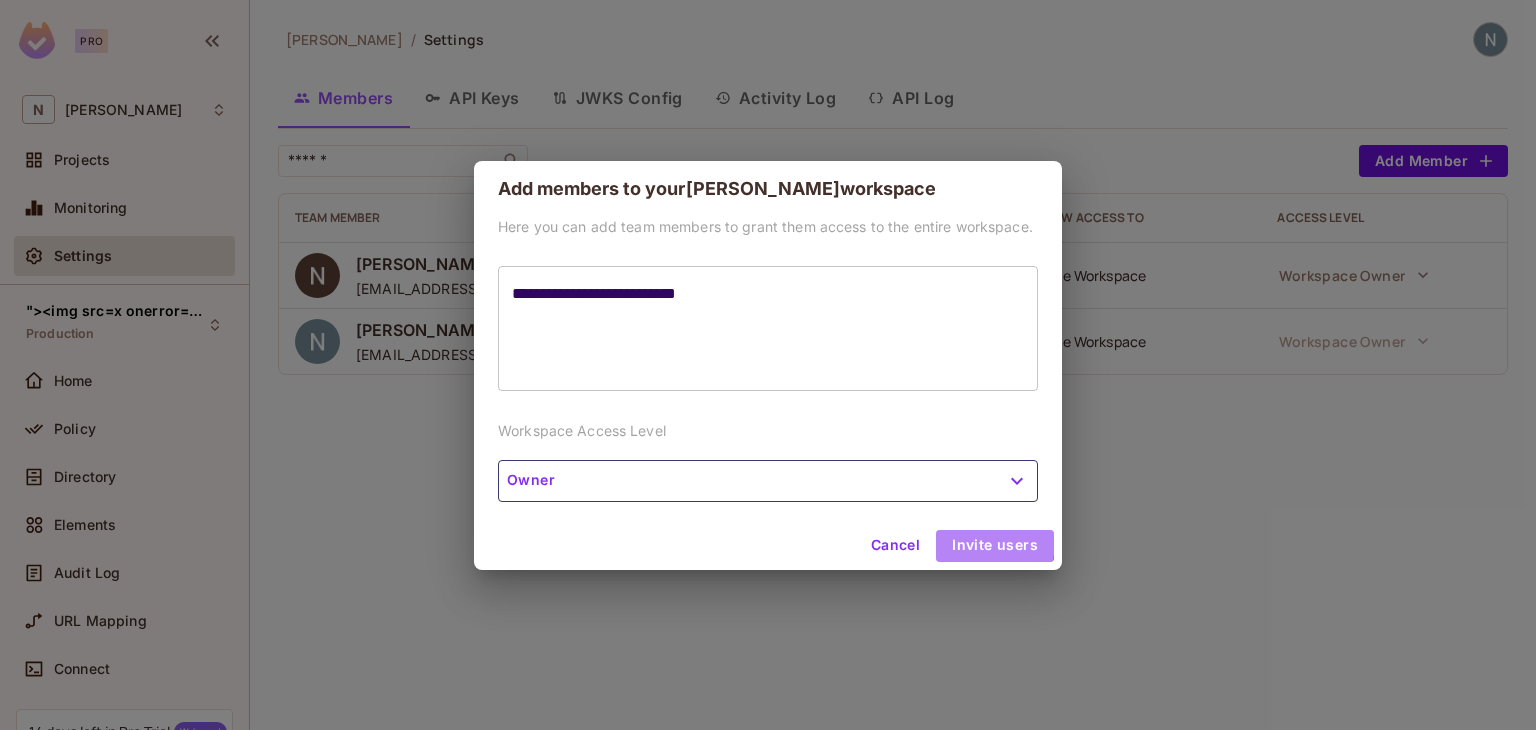 click on "Invite users" at bounding box center [995, 546] 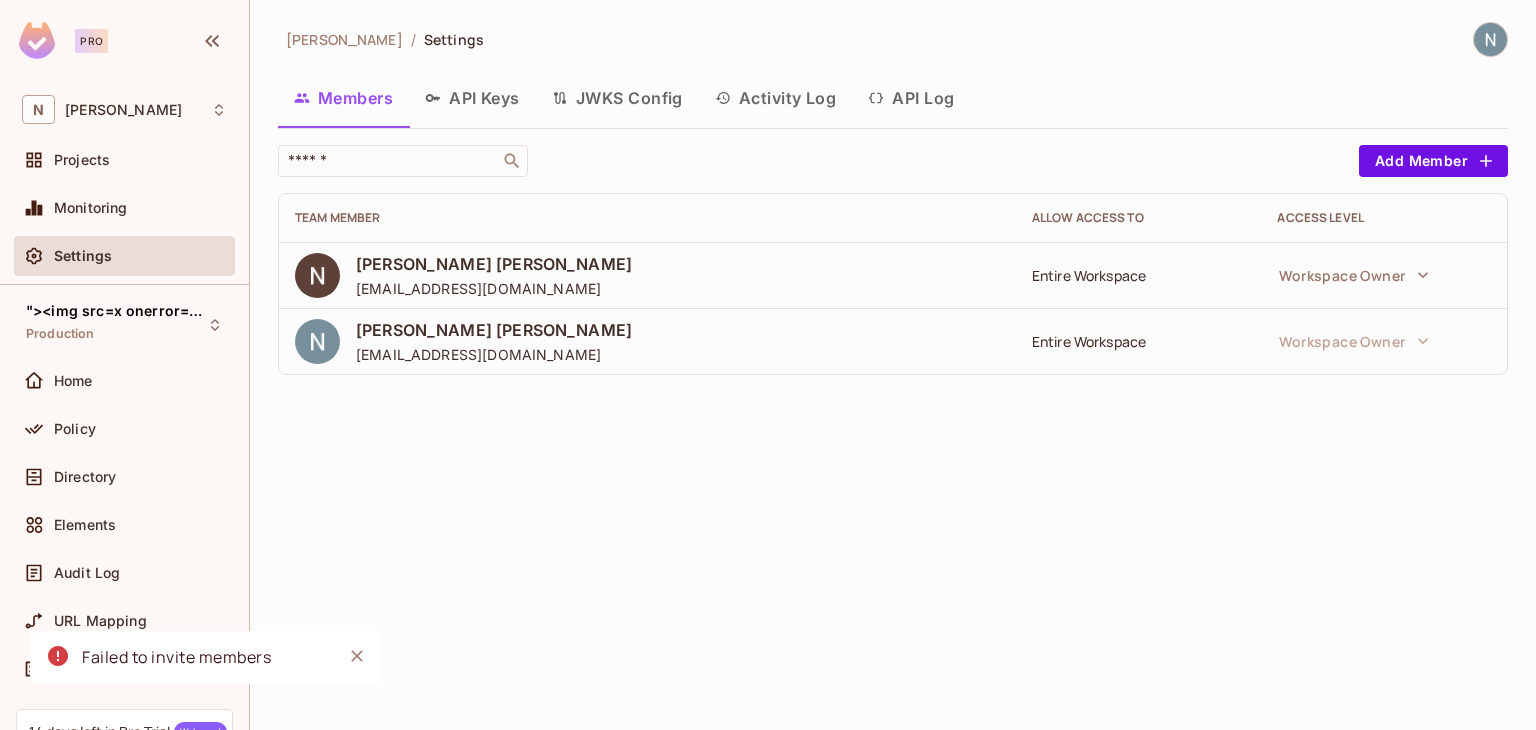 type 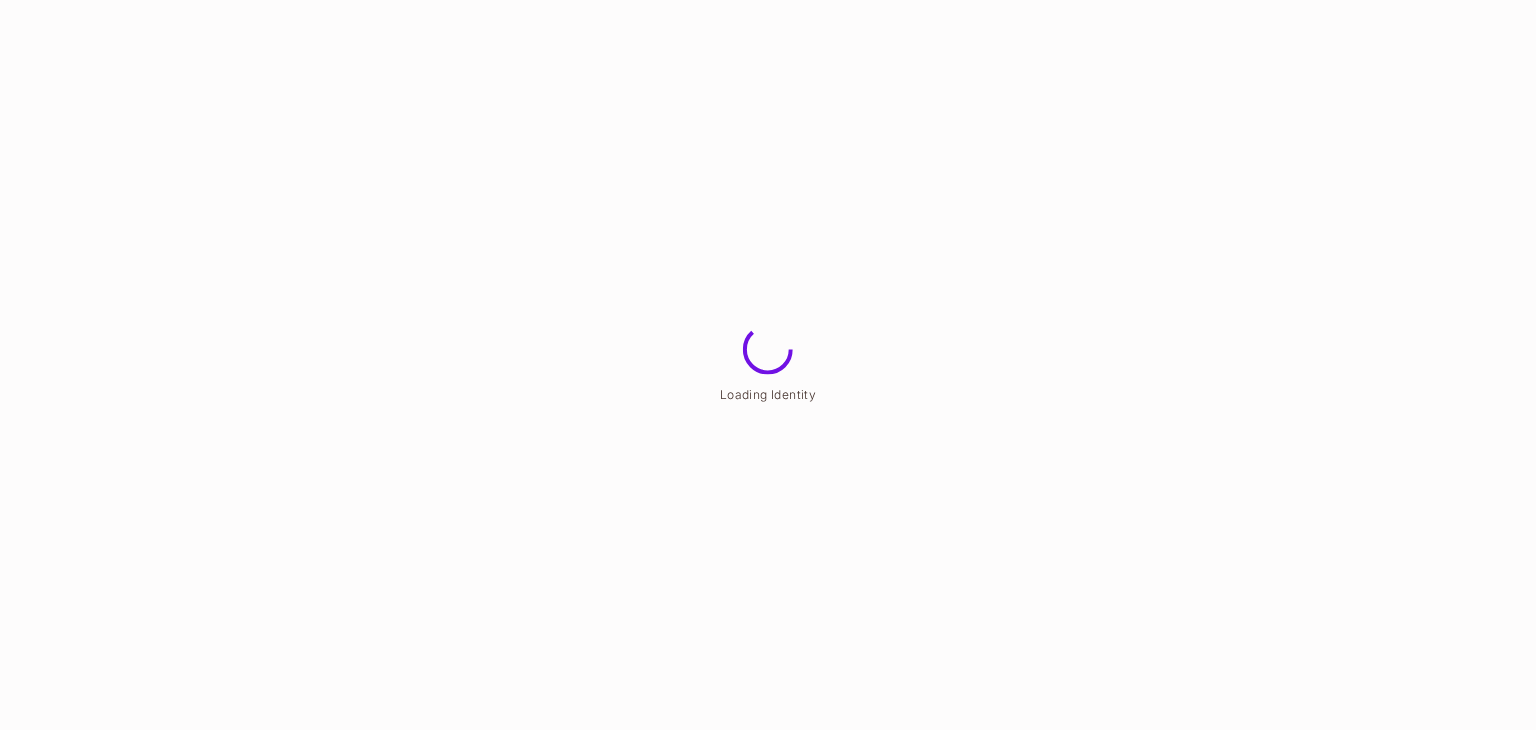 scroll, scrollTop: 0, scrollLeft: 0, axis: both 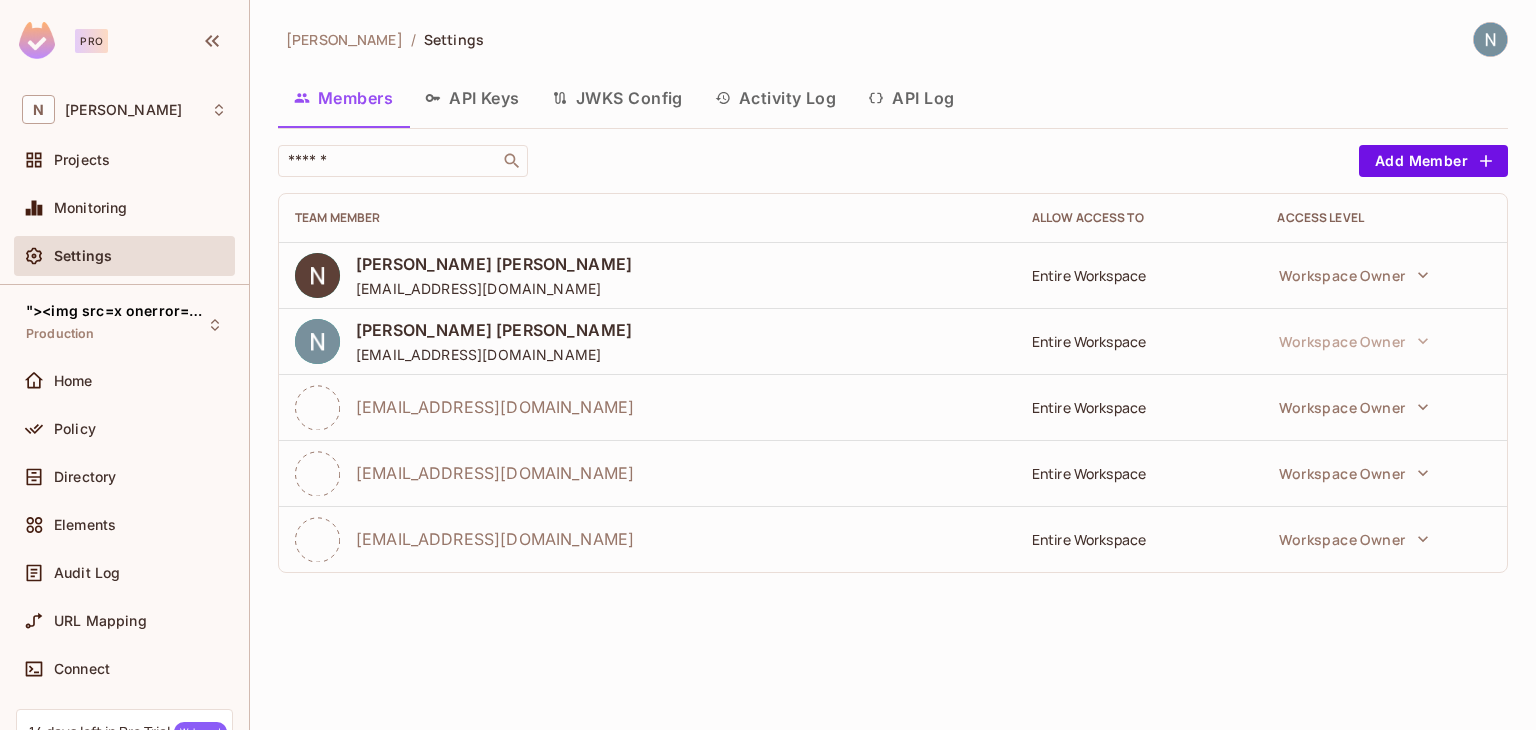 click on "testingakunnabil3@gmail.com" at bounding box center [647, 473] 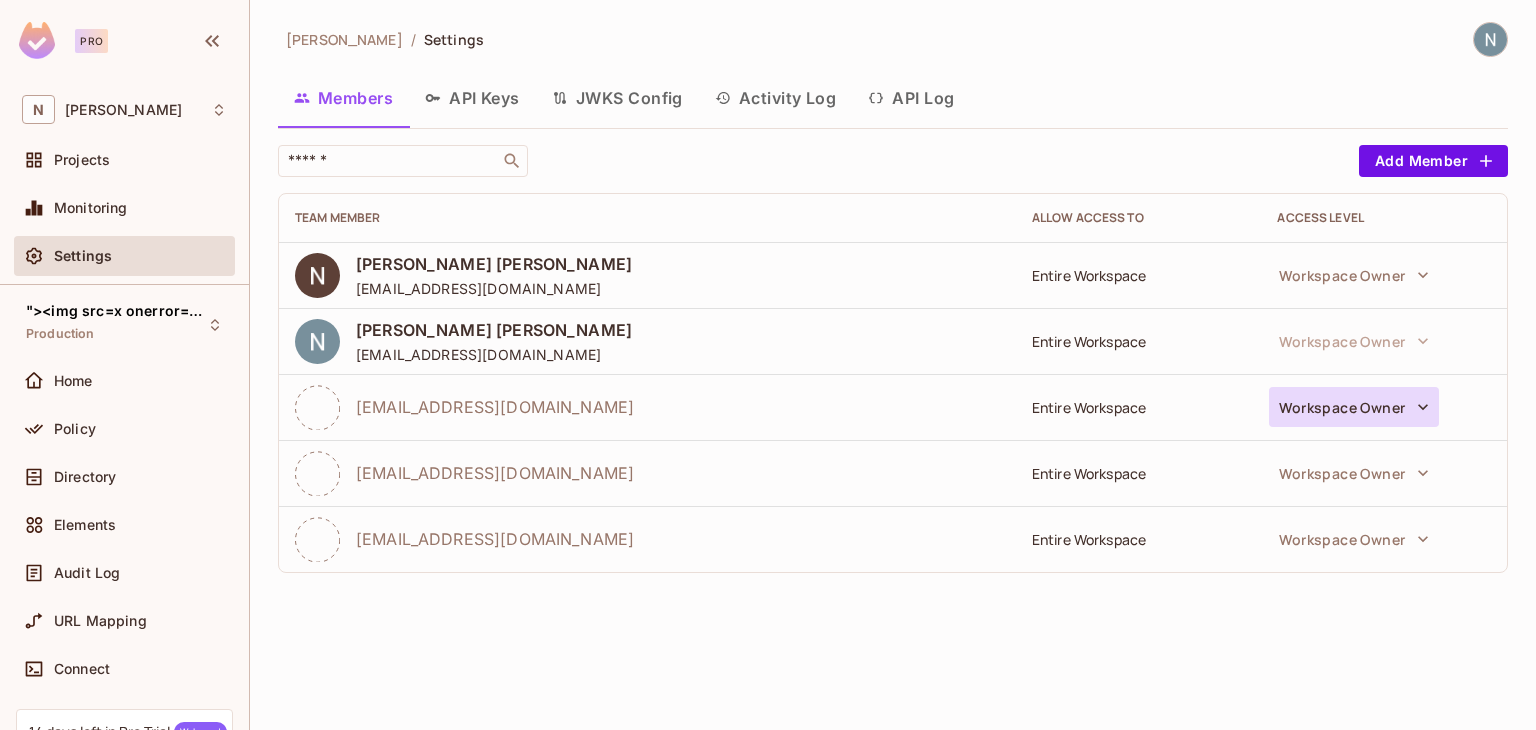 click on "Workspace   Owner" at bounding box center [1354, 407] 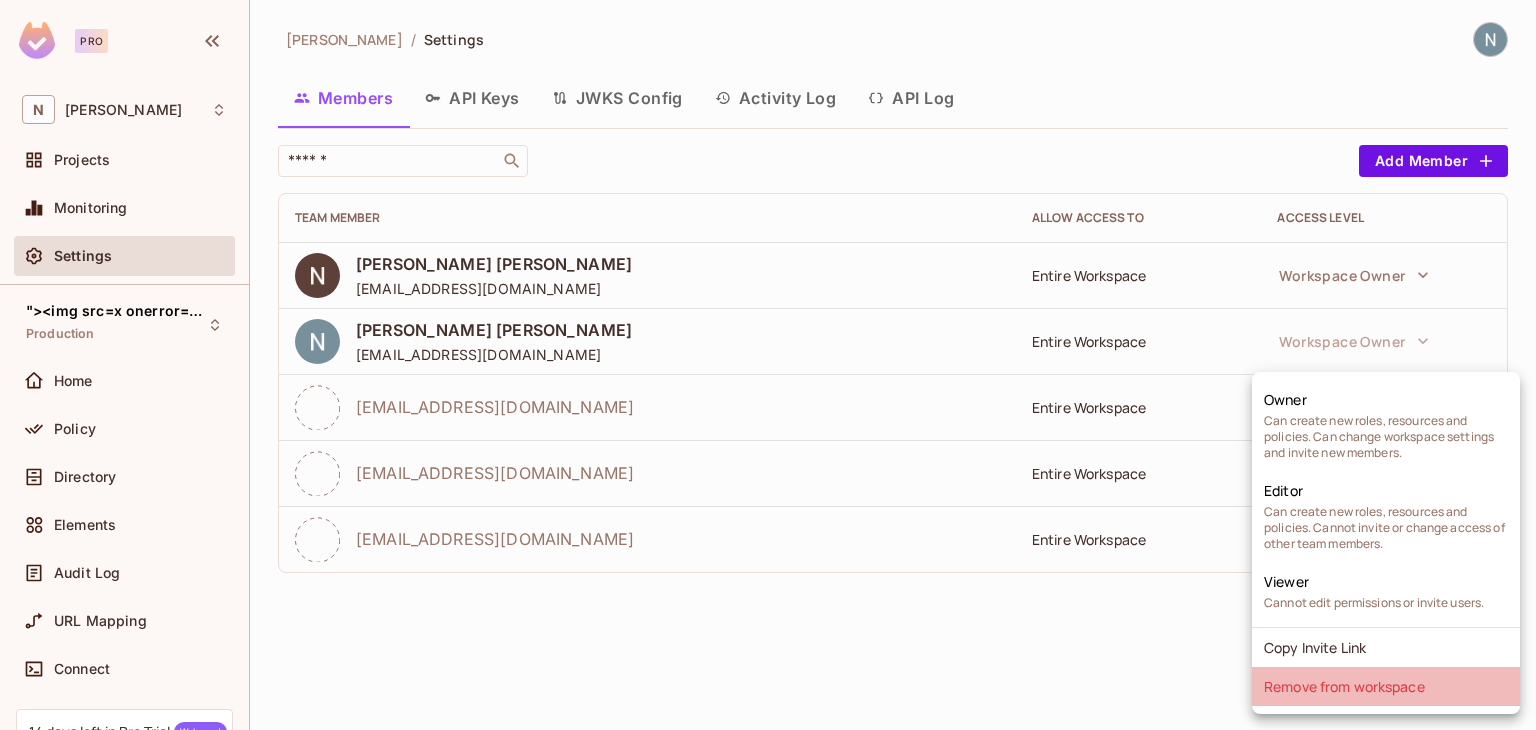 click on "Remove from workspace" at bounding box center (1386, 686) 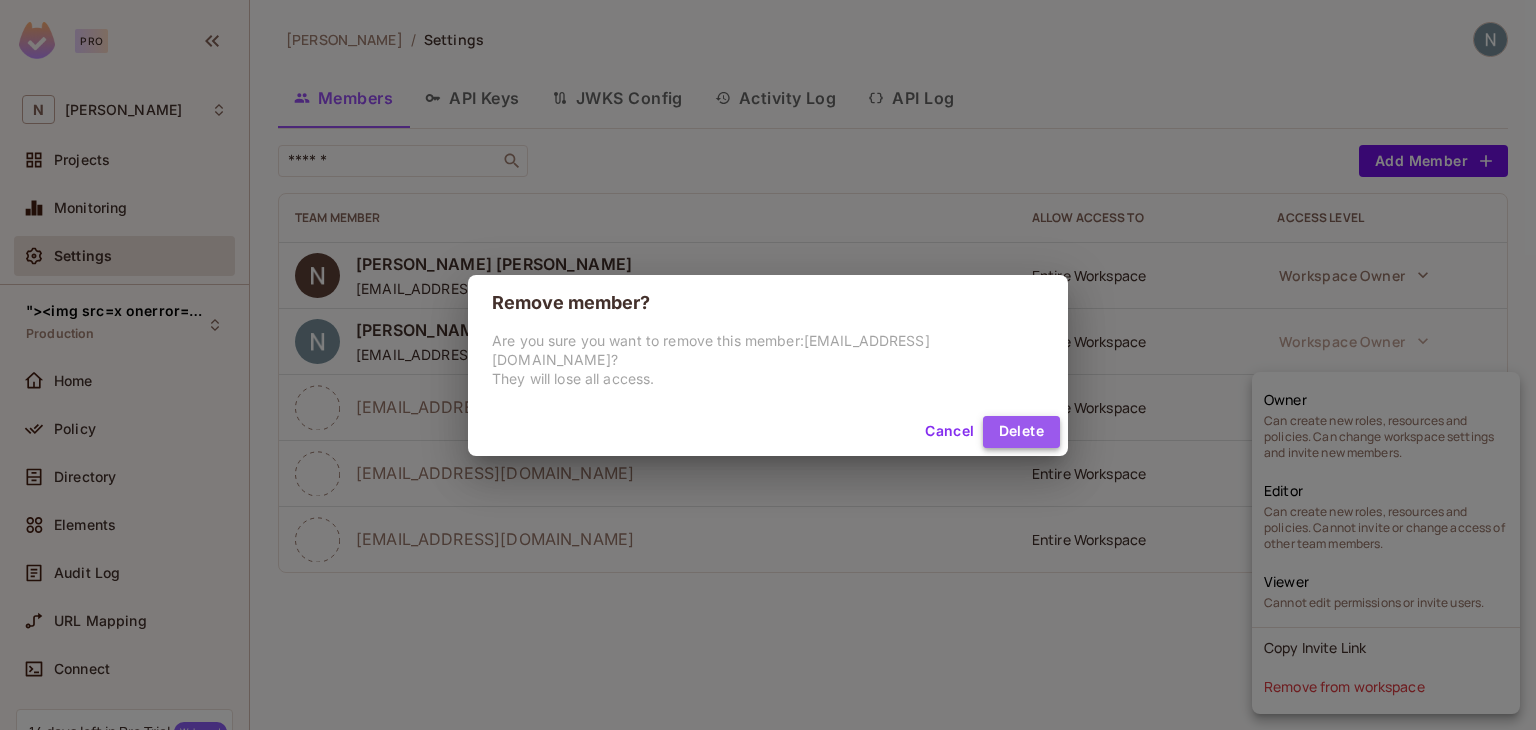click on "Delete" at bounding box center (1021, 432) 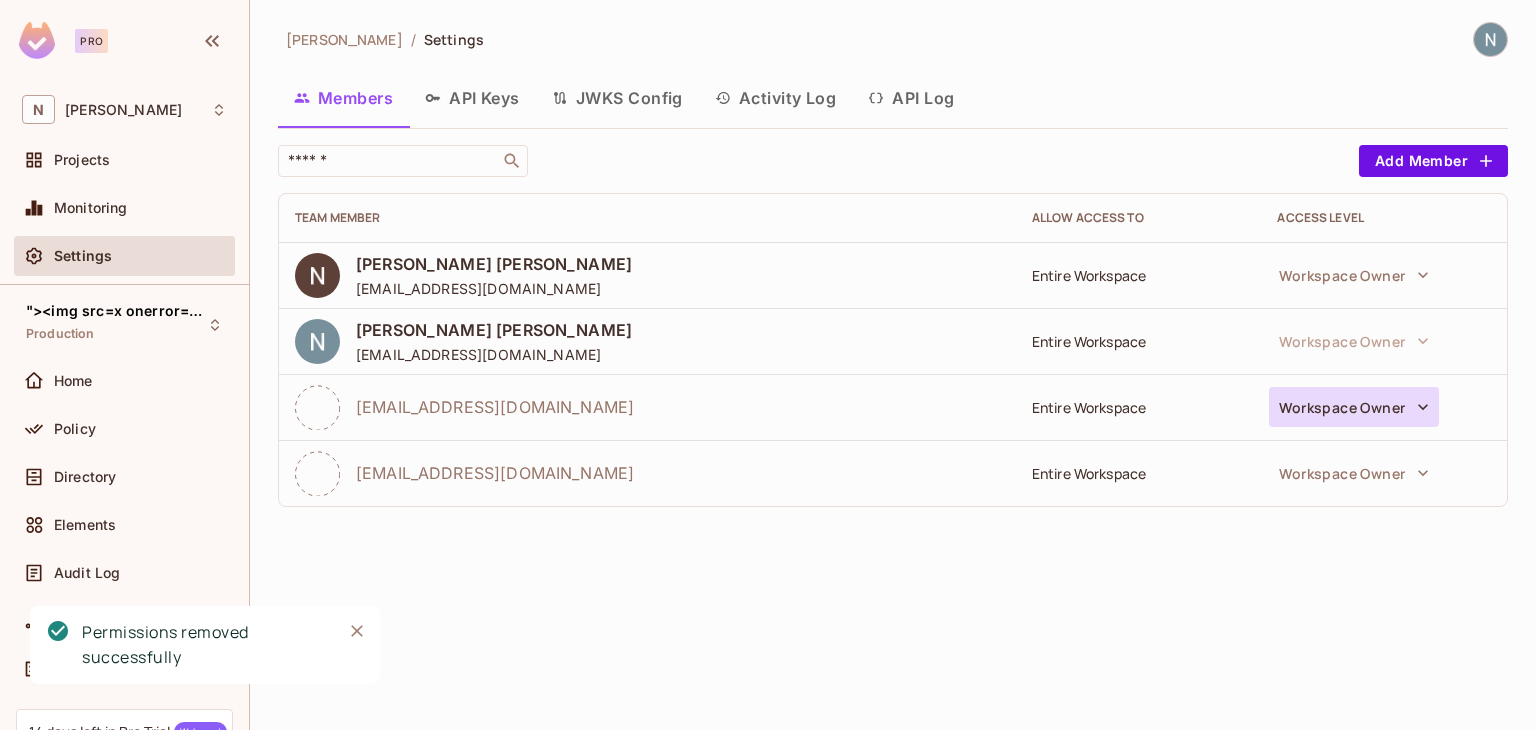 click on "Workspace   Owner" at bounding box center (1354, 407) 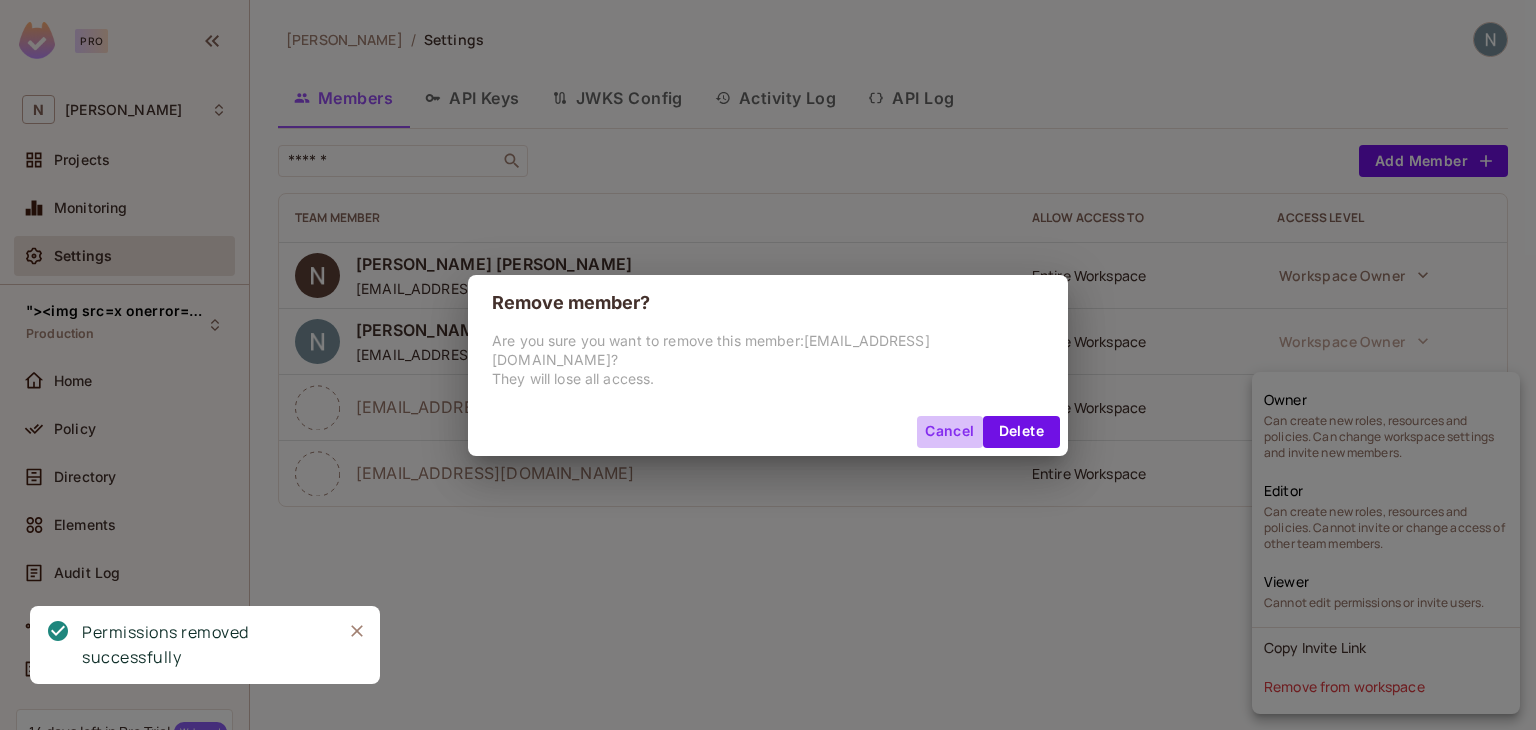 click on "Cancel" at bounding box center (949, 432) 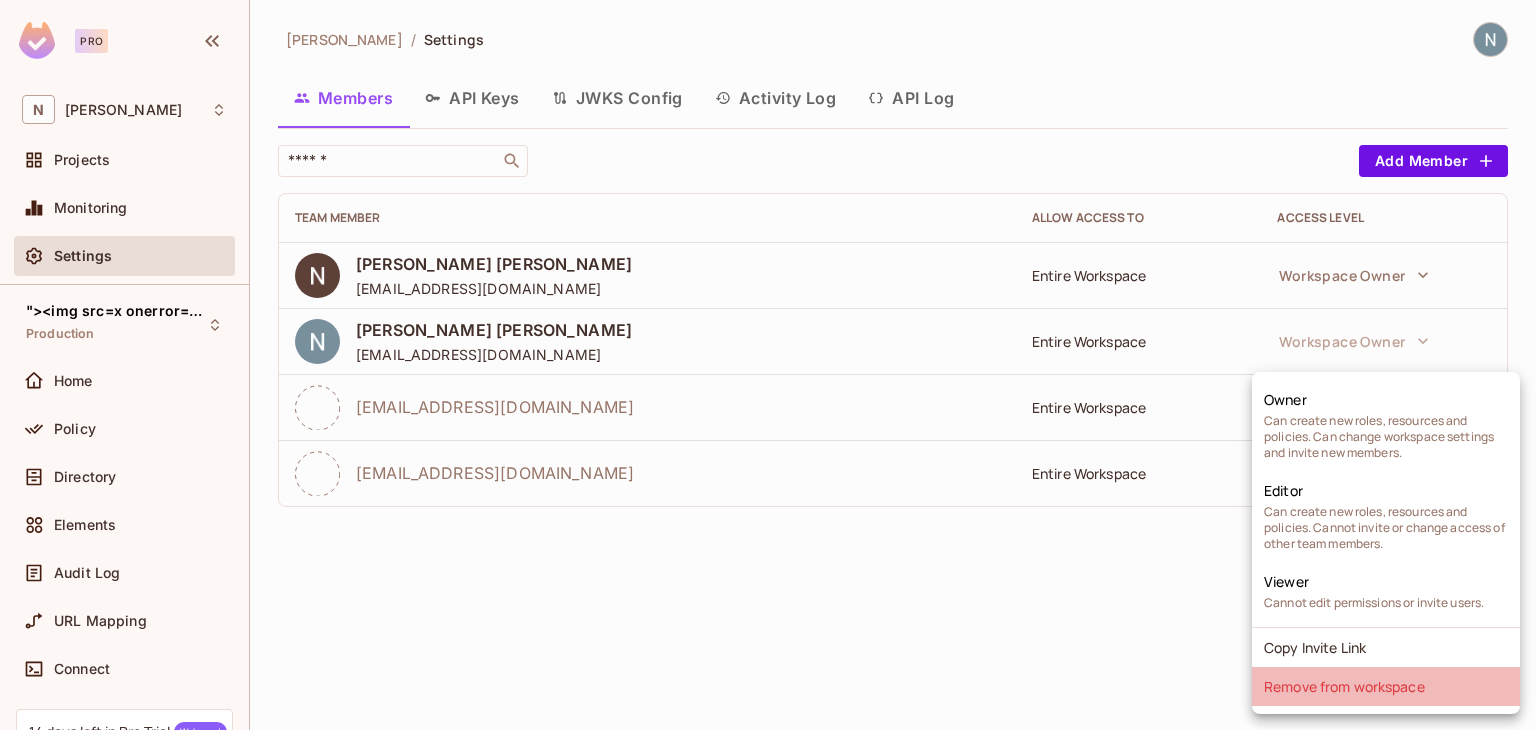 click on "Remove from workspace" at bounding box center (1386, 686) 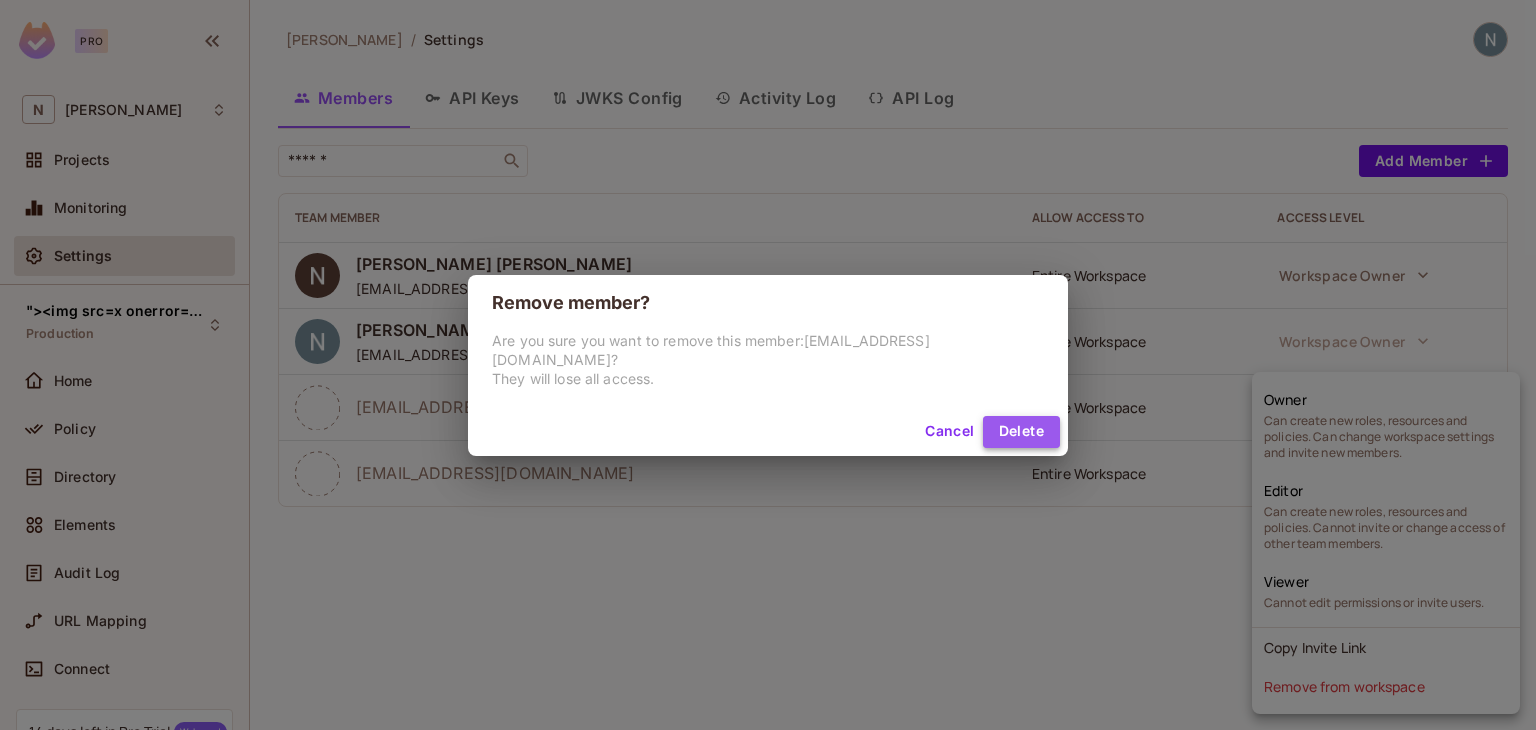 click on "Delete" at bounding box center (1021, 432) 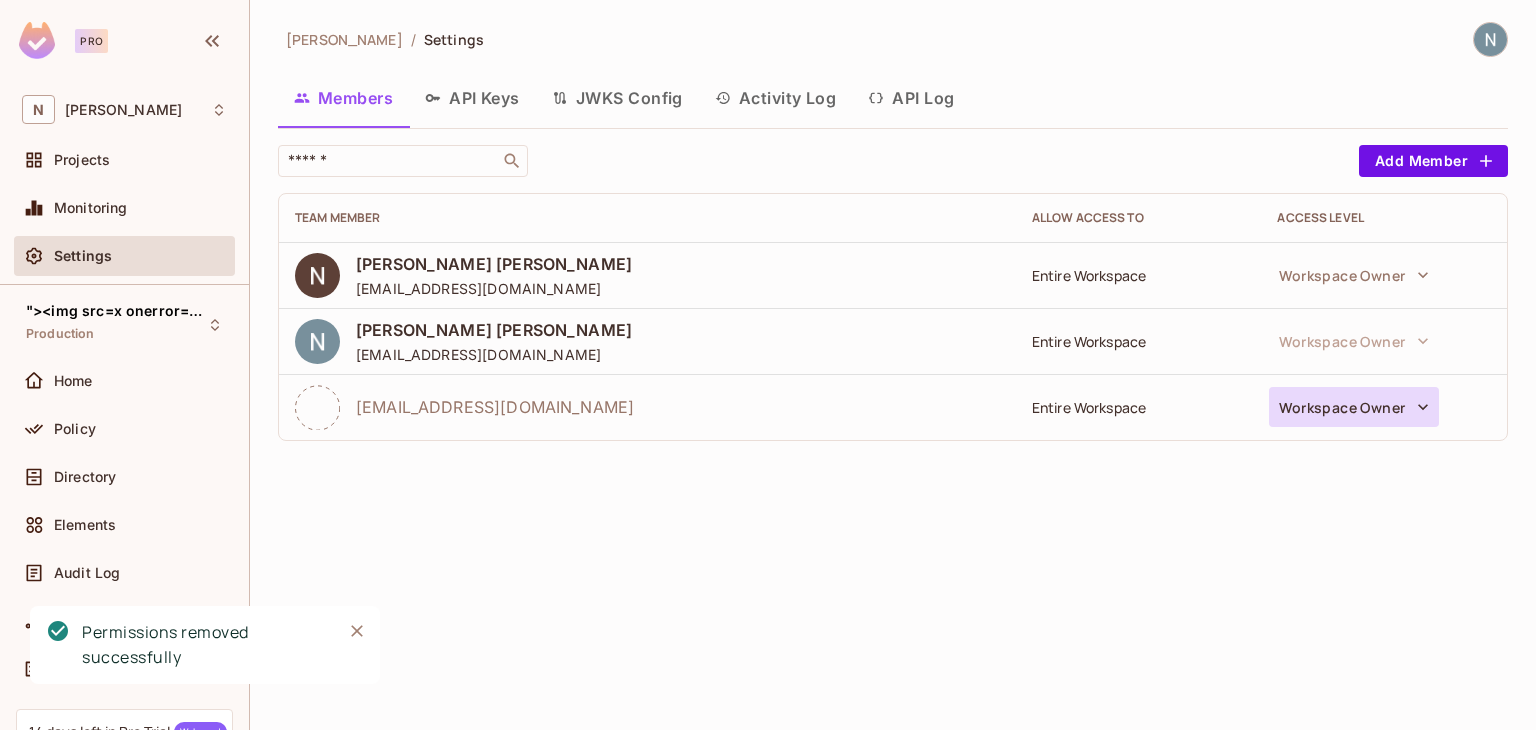 click 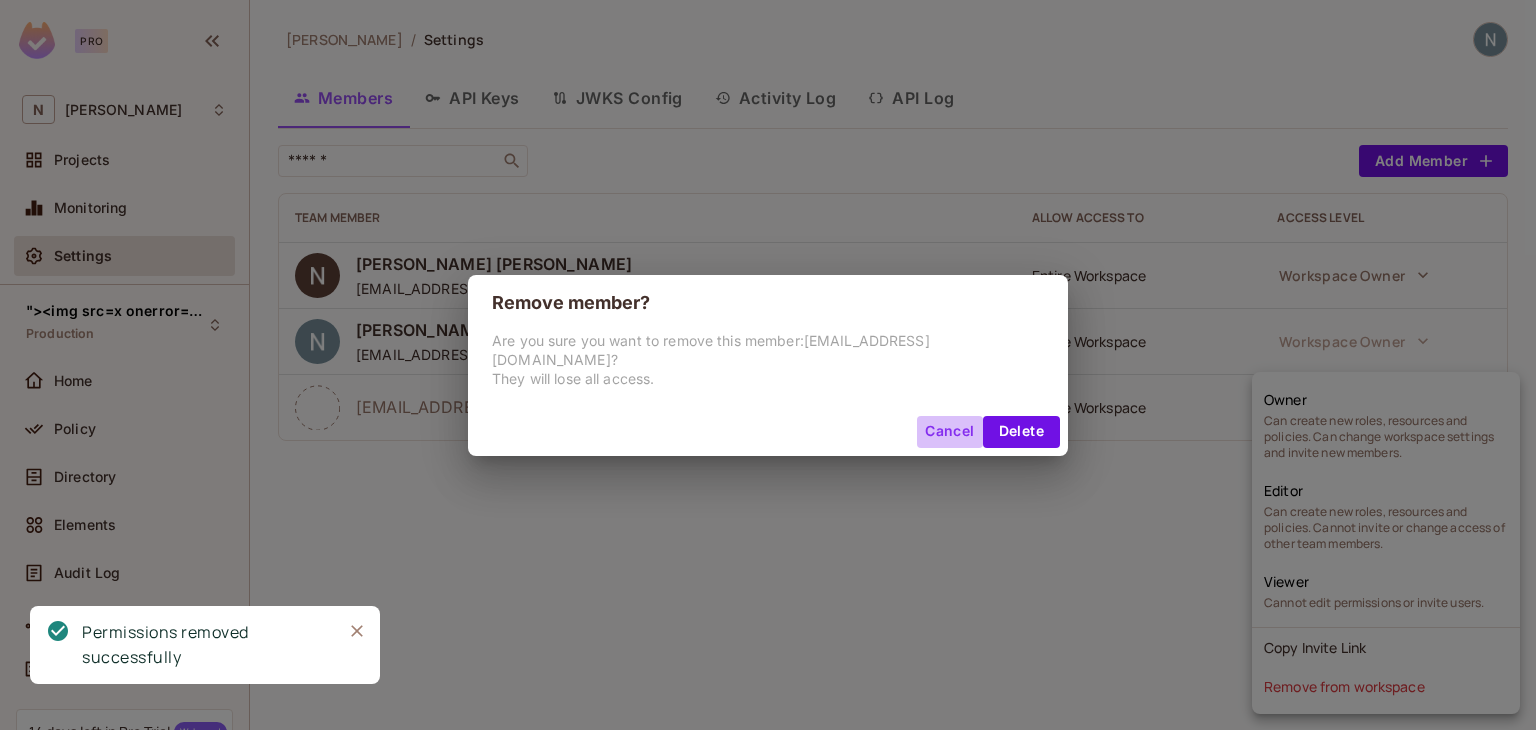 click on "Cancel" at bounding box center [949, 432] 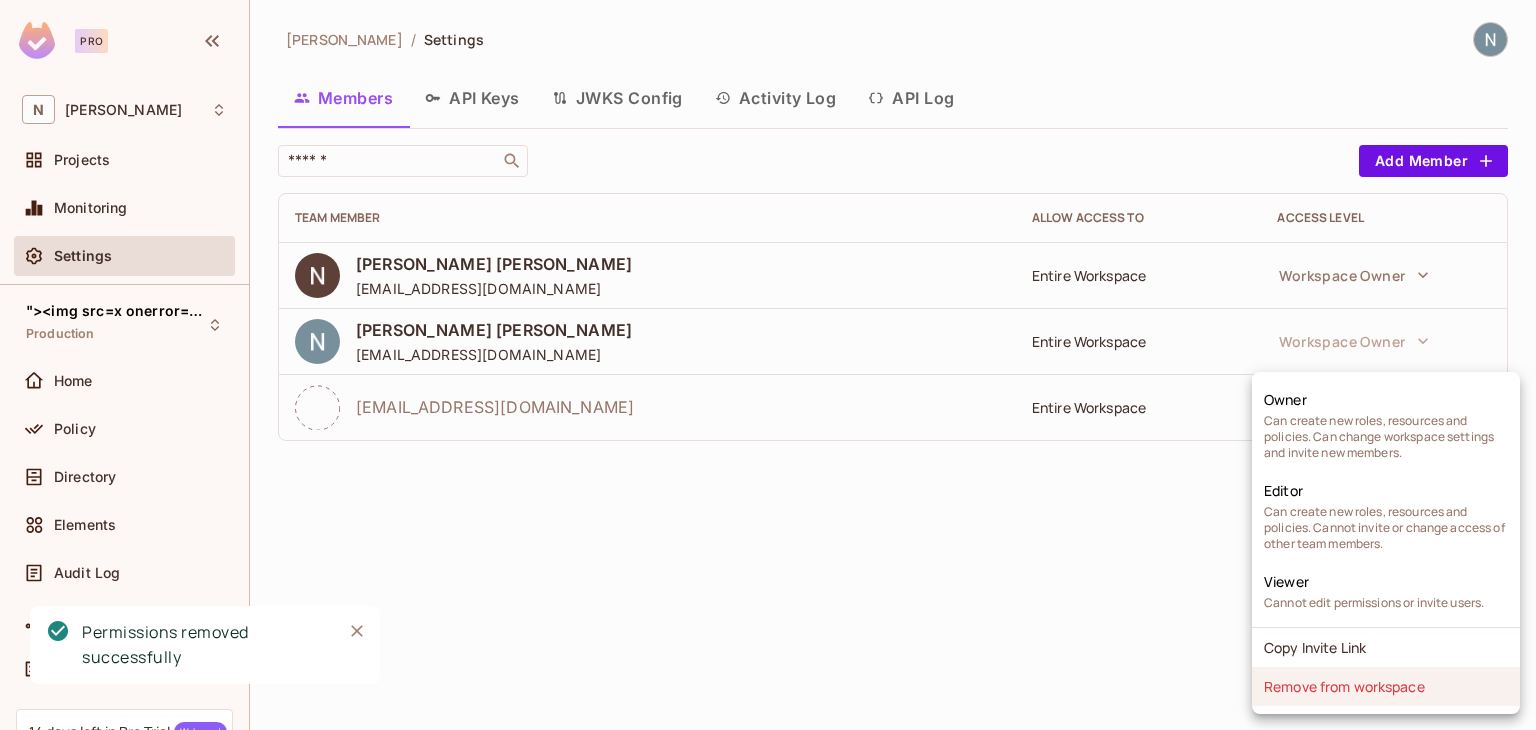 click on "Remove from workspace" at bounding box center [1386, 686] 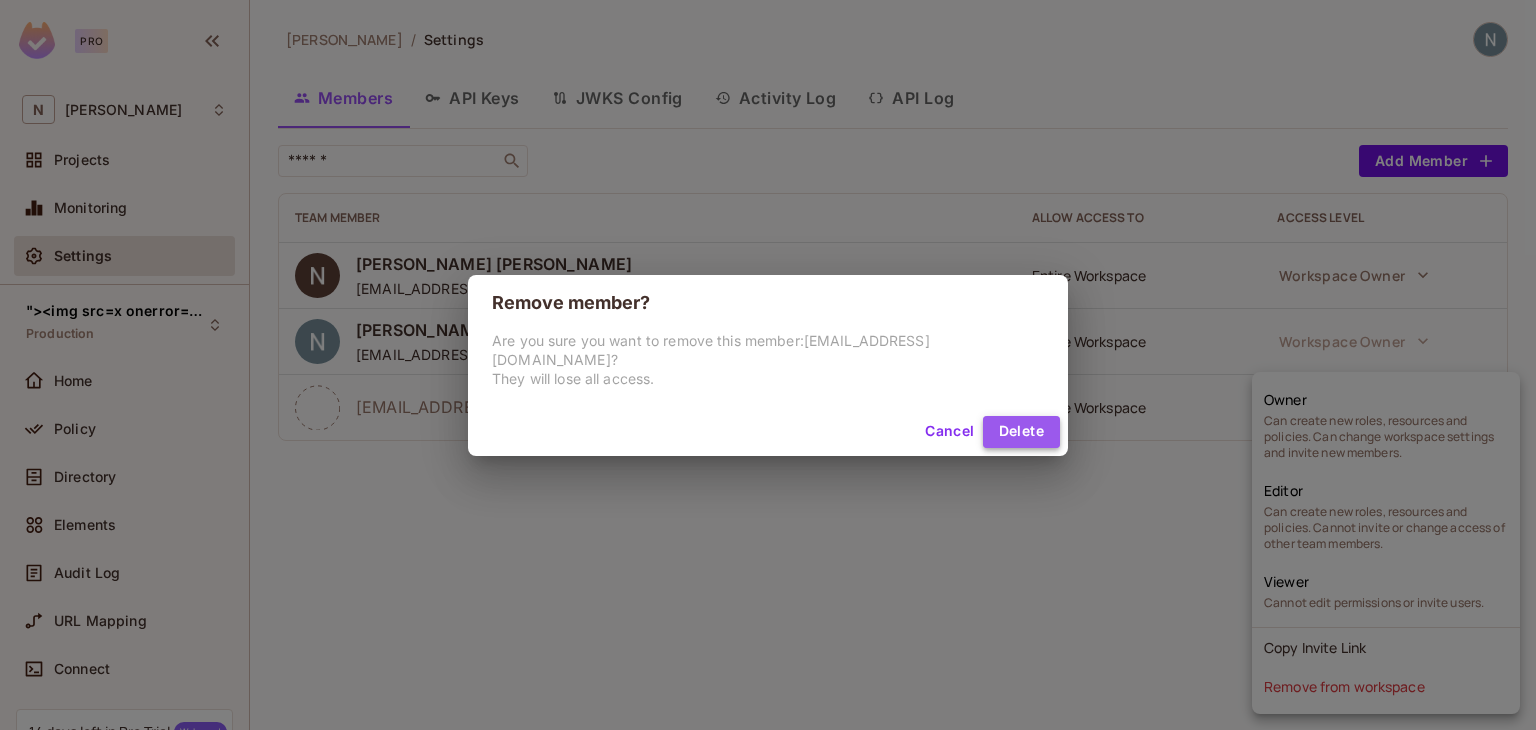 click on "Delete" at bounding box center (1021, 432) 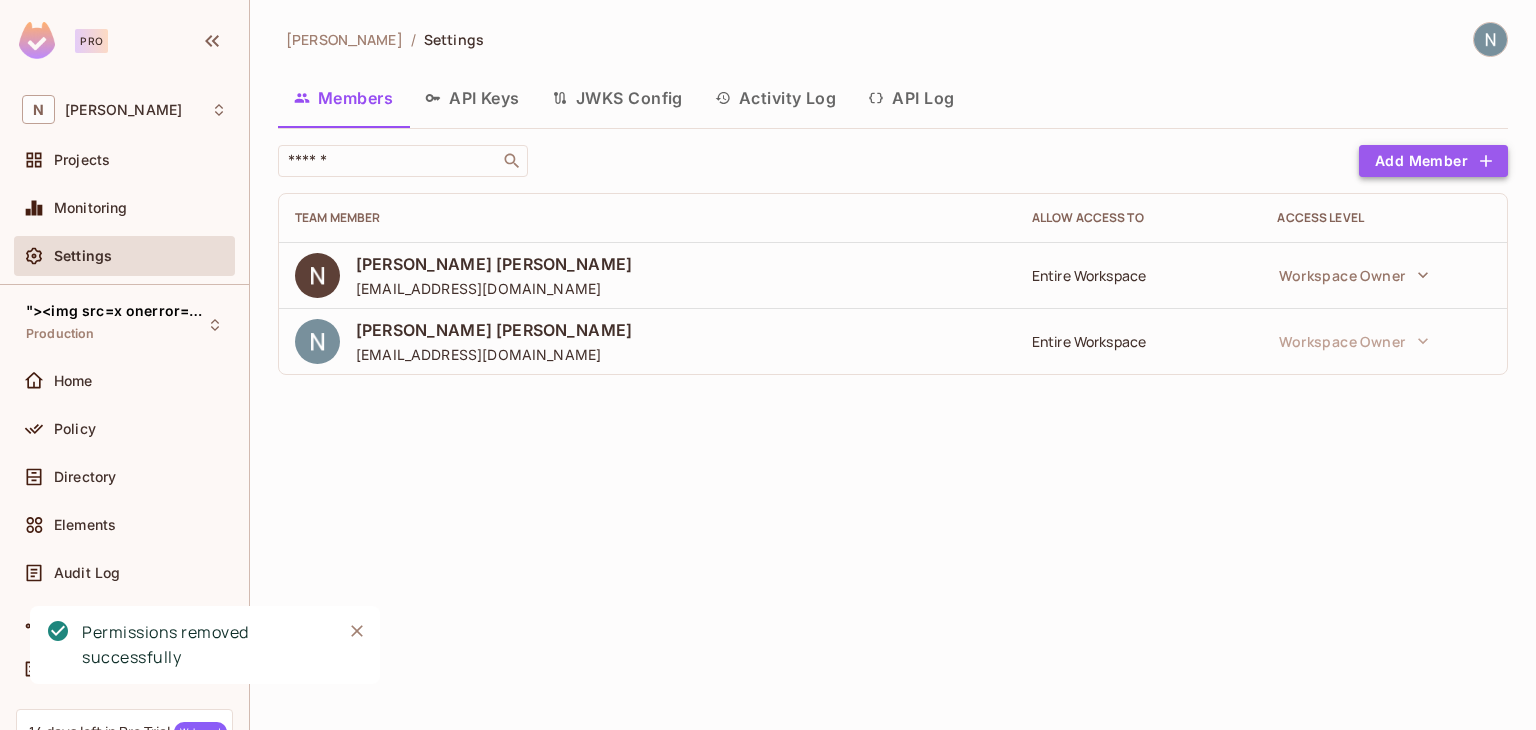 click on "Add Member" at bounding box center (1433, 161) 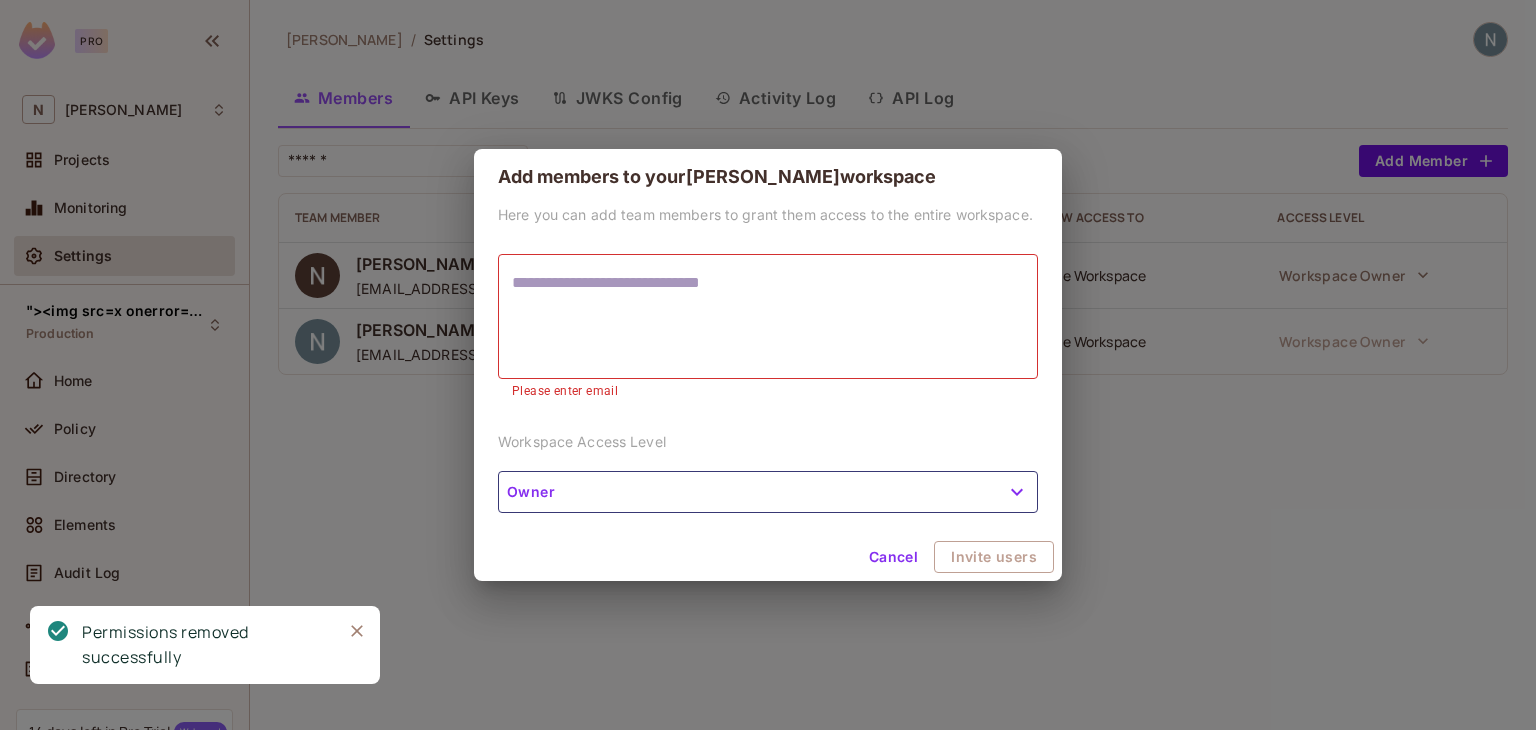 click on "* ​" at bounding box center (768, 316) 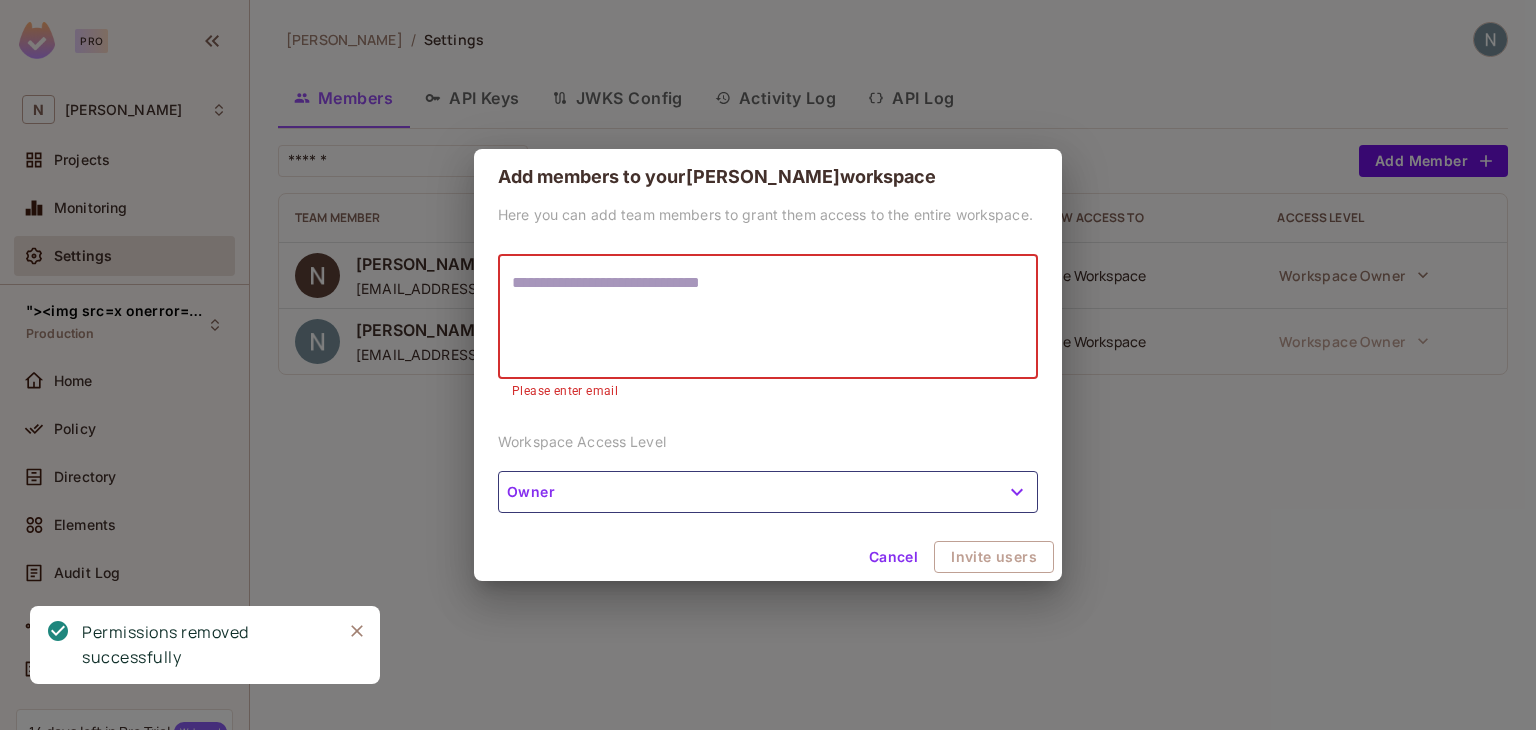 paste on "**********" 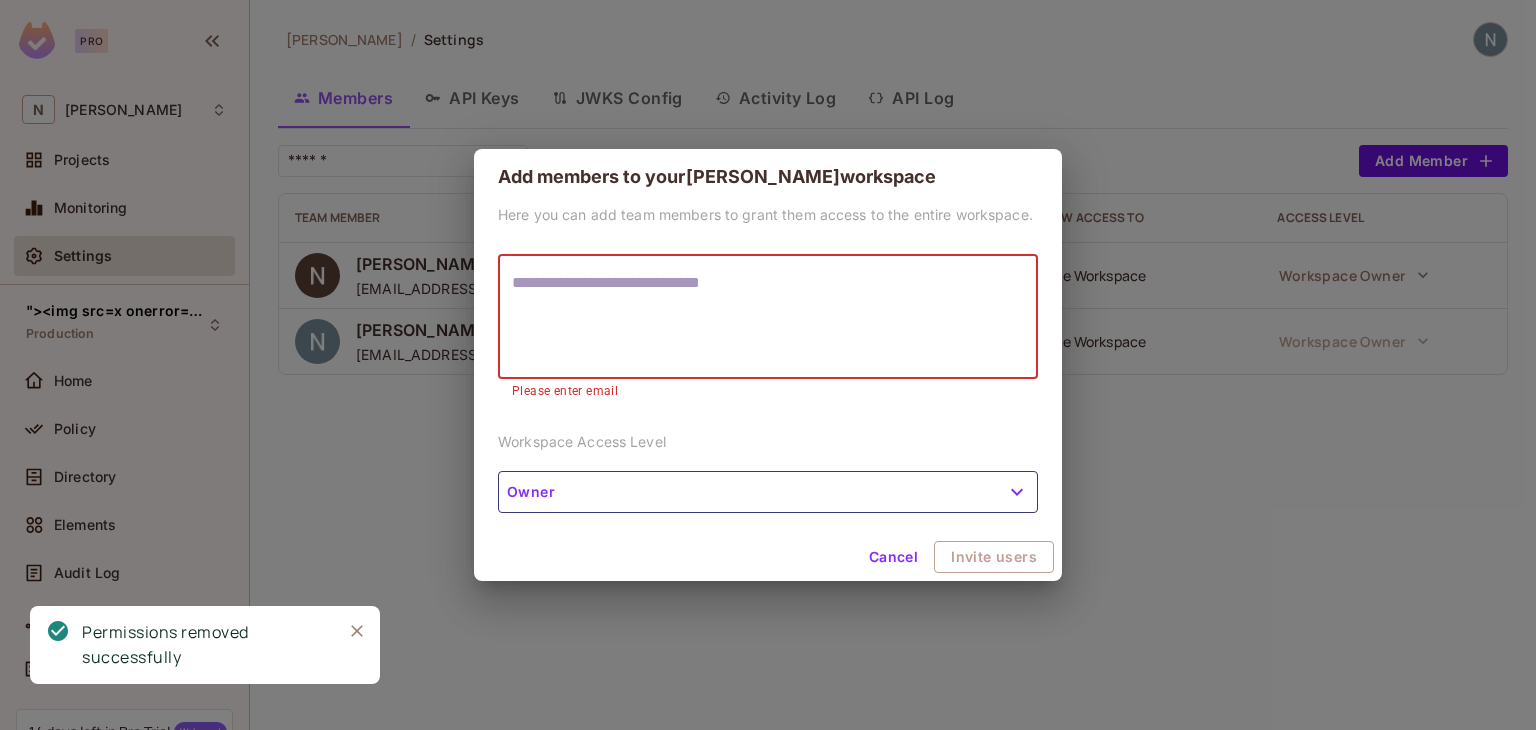 type on "**********" 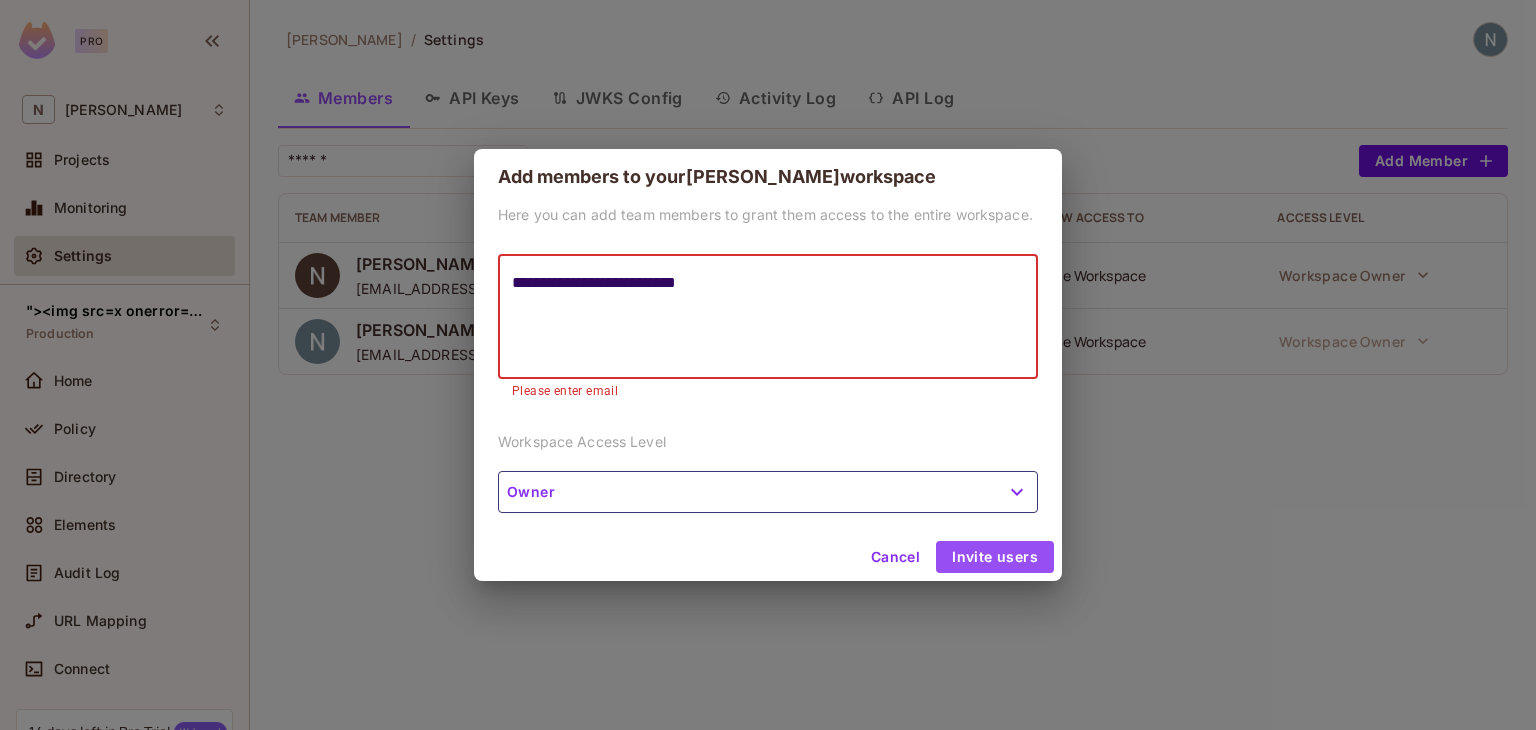 type on "**********" 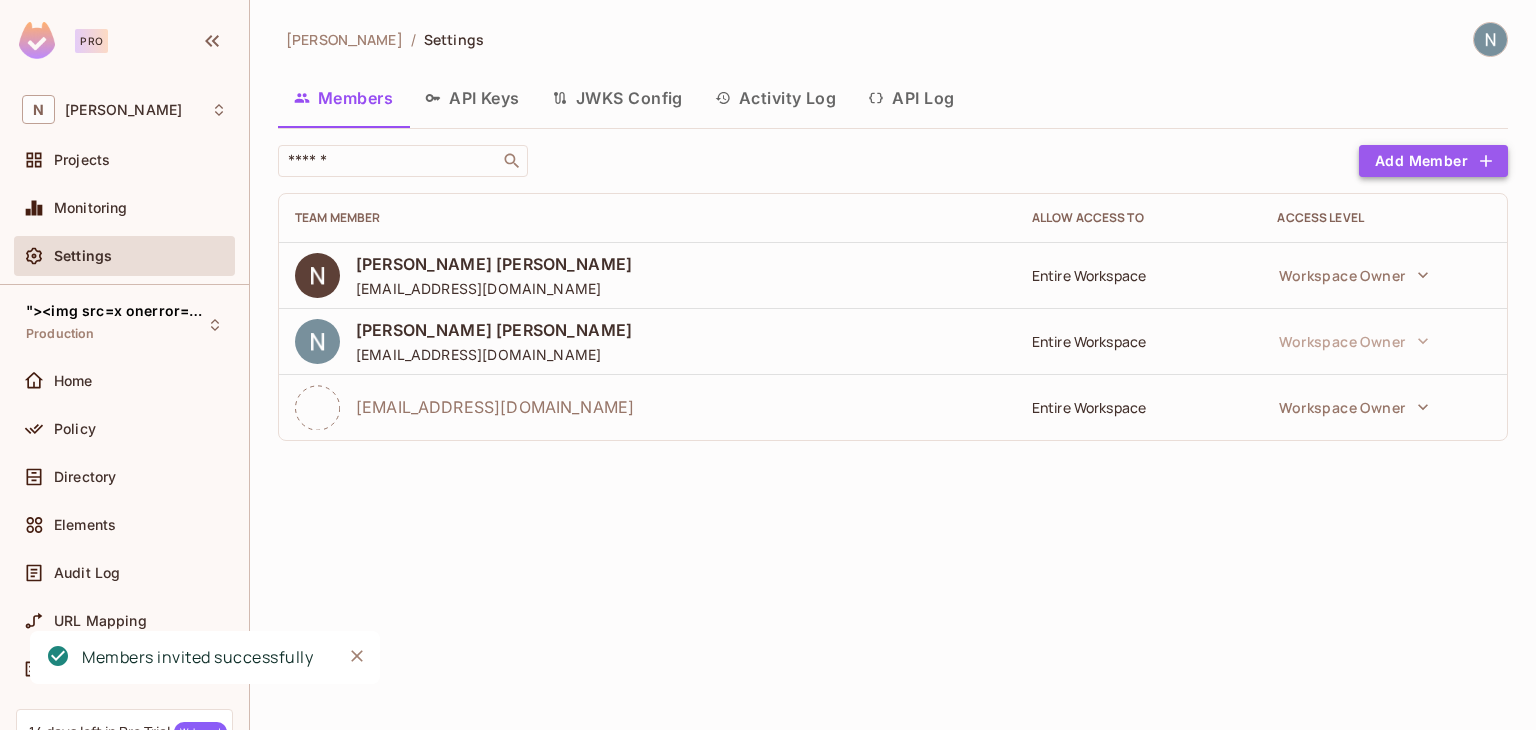 click on "Add Member" at bounding box center [1433, 161] 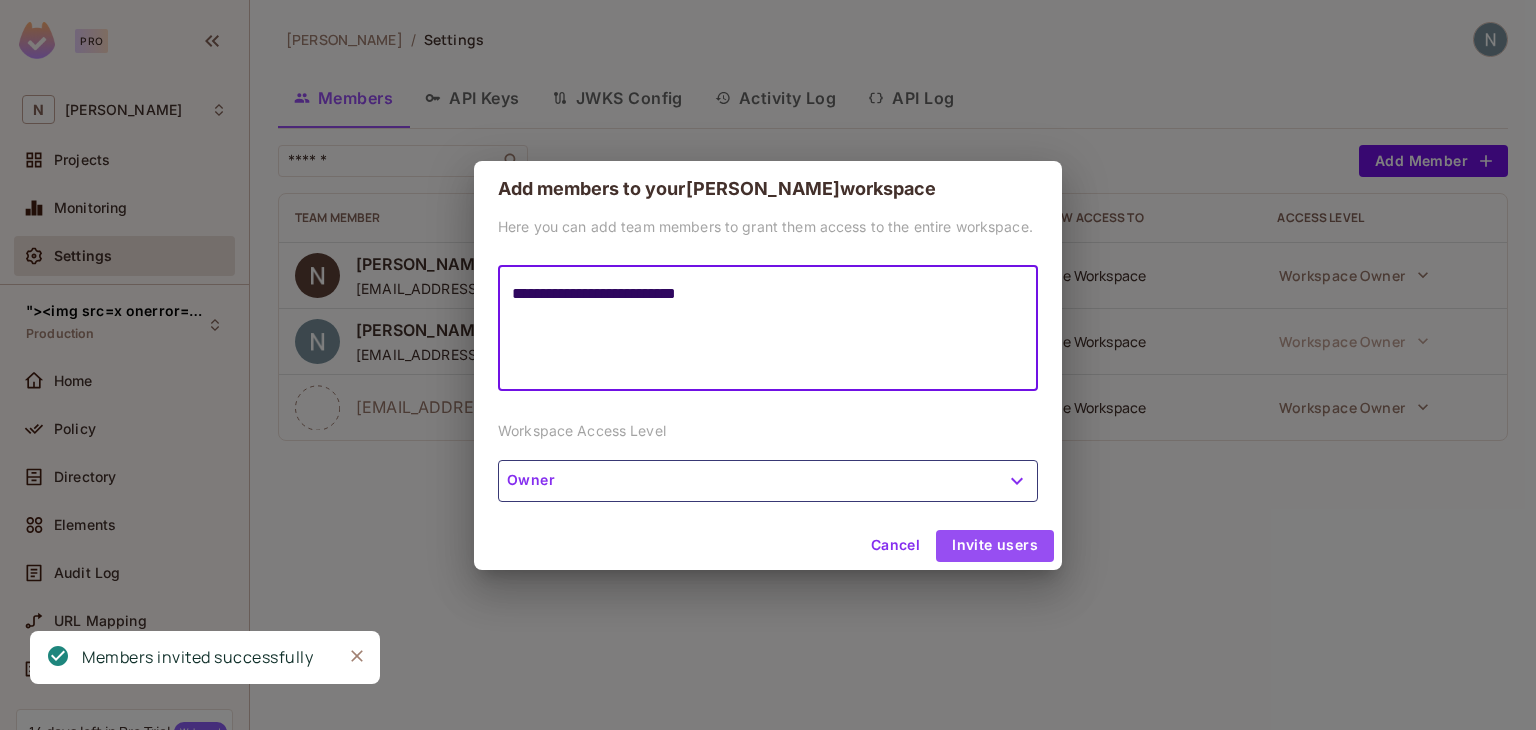 type on "**********" 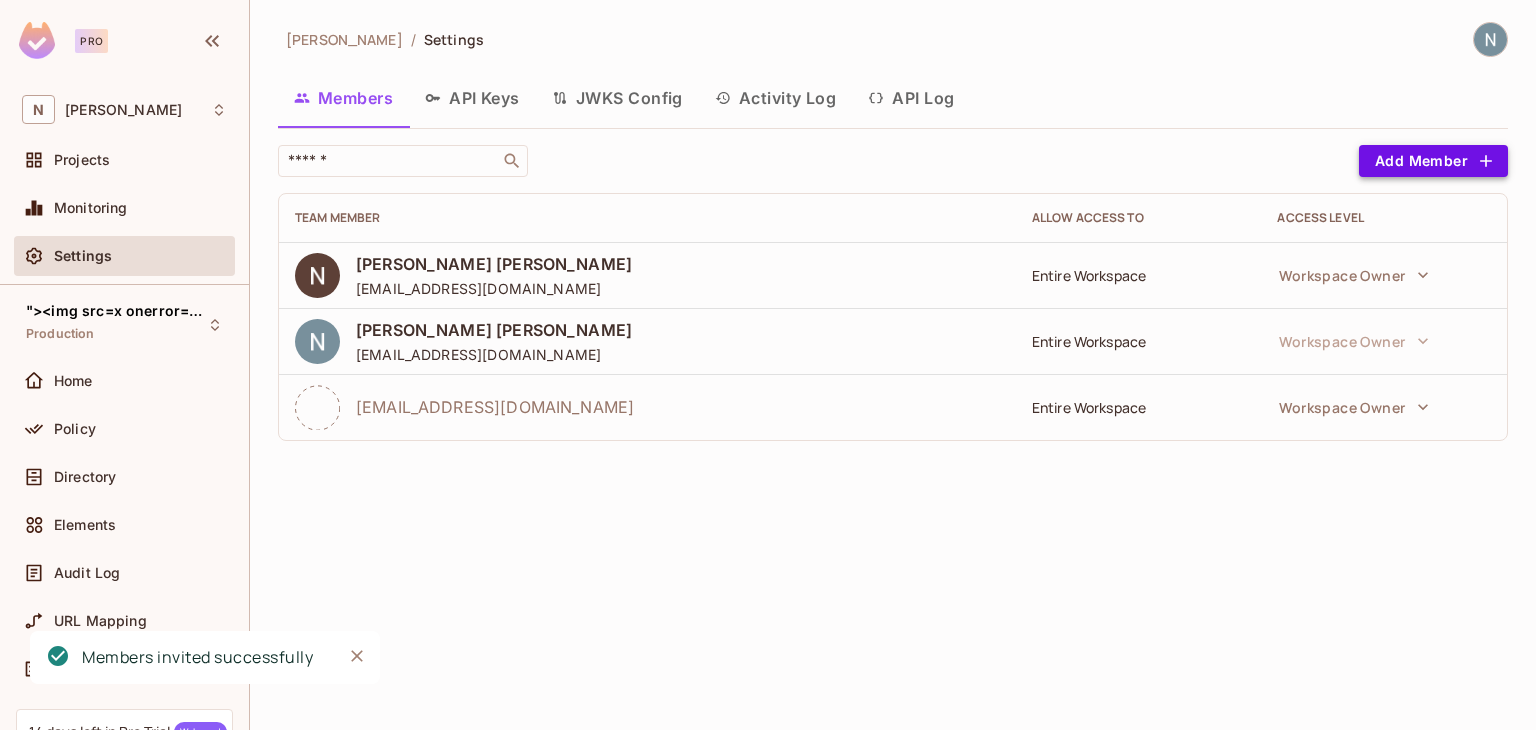 click on "Add Member" at bounding box center [1433, 161] 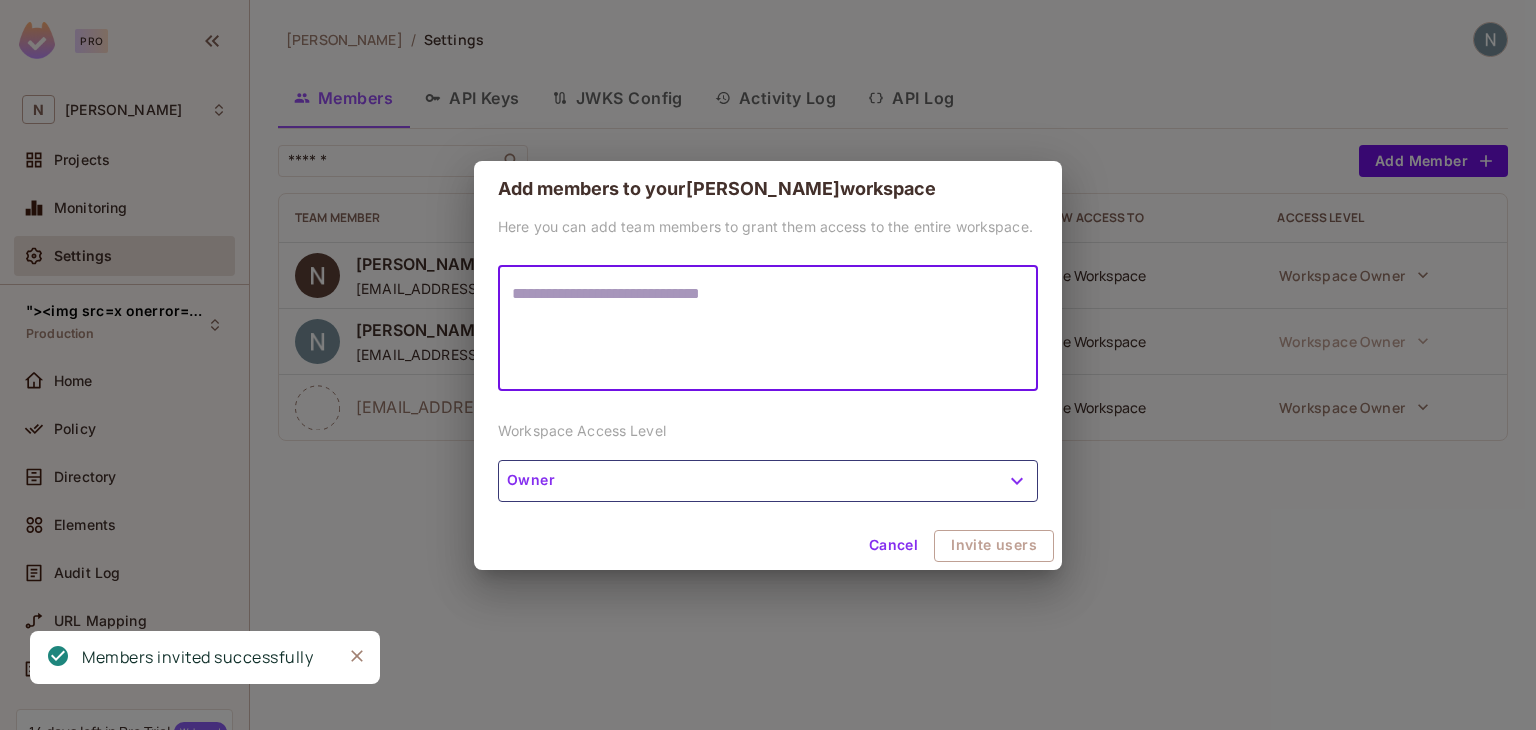 click at bounding box center (768, 328) 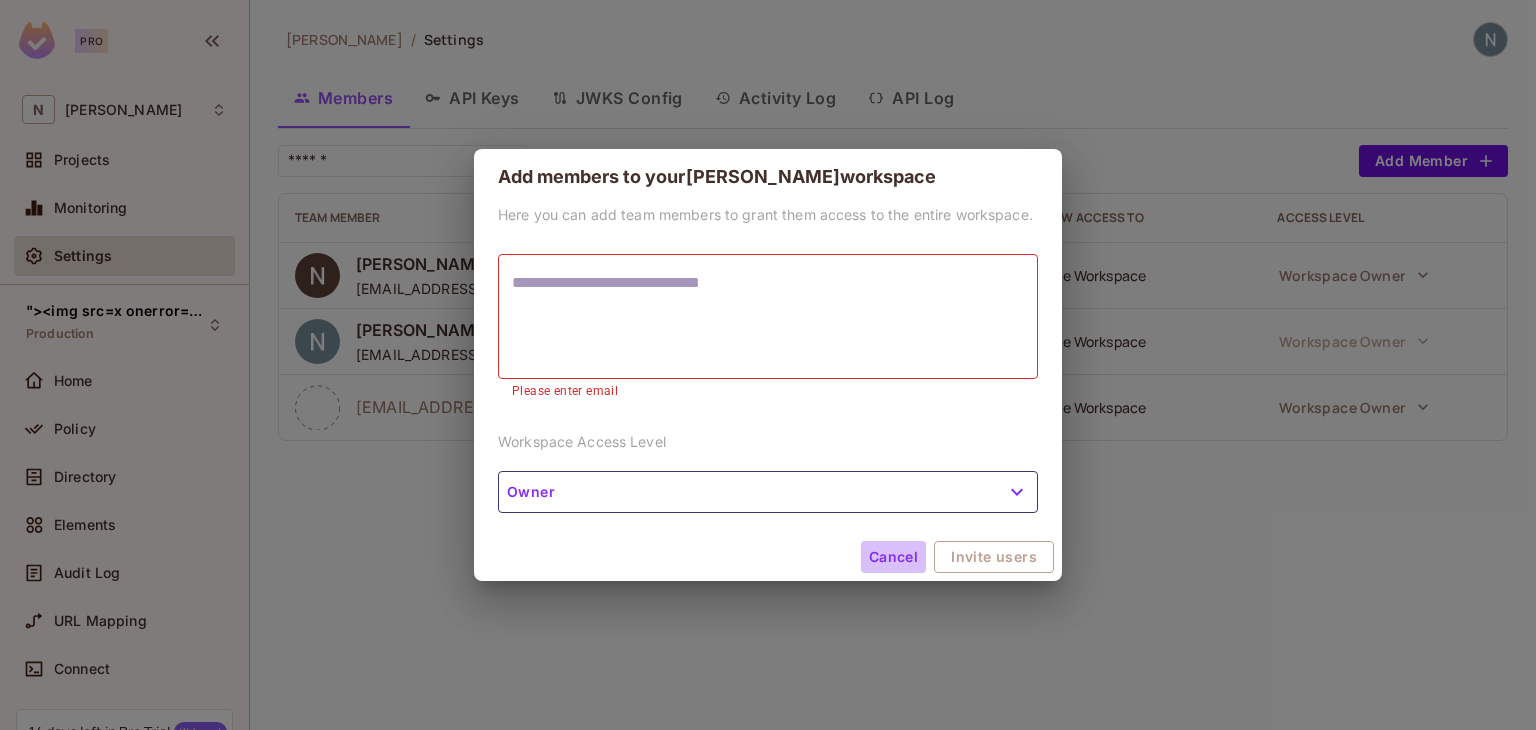 click on "Cancel" at bounding box center (893, 557) 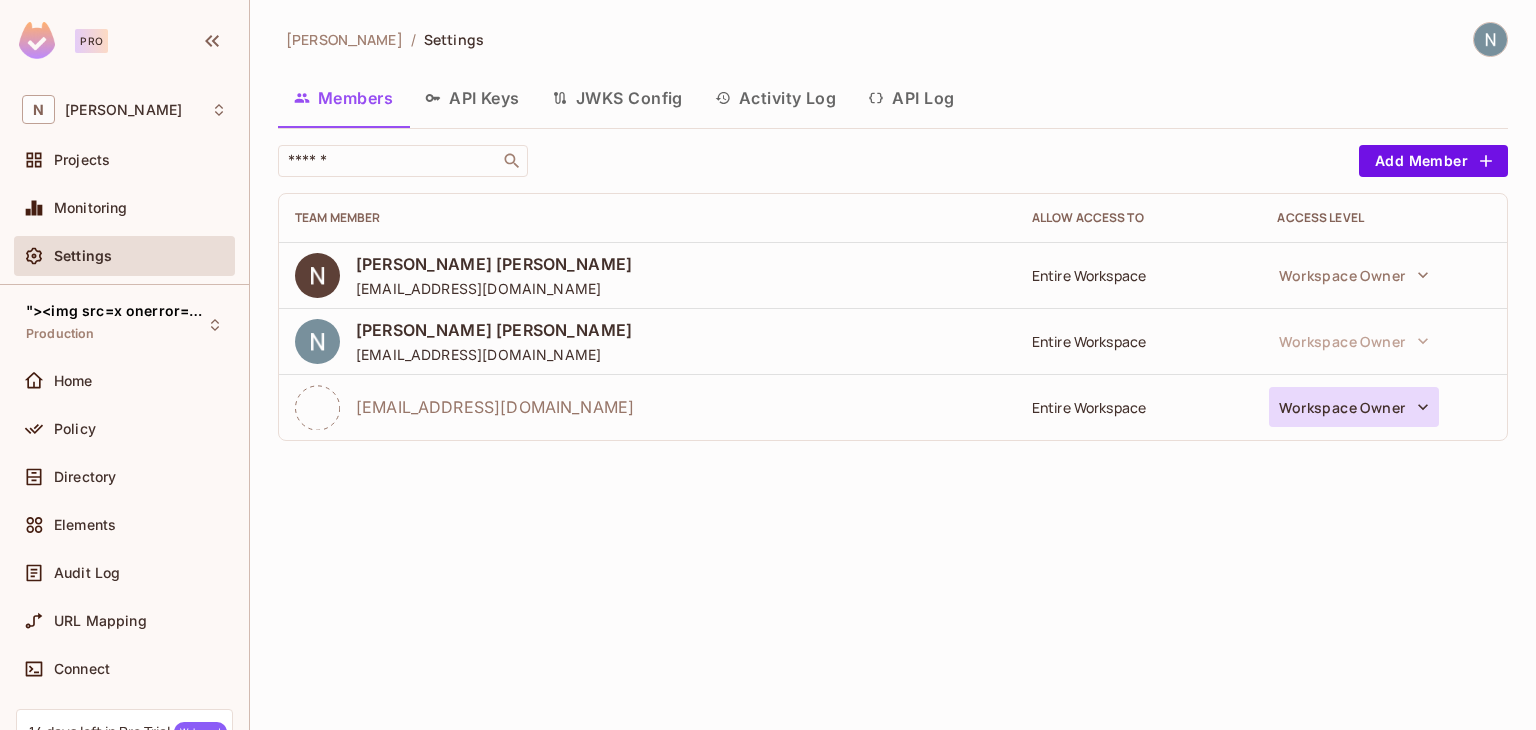 click on "Workspace   Owner" at bounding box center [1354, 407] 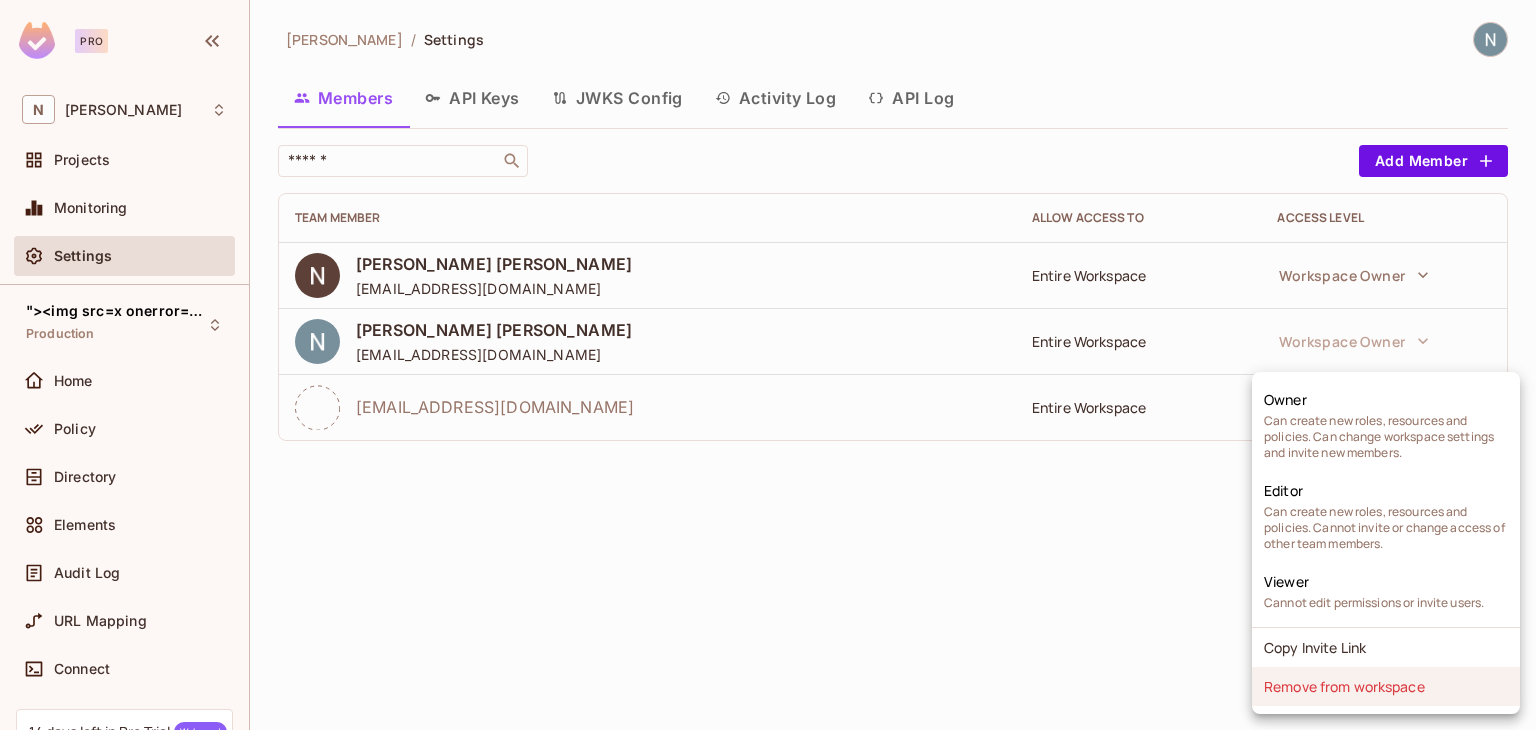 click on "Remove from workspace" at bounding box center [1386, 686] 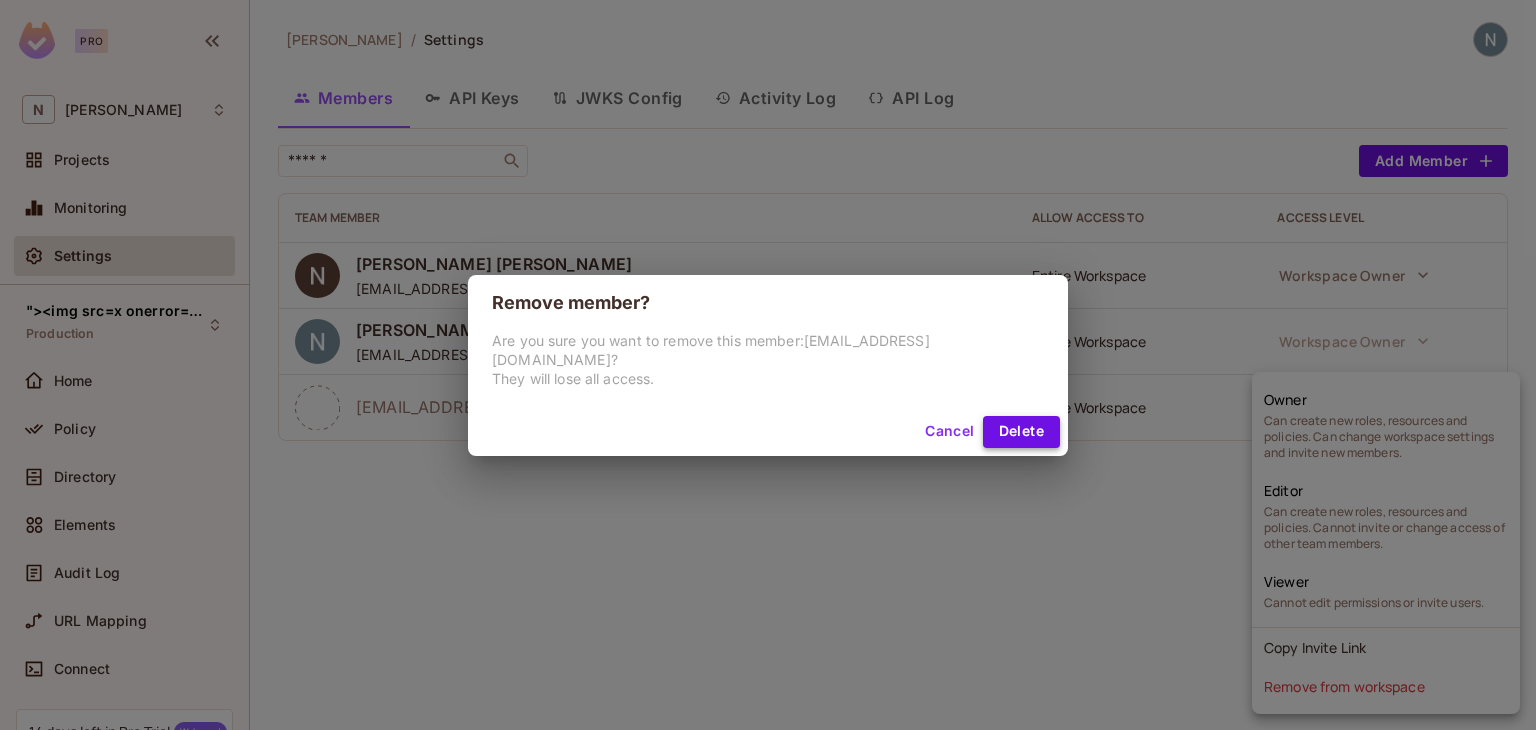 click on "Delete" at bounding box center (1021, 432) 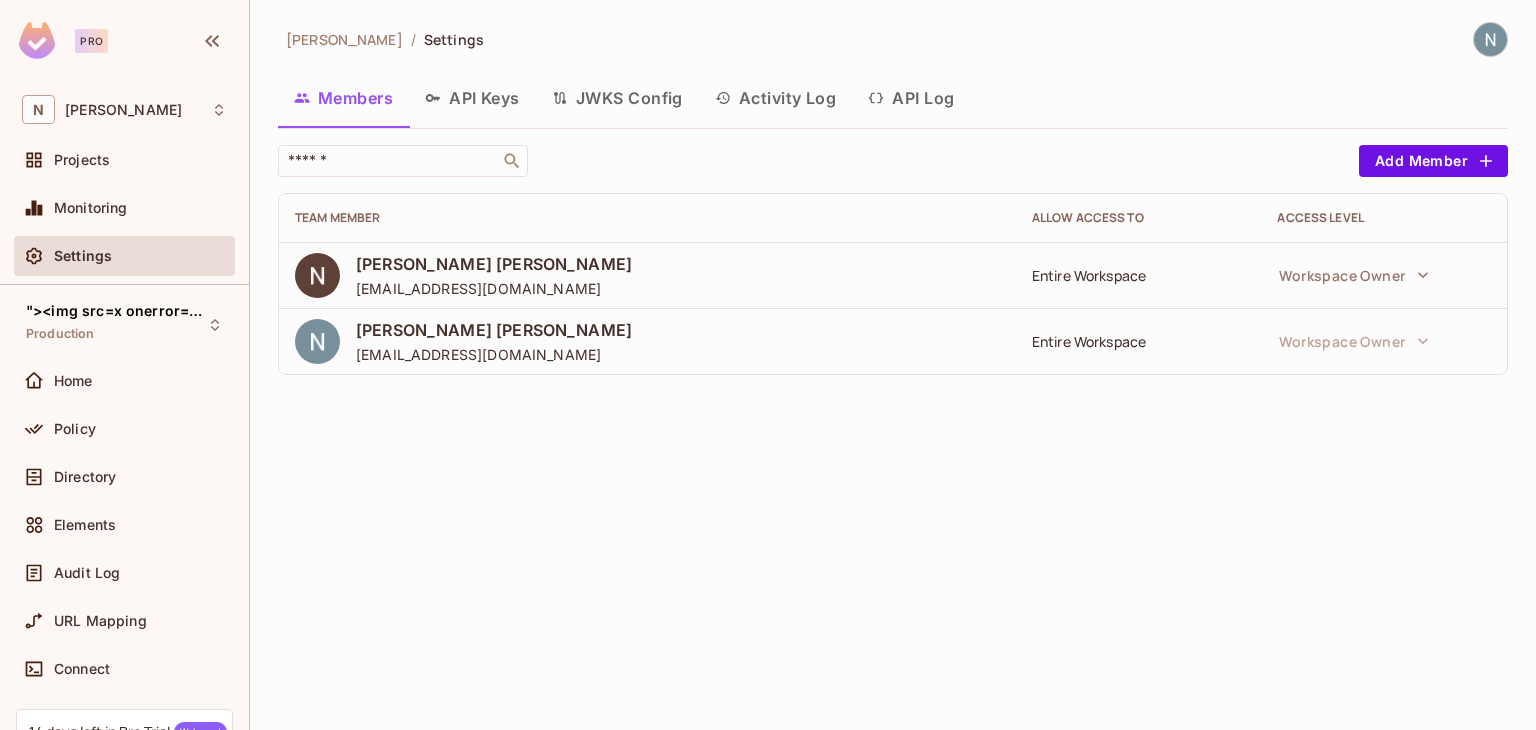 click on "Settings" at bounding box center [124, 256] 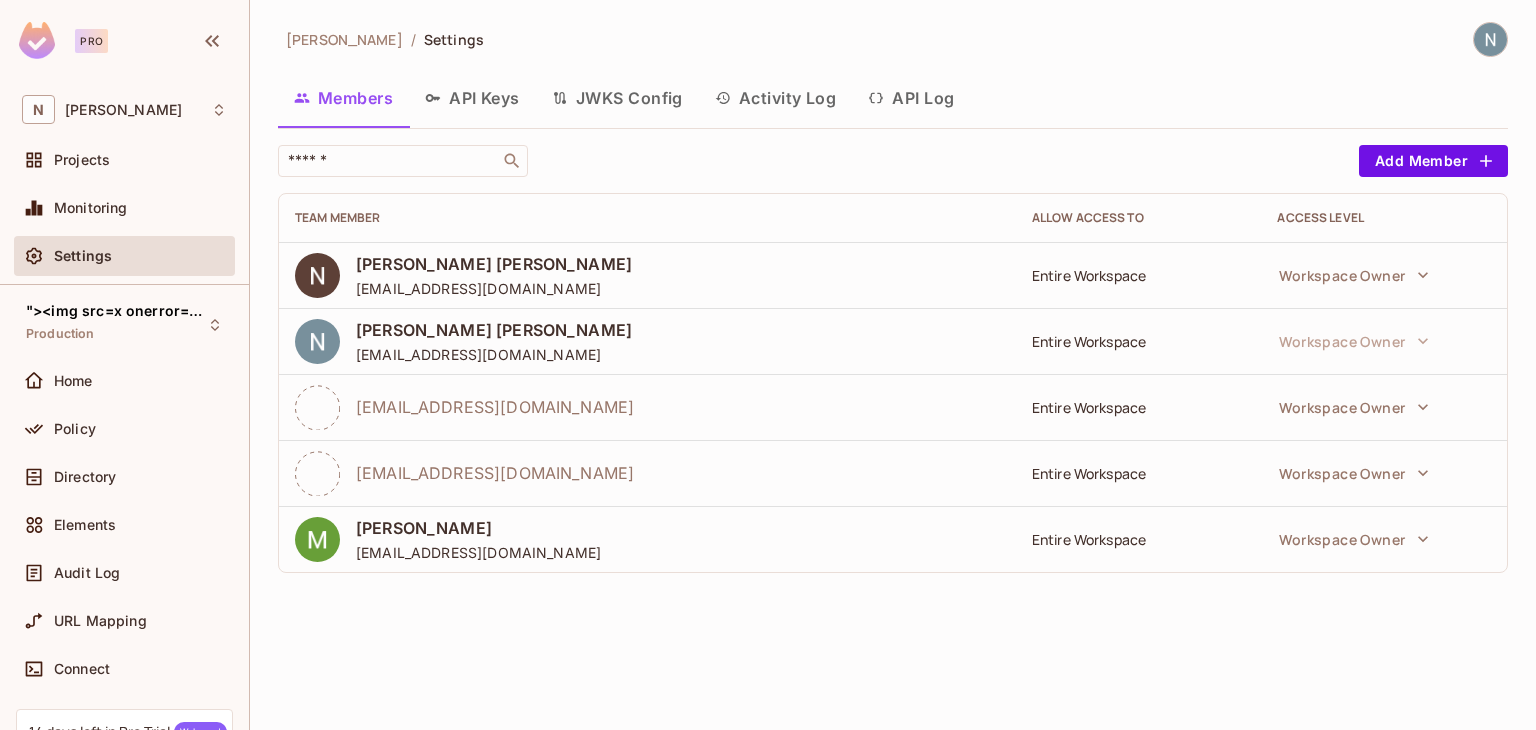 scroll, scrollTop: 0, scrollLeft: 0, axis: both 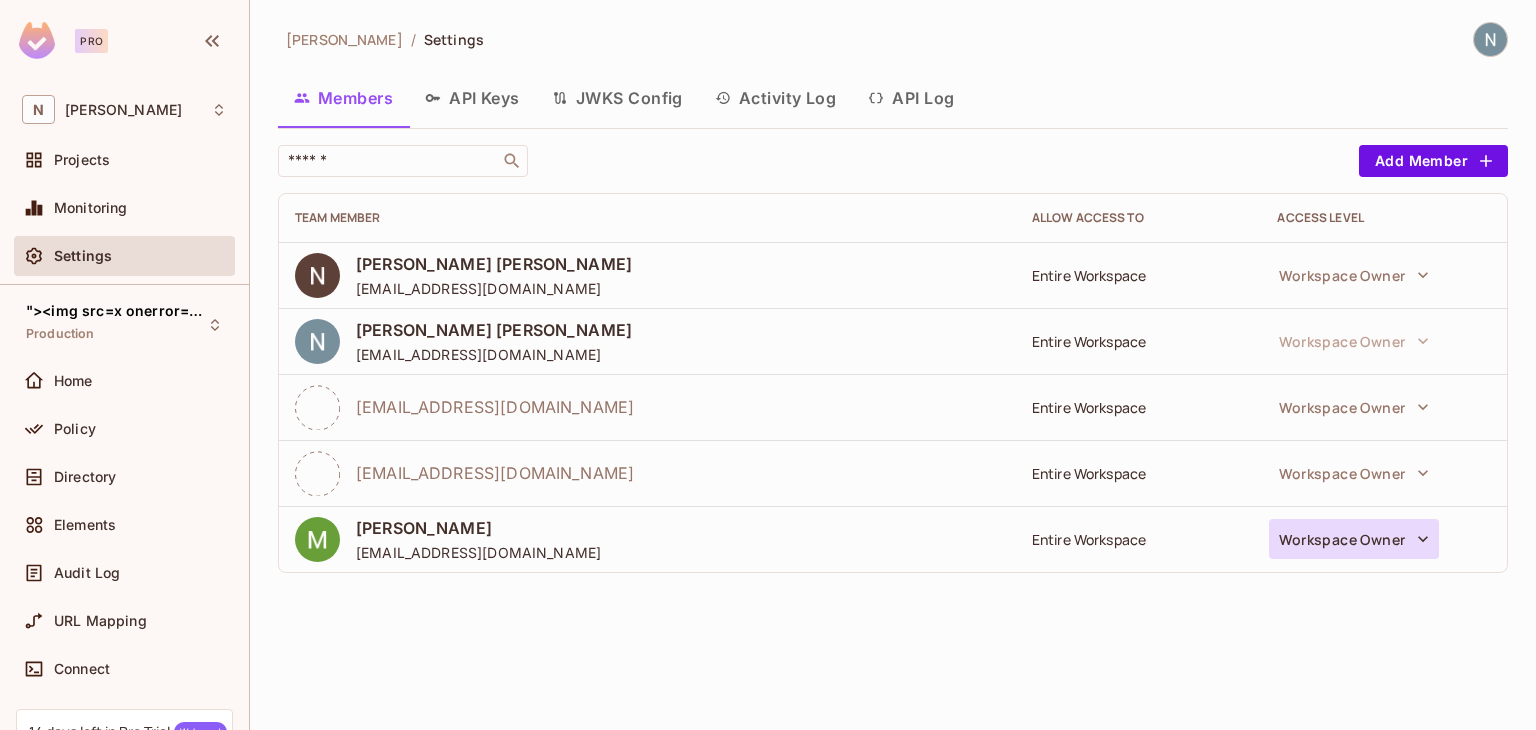 click on "Workspace   Owner" at bounding box center [1354, 539] 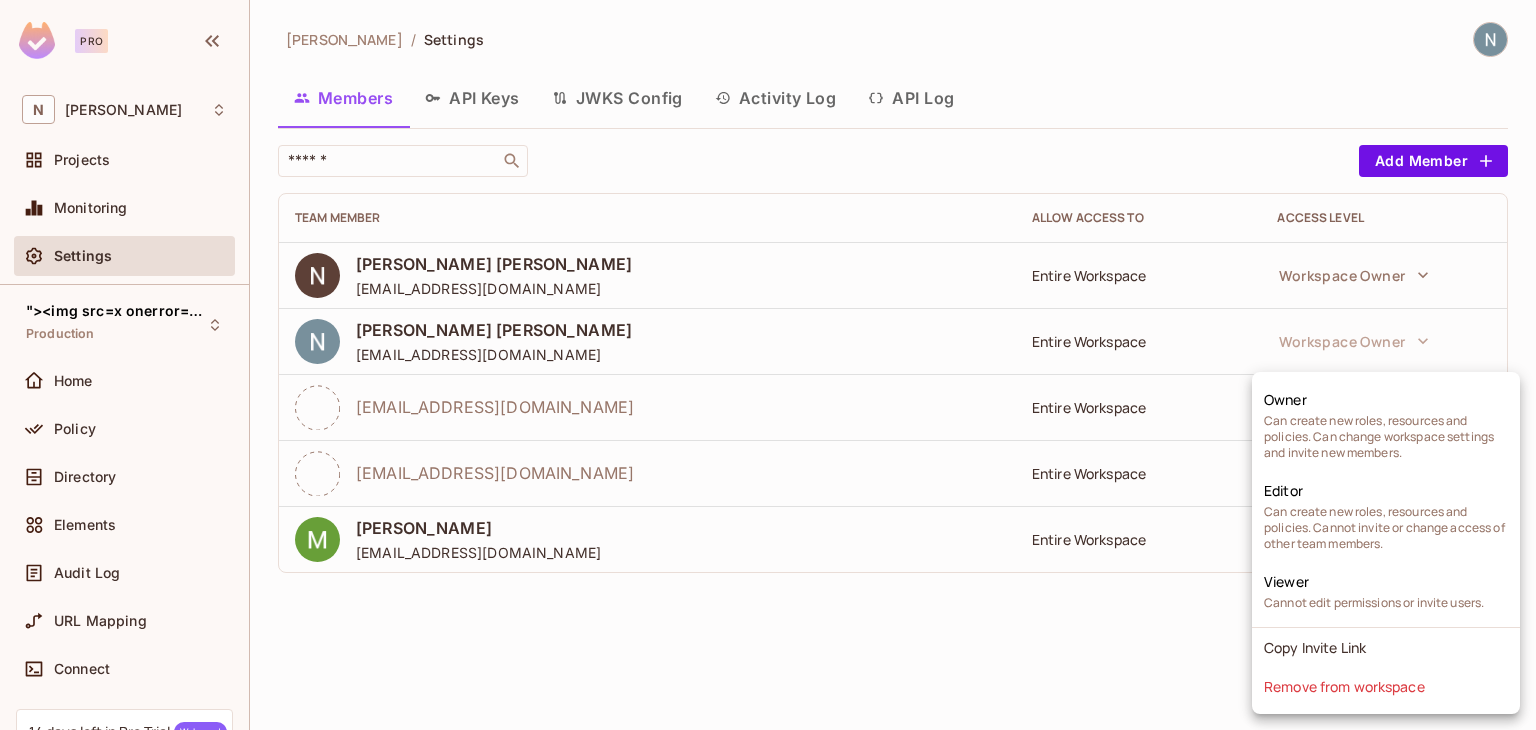 click at bounding box center (768, 365) 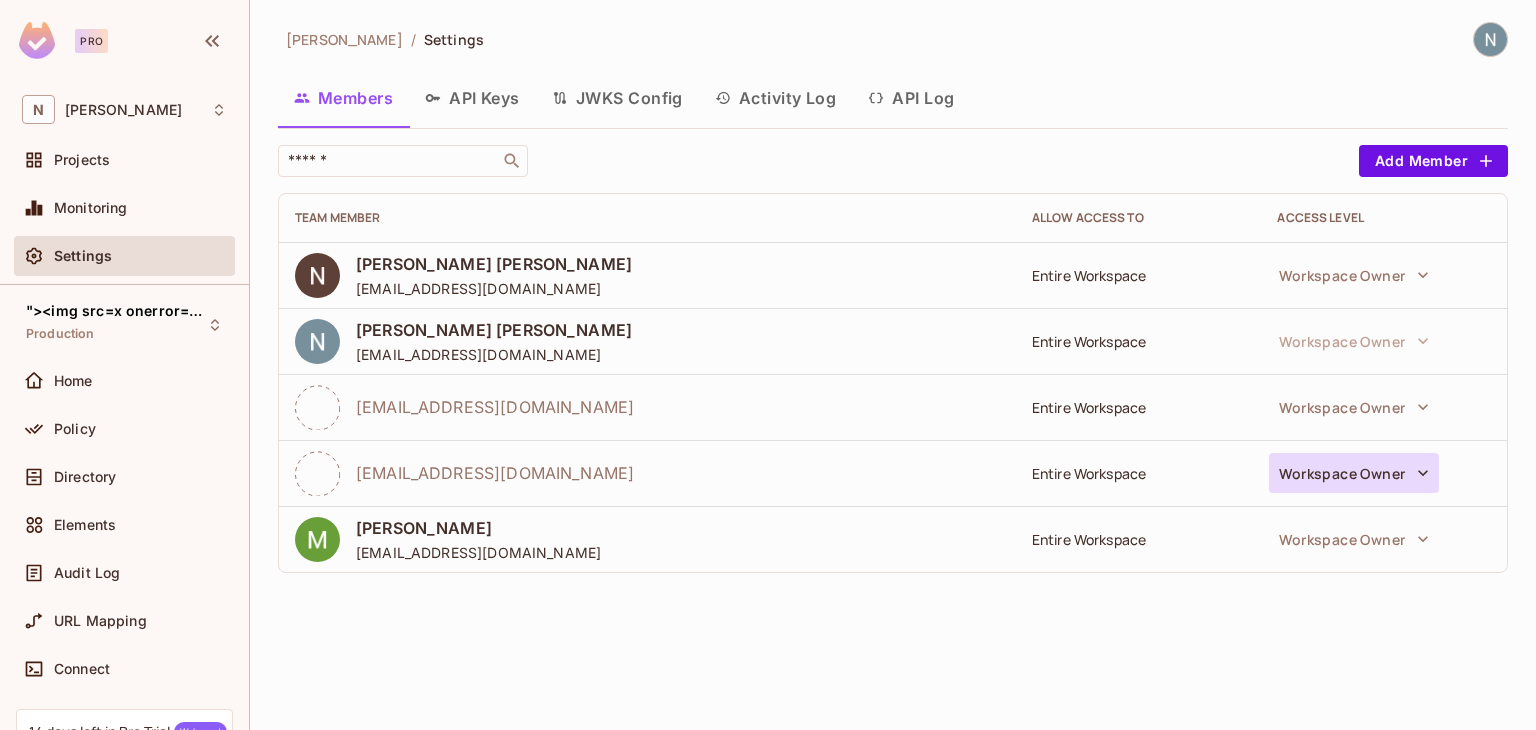 click on "Workspace   Owner" at bounding box center [1354, 473] 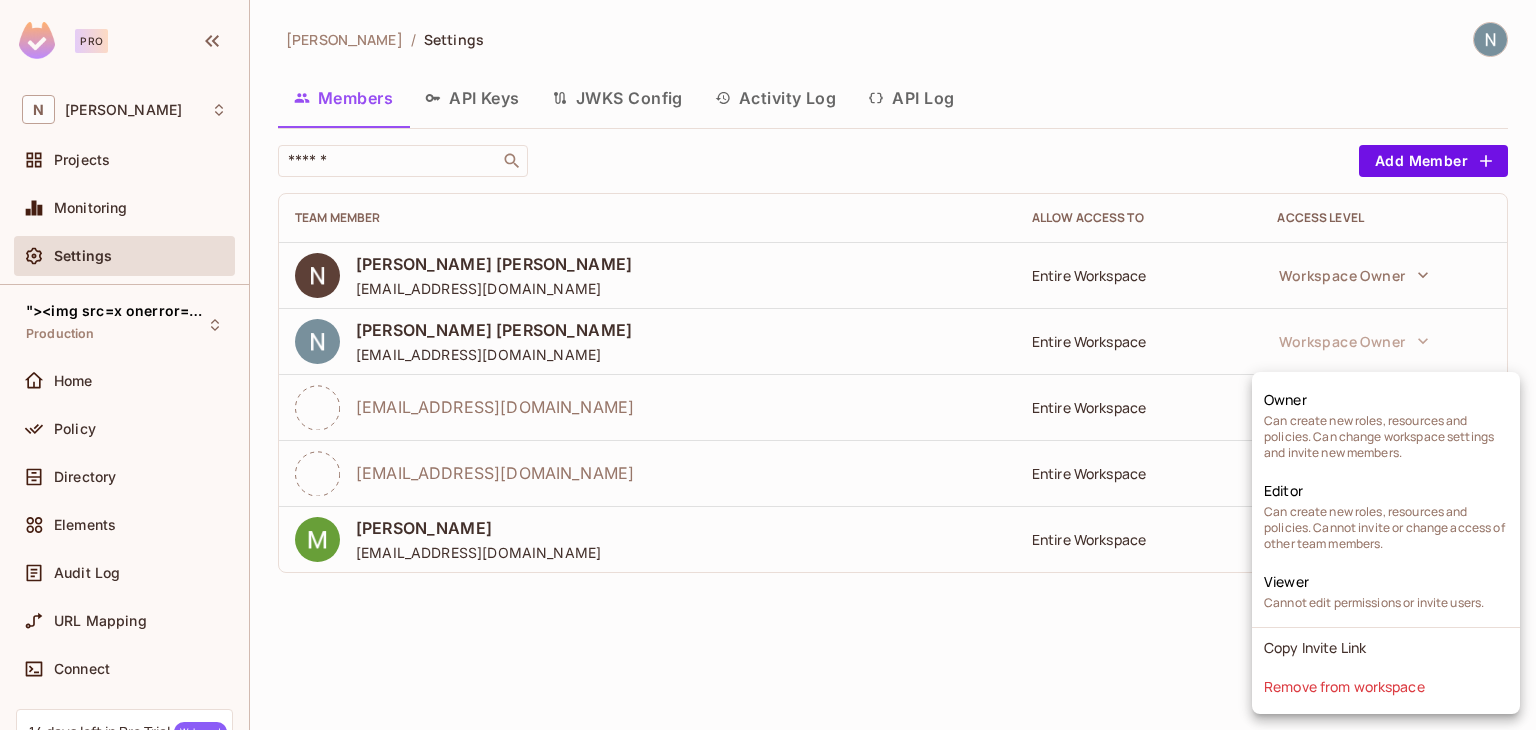 click at bounding box center (768, 365) 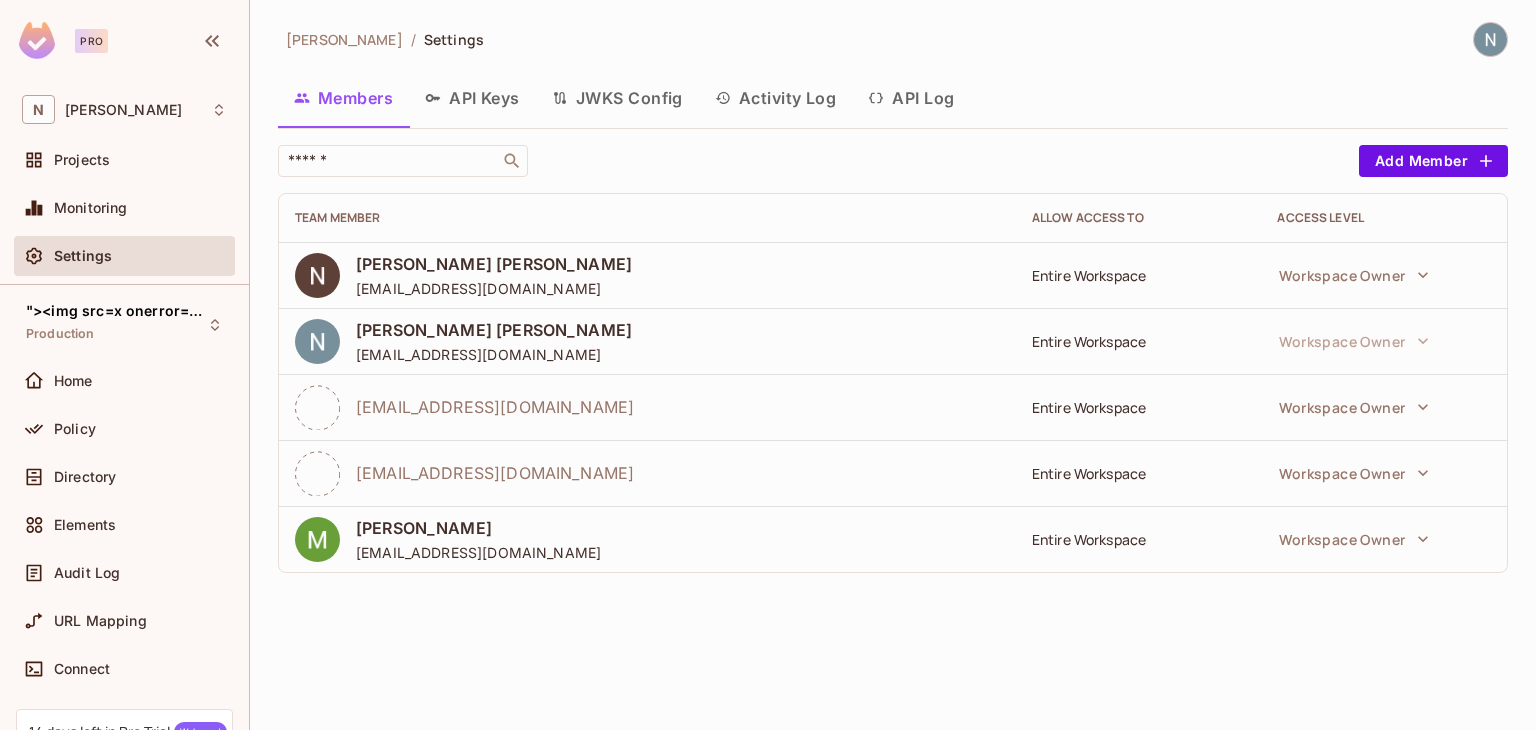 click on "Workspace   Owner" at bounding box center (1384, 275) 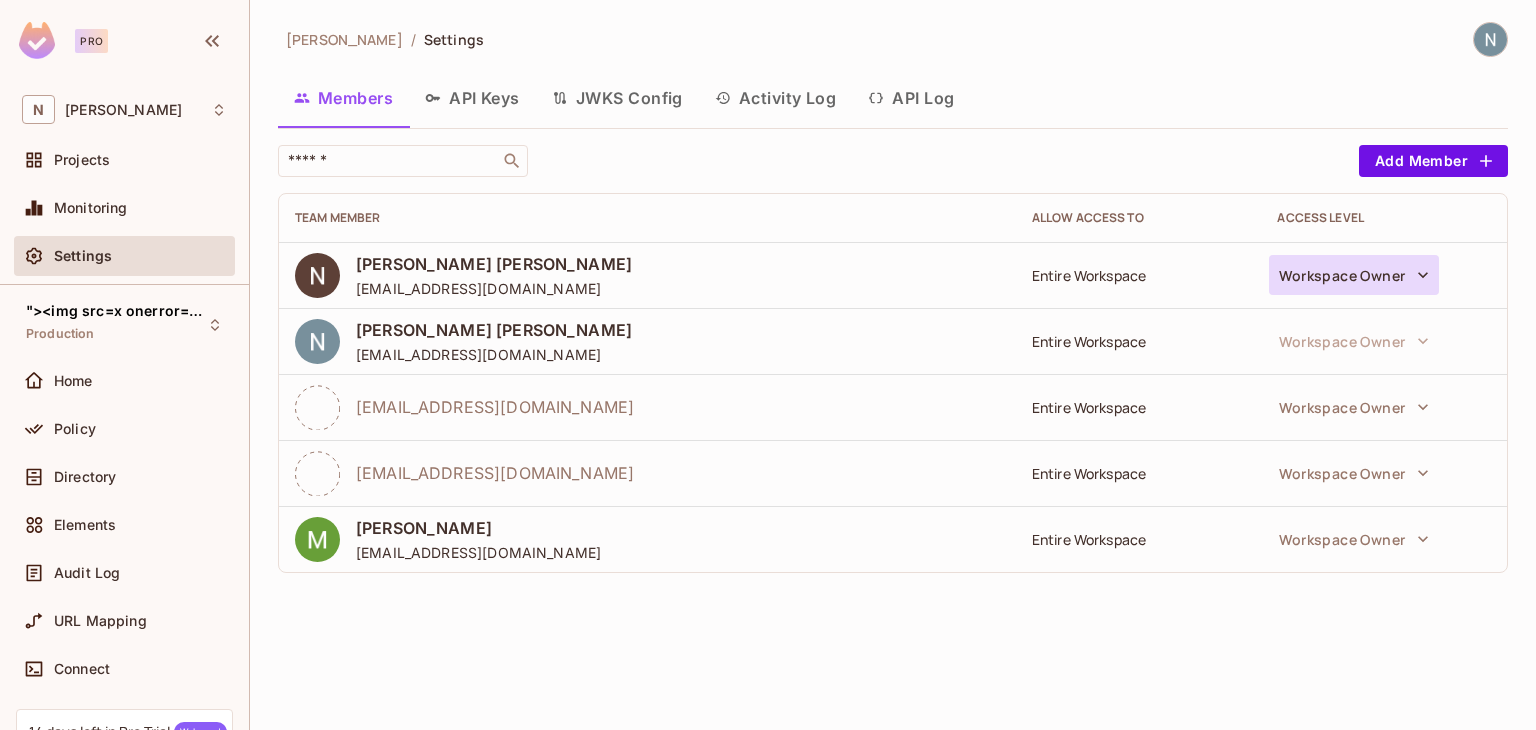 click on "Workspace   Owner" at bounding box center (1354, 275) 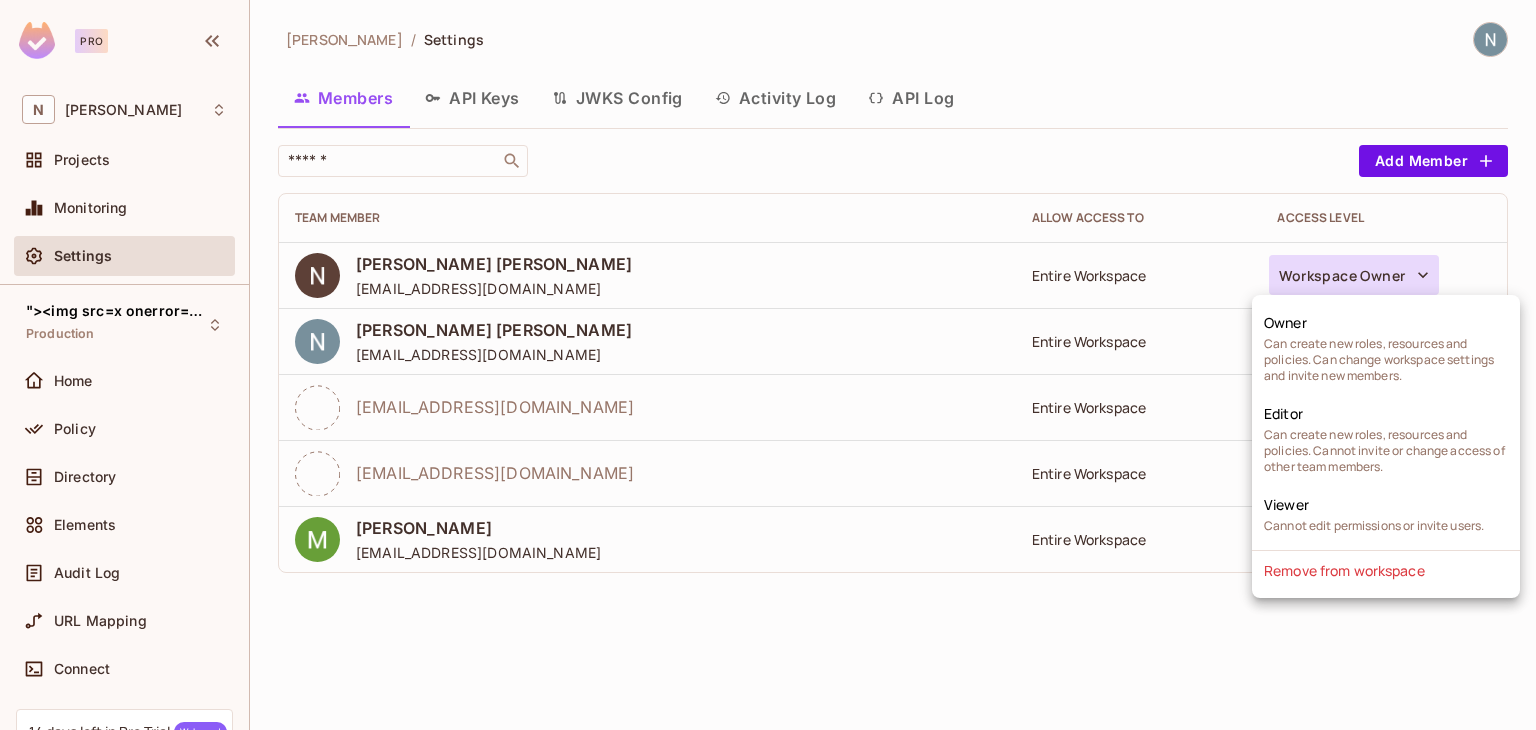 click at bounding box center (768, 365) 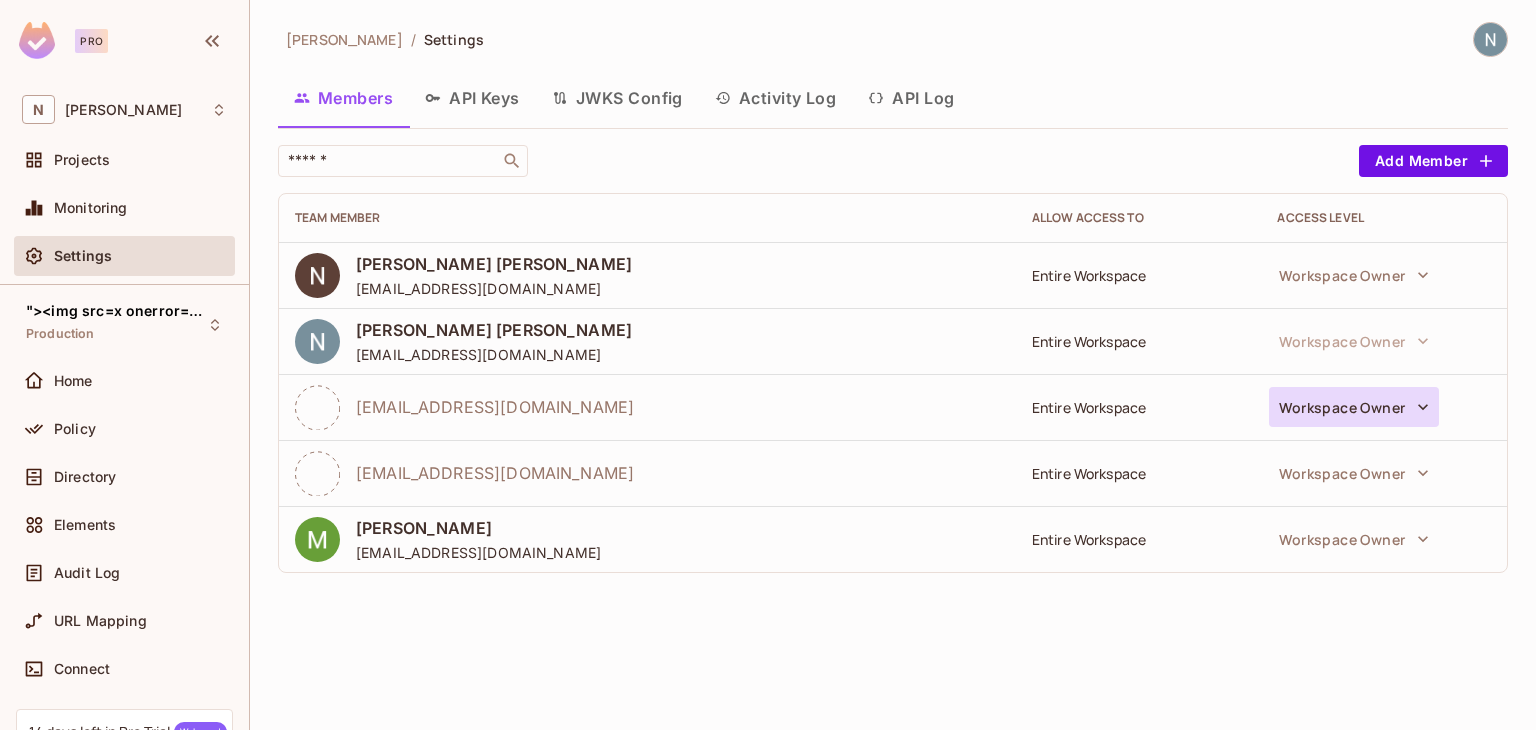 click on "Workspace   Owner" at bounding box center [1354, 407] 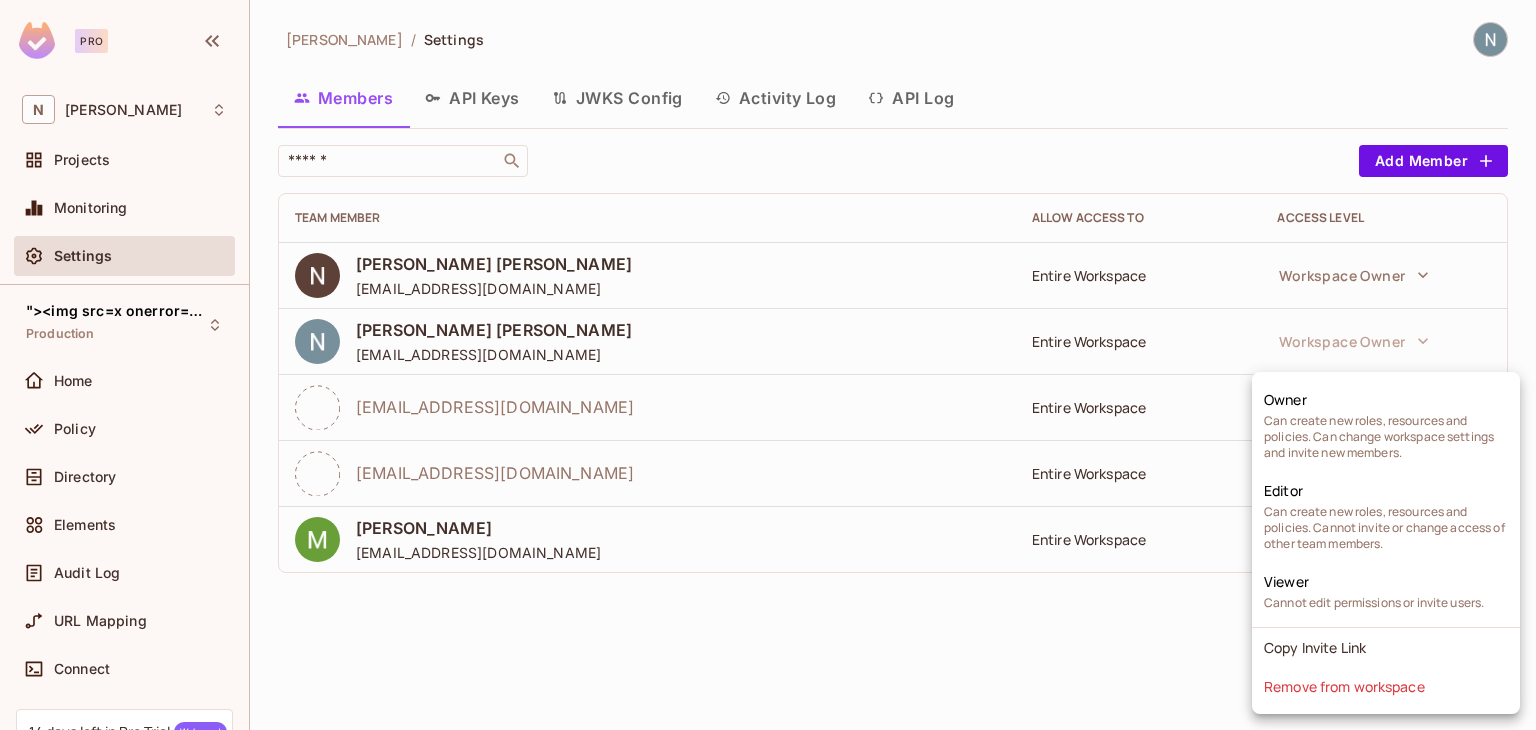 click at bounding box center (768, 365) 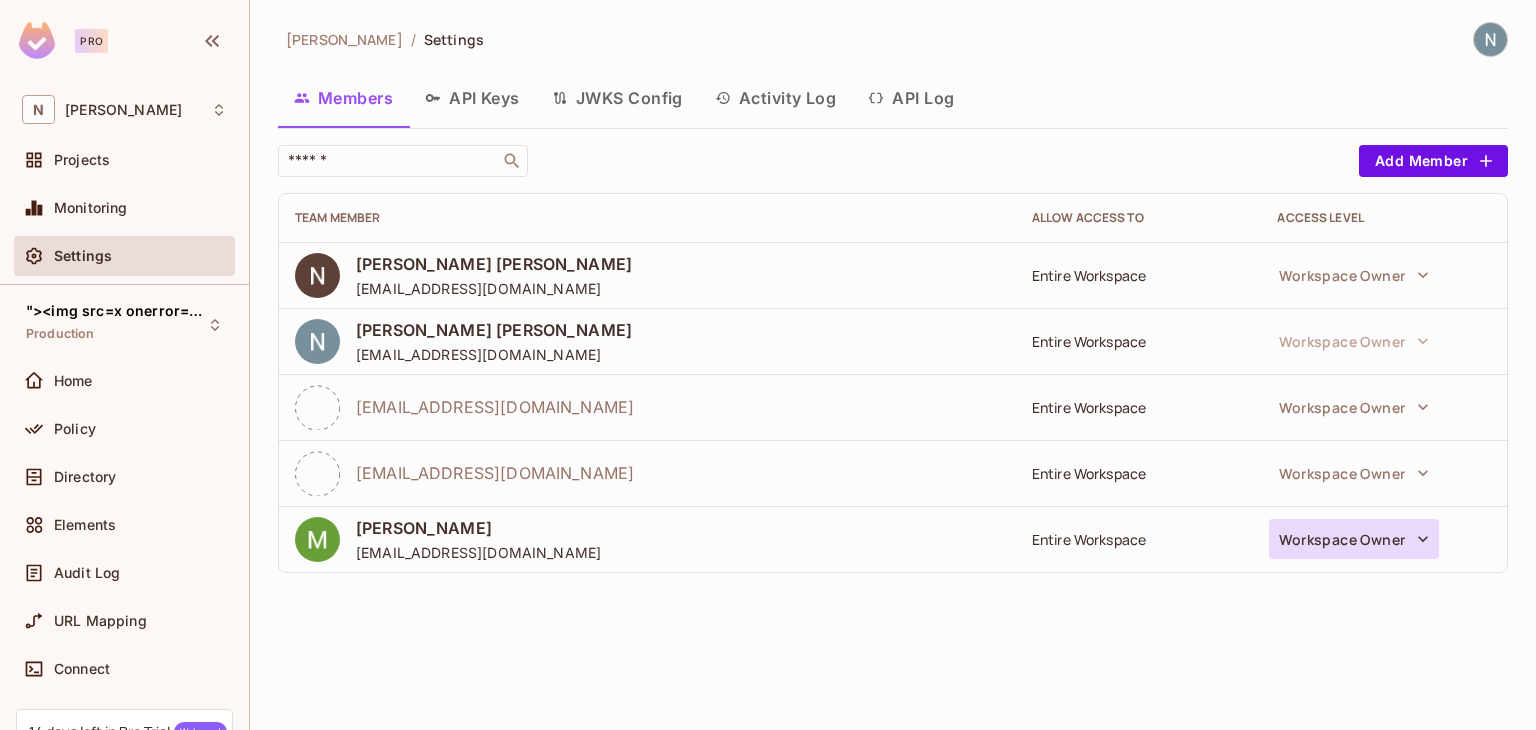 click on "Workspace   Owner" at bounding box center (1354, 539) 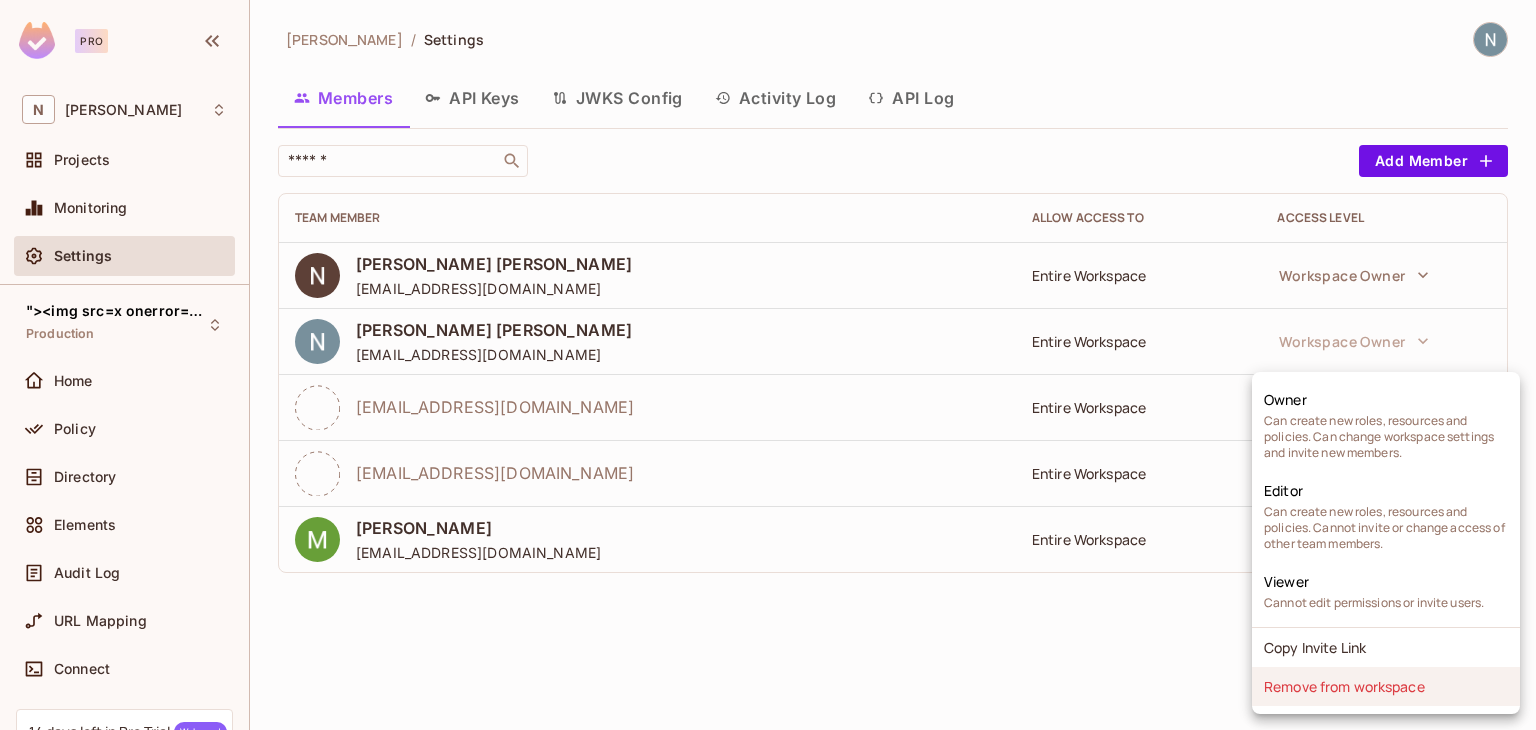 click on "Remove from workspace" at bounding box center [1386, 686] 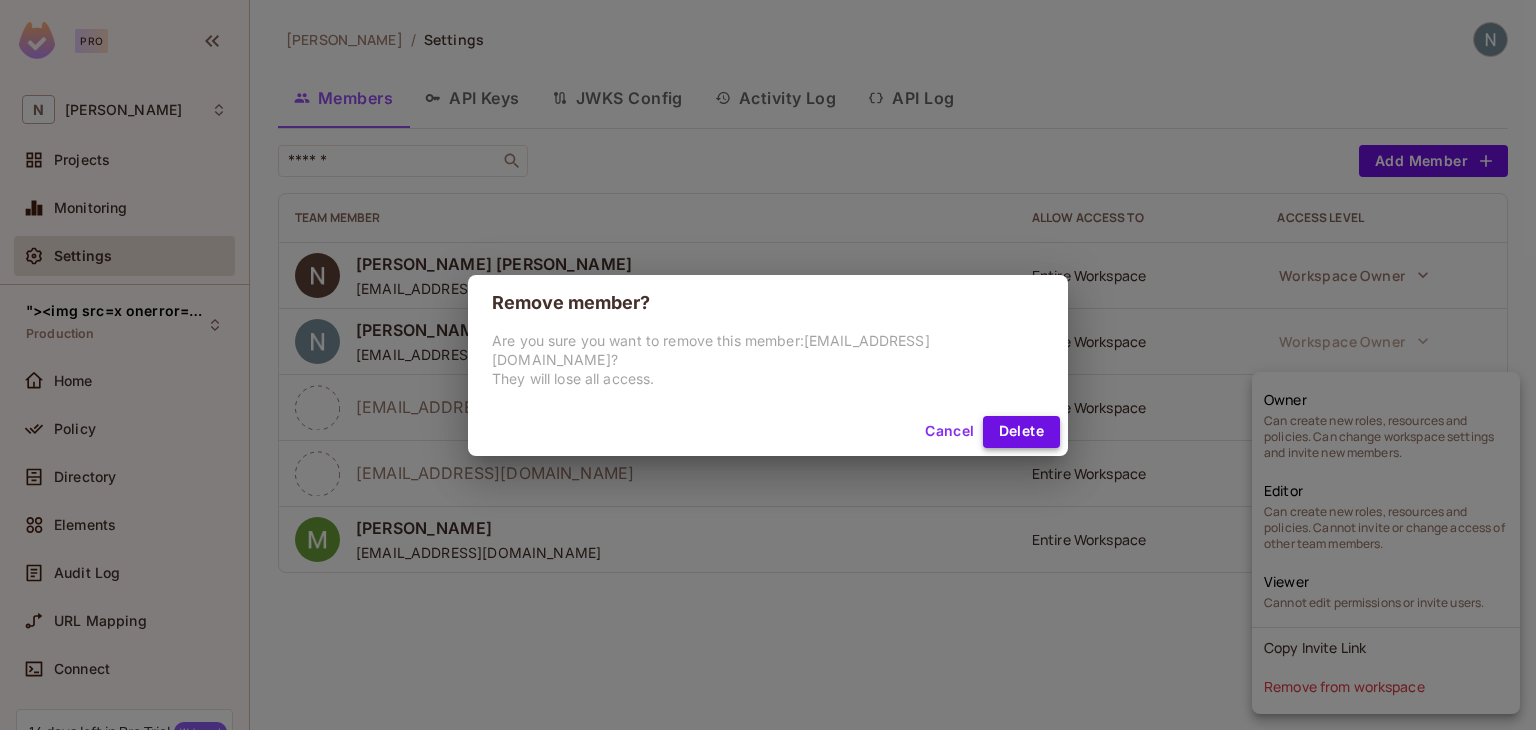 click on "Delete" at bounding box center (1021, 432) 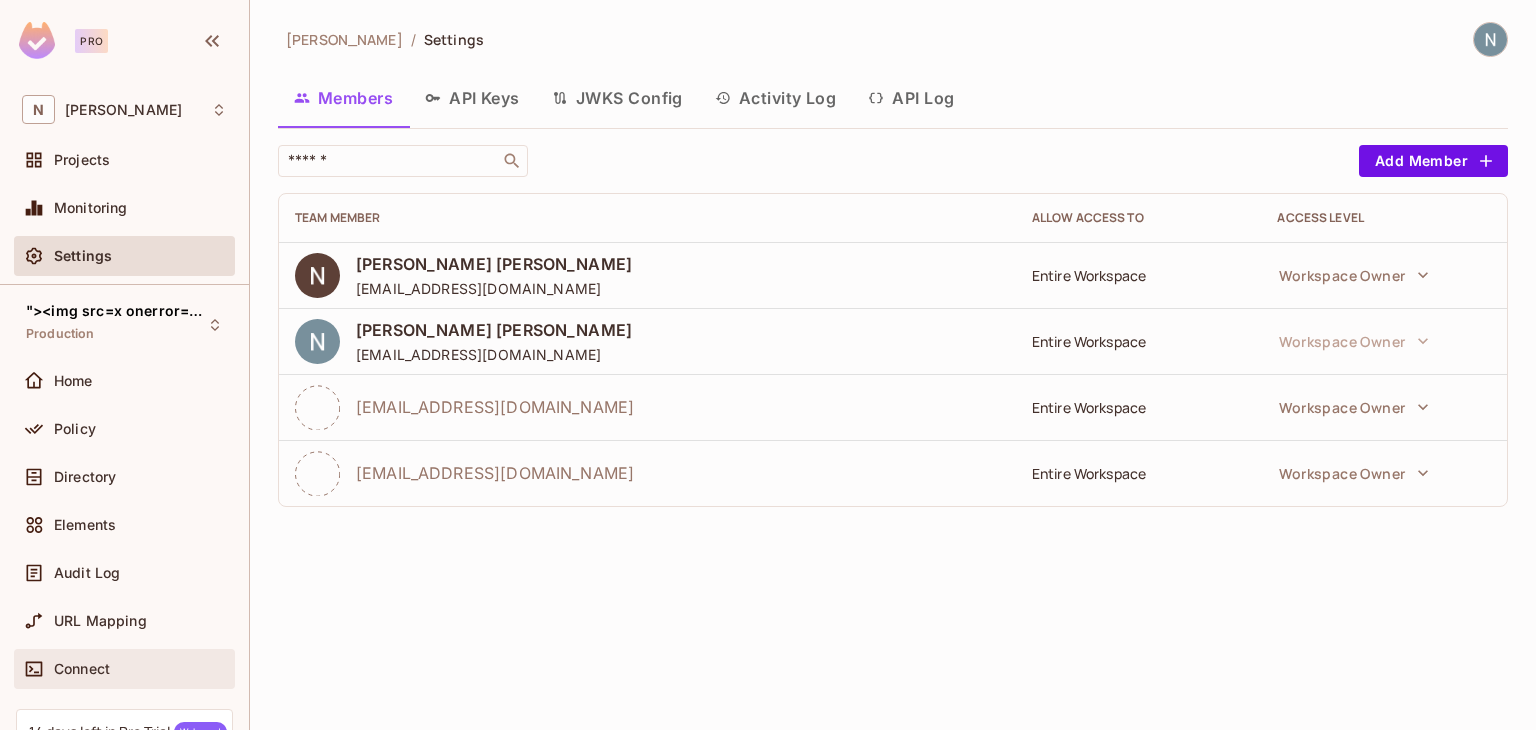 click on "Connect" at bounding box center [82, 669] 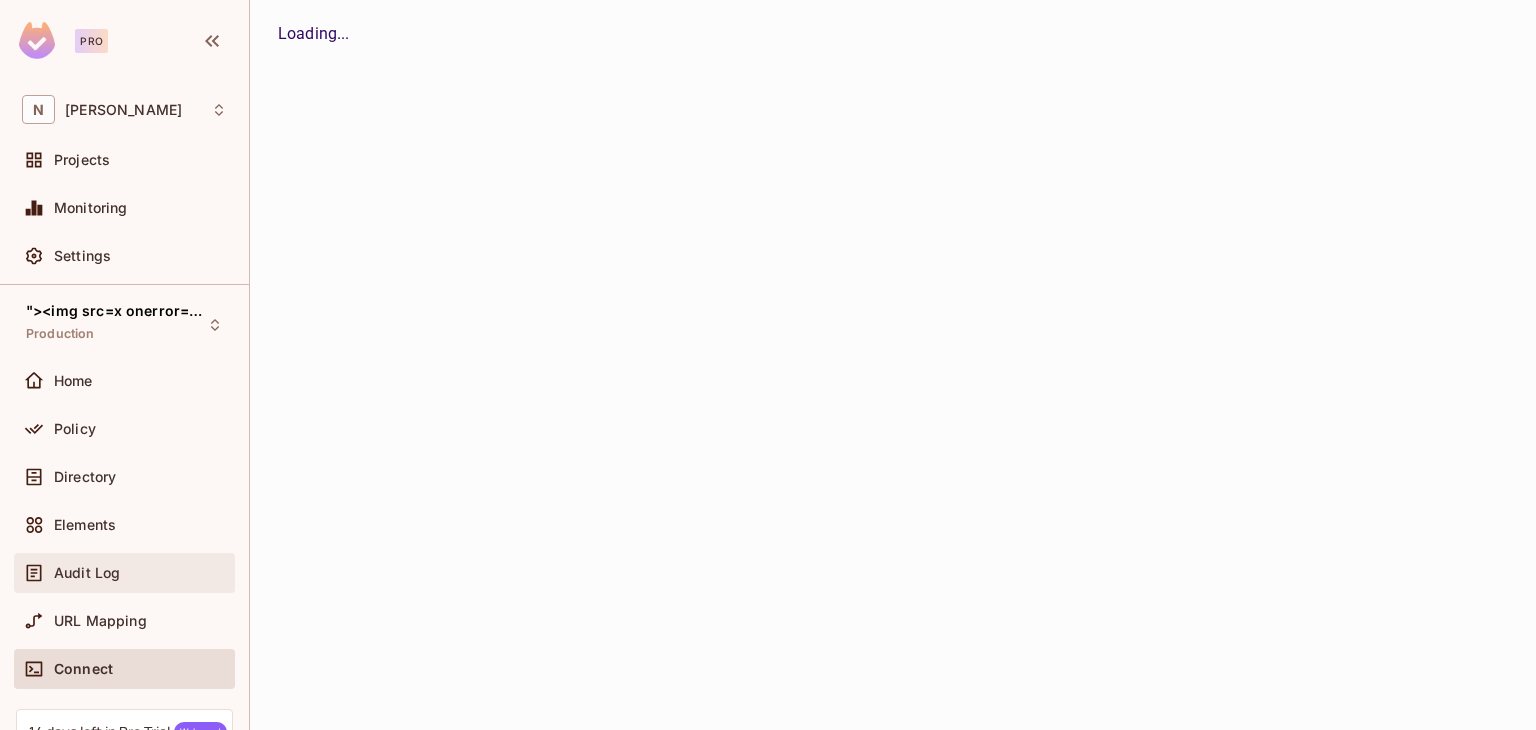 scroll, scrollTop: 174, scrollLeft: 0, axis: vertical 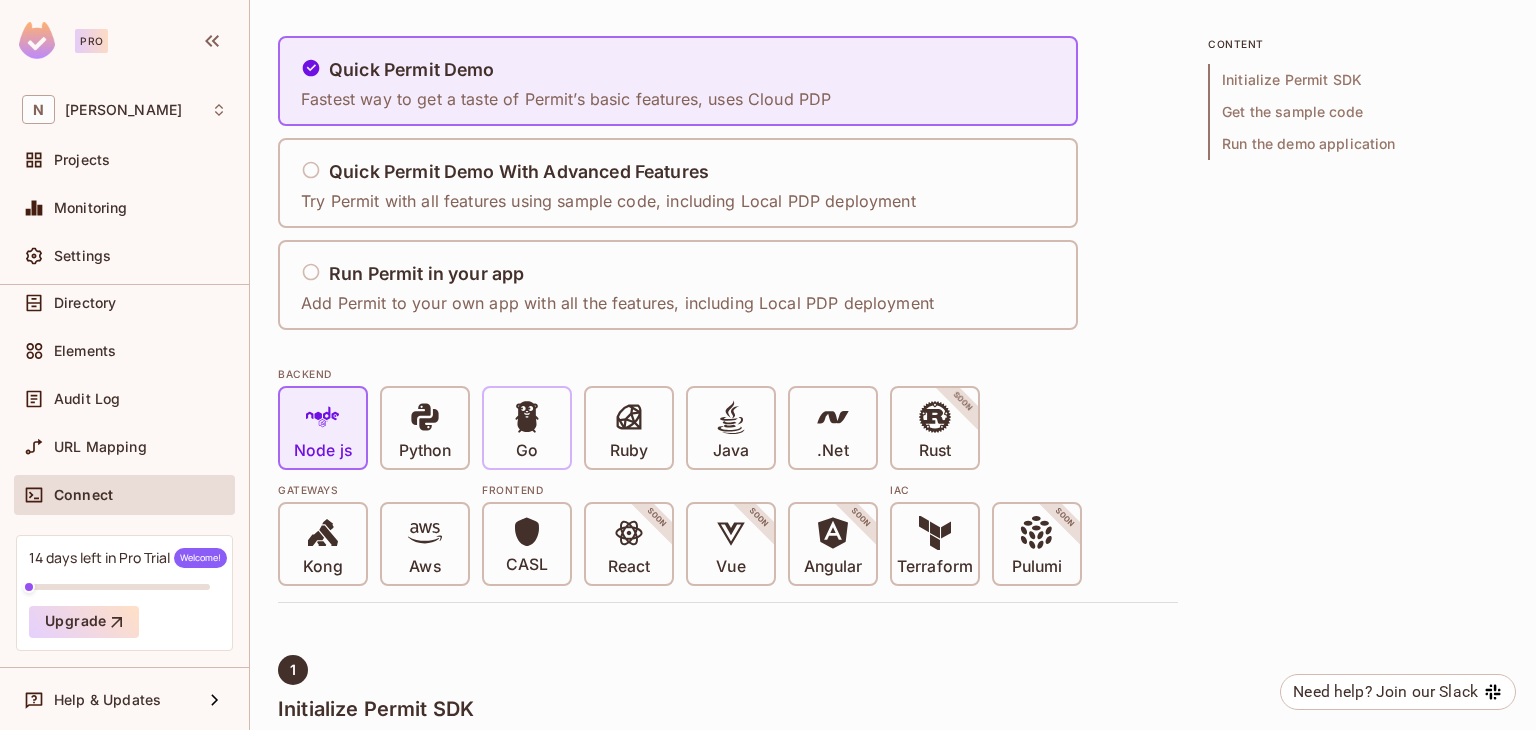 click on "Go" at bounding box center [527, 451] 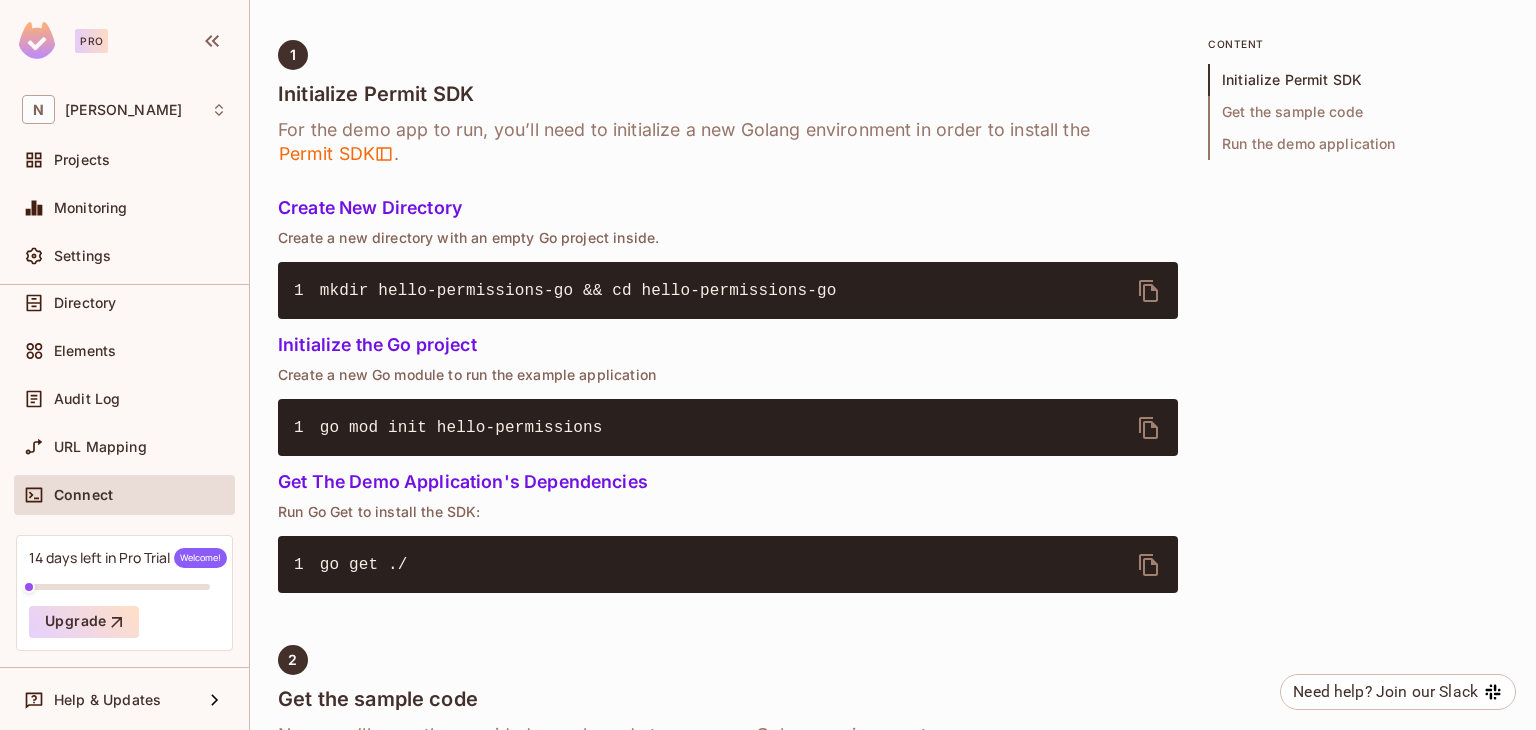 scroll, scrollTop: 960, scrollLeft: 0, axis: vertical 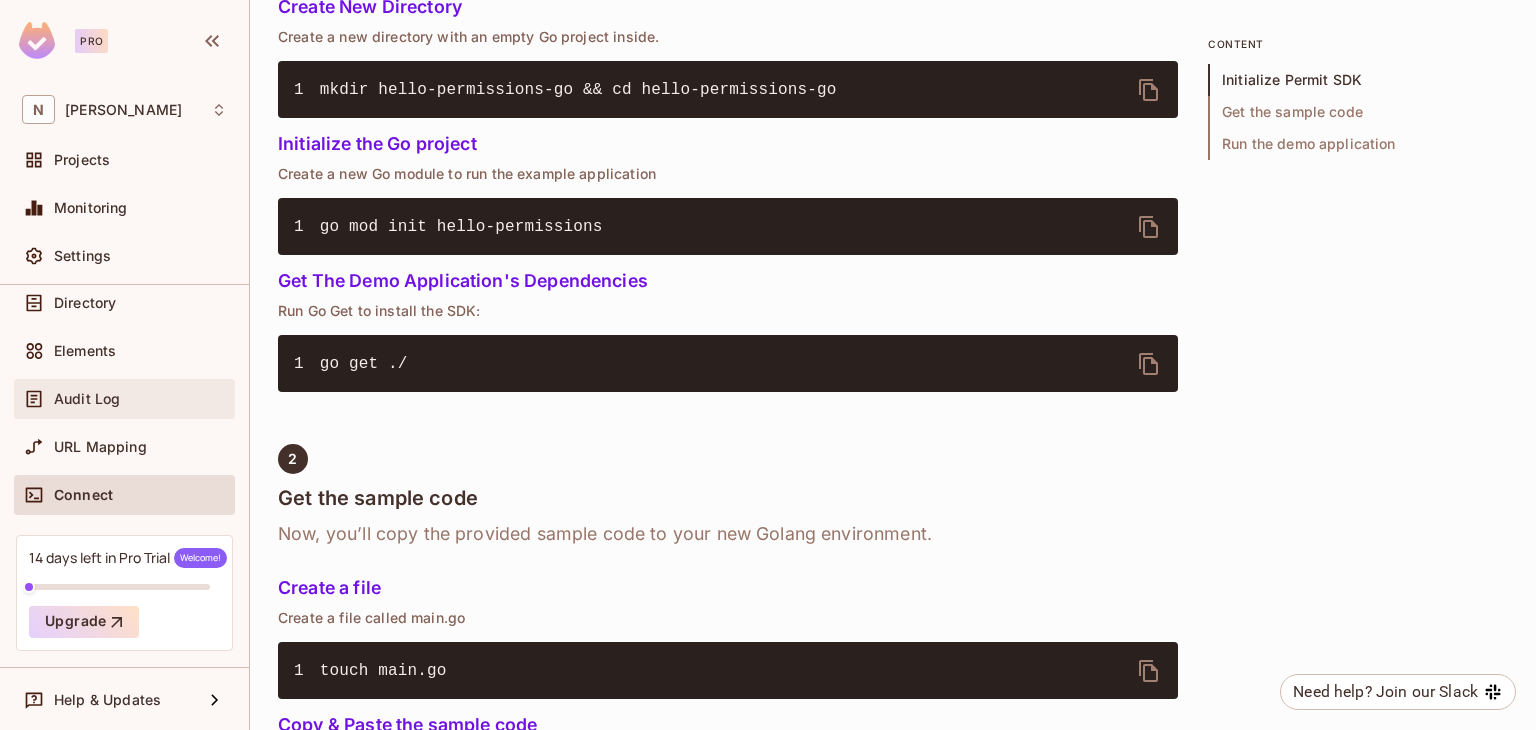 click on "Audit Log" at bounding box center (124, 399) 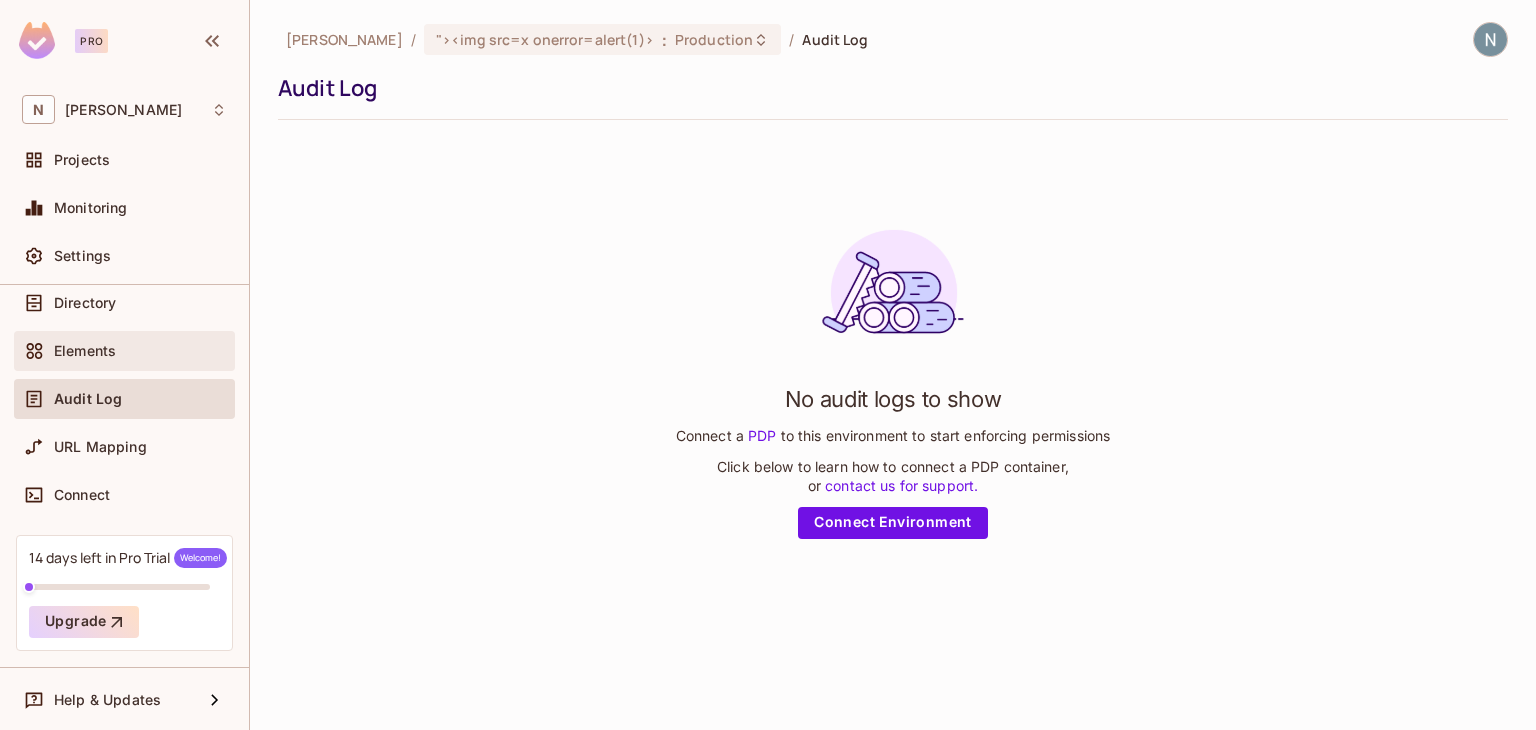 click on "Elements" at bounding box center [124, 351] 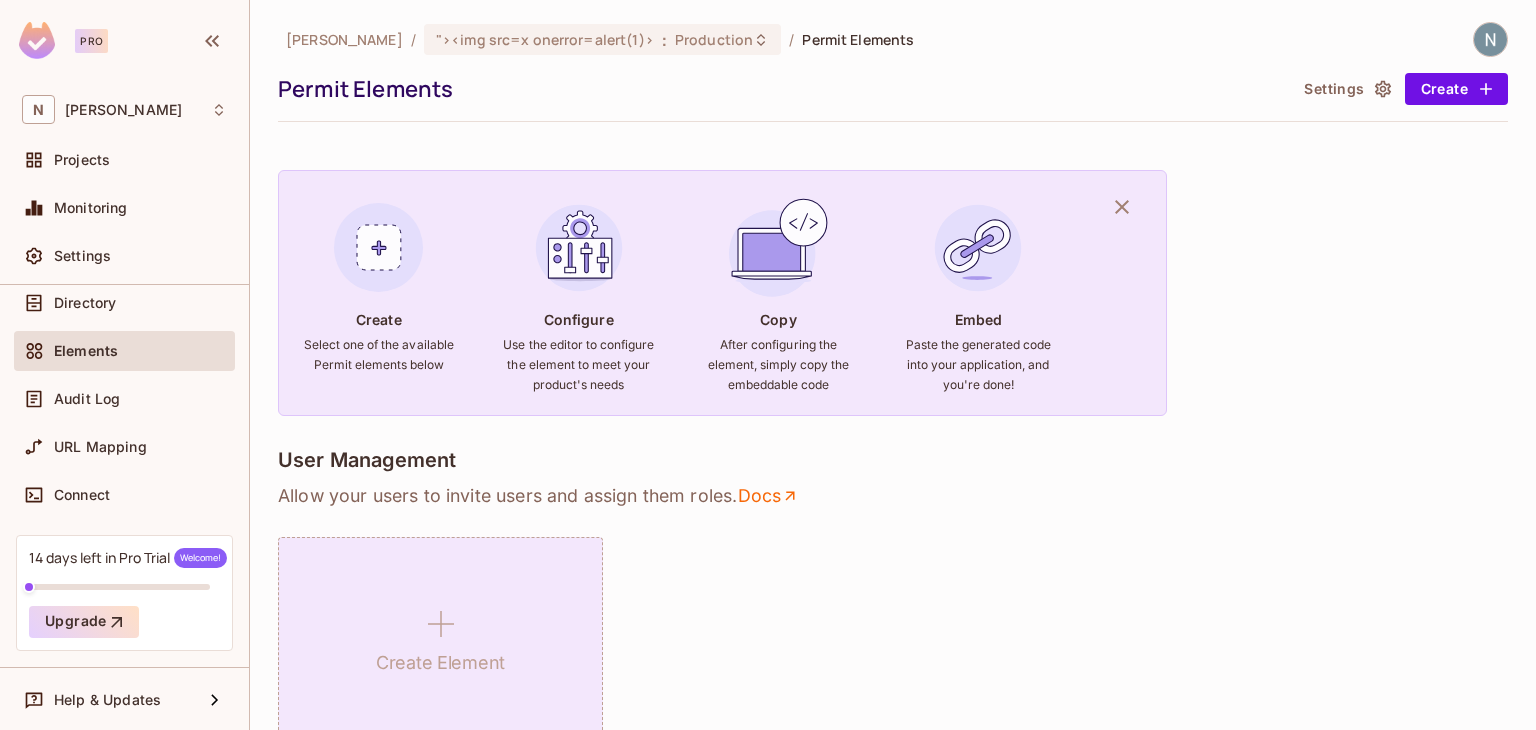click on "Create Element" at bounding box center (440, 638) 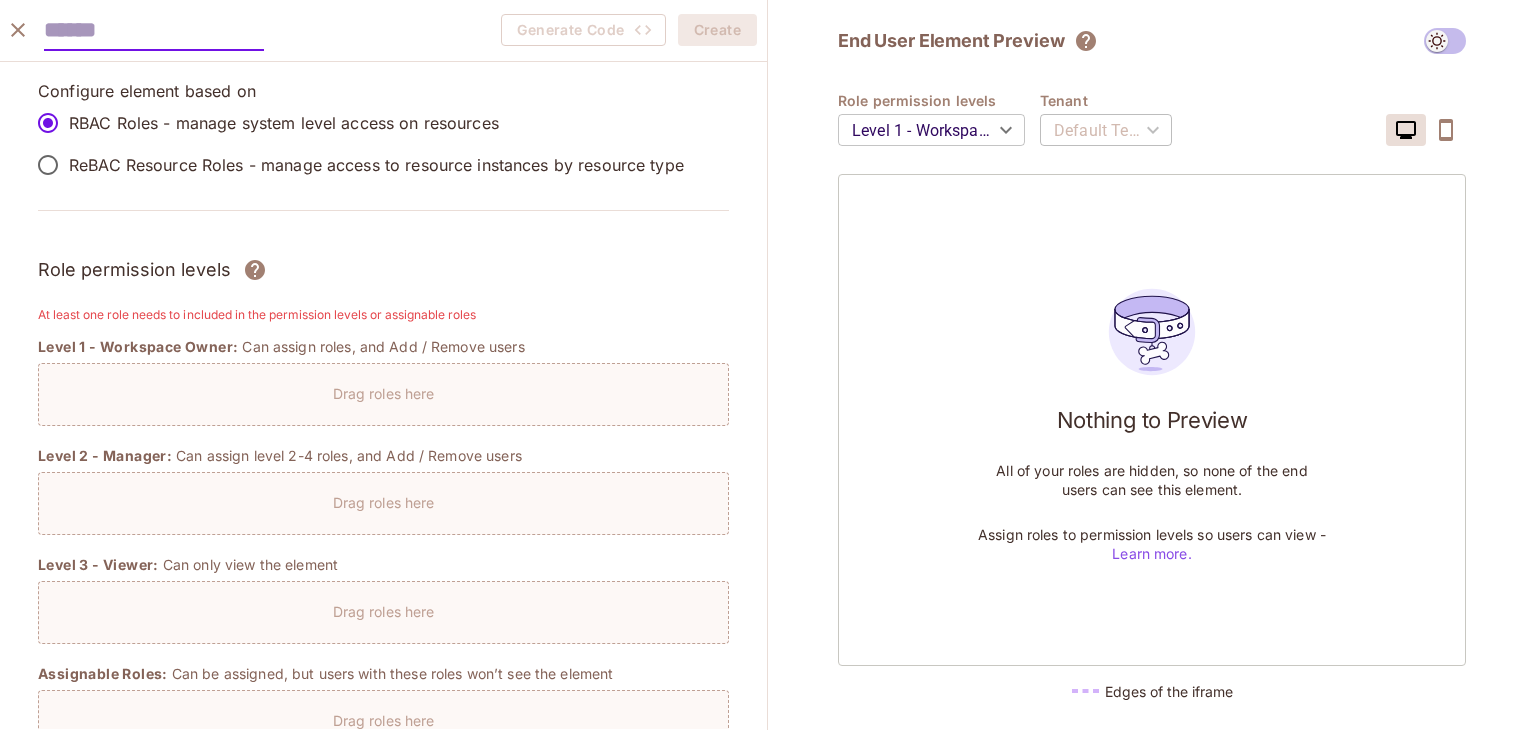 scroll, scrollTop: 34, scrollLeft: 0, axis: vertical 